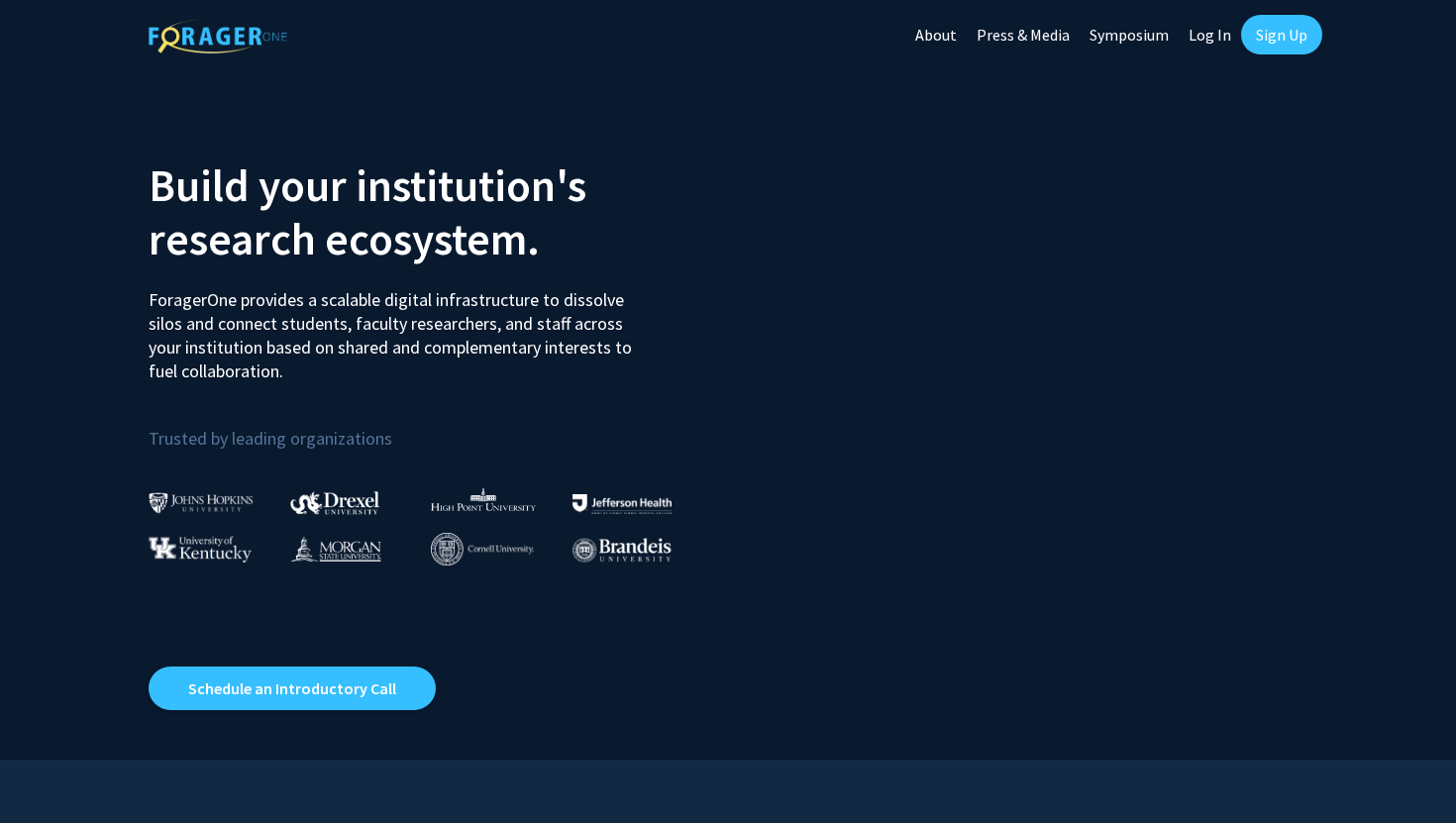 scroll, scrollTop: 0, scrollLeft: 0, axis: both 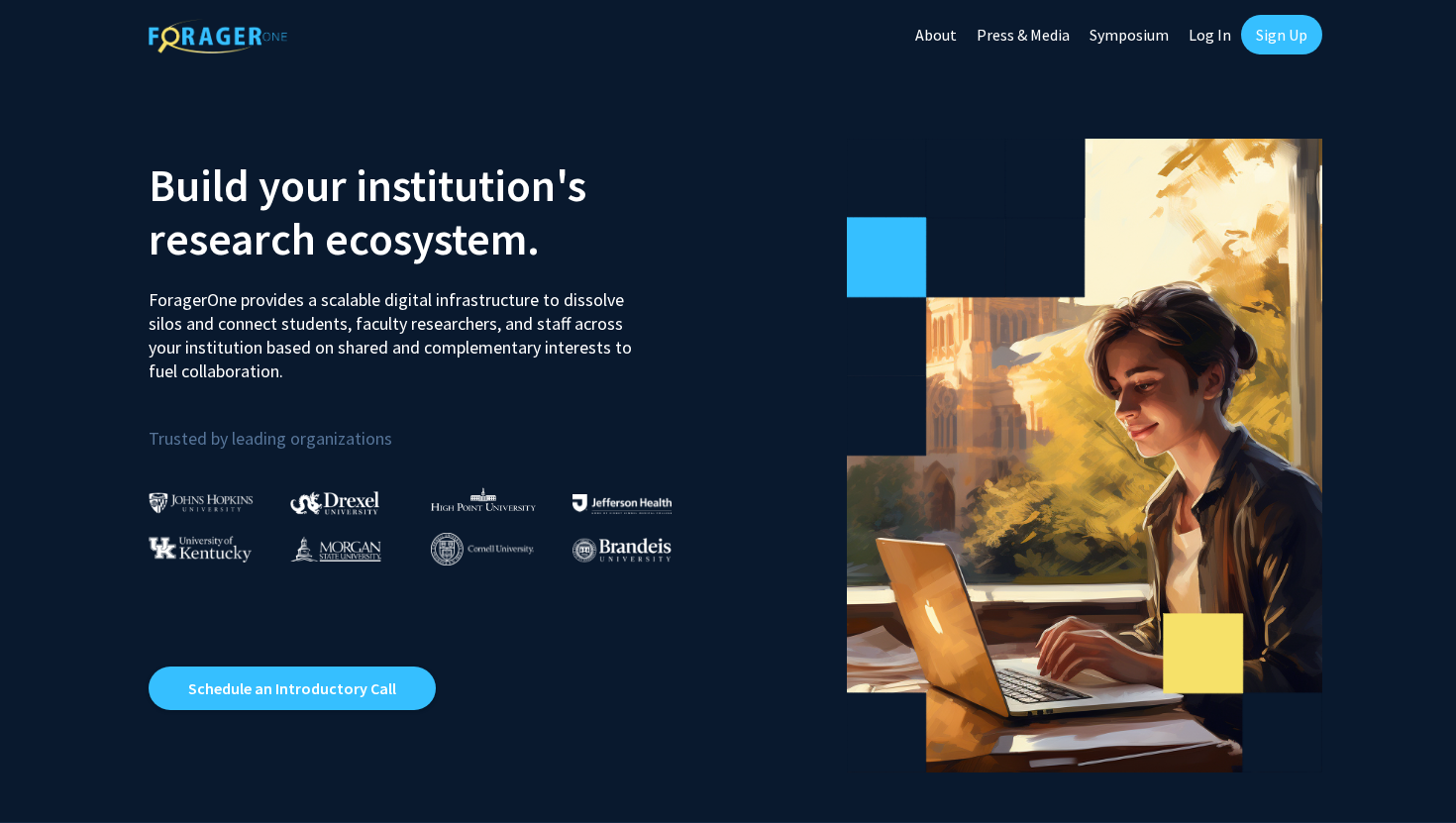 click on "Log In" 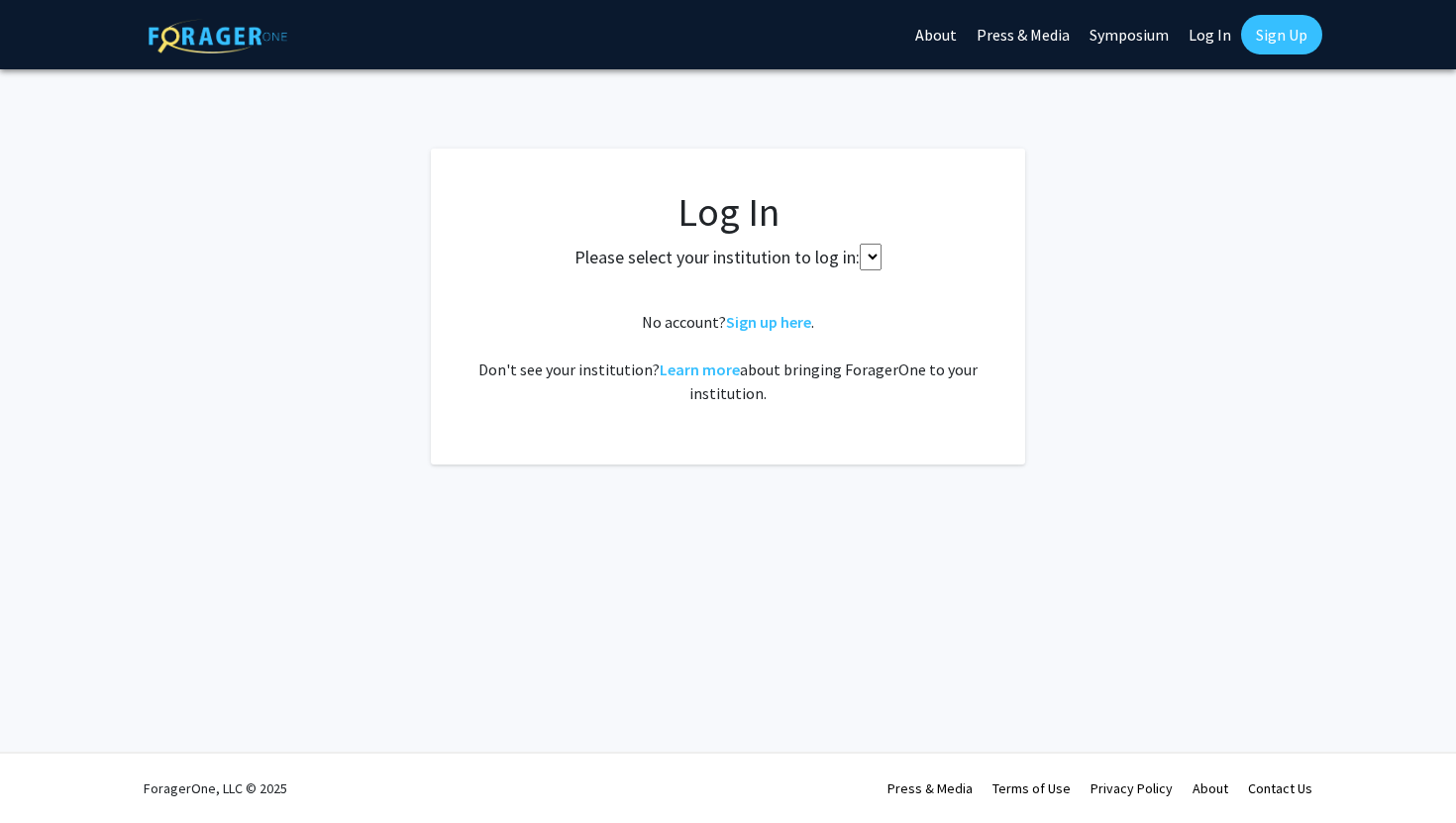 select 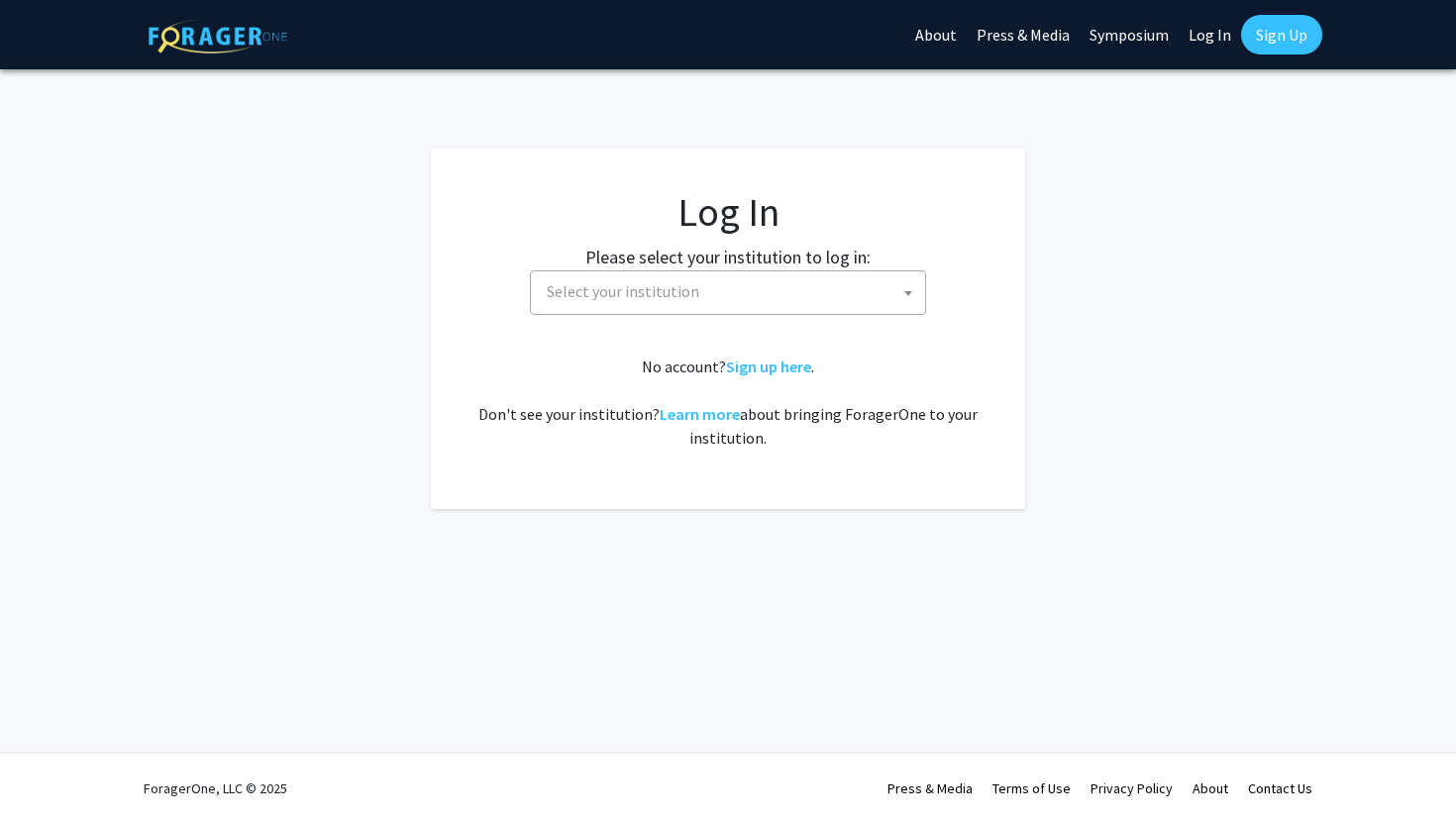 click on "Select your institution" at bounding box center (623, 291) 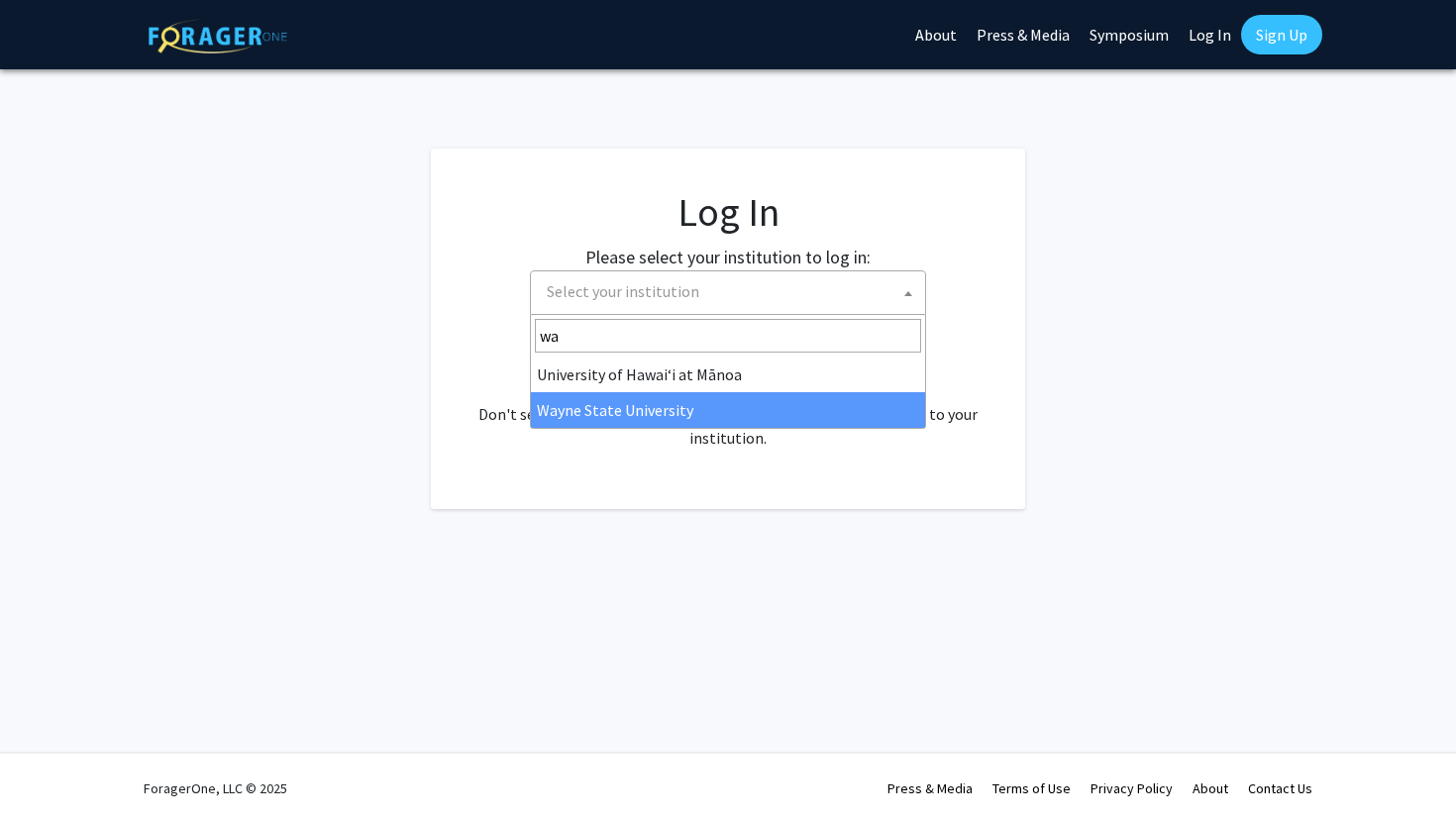 type on "wa" 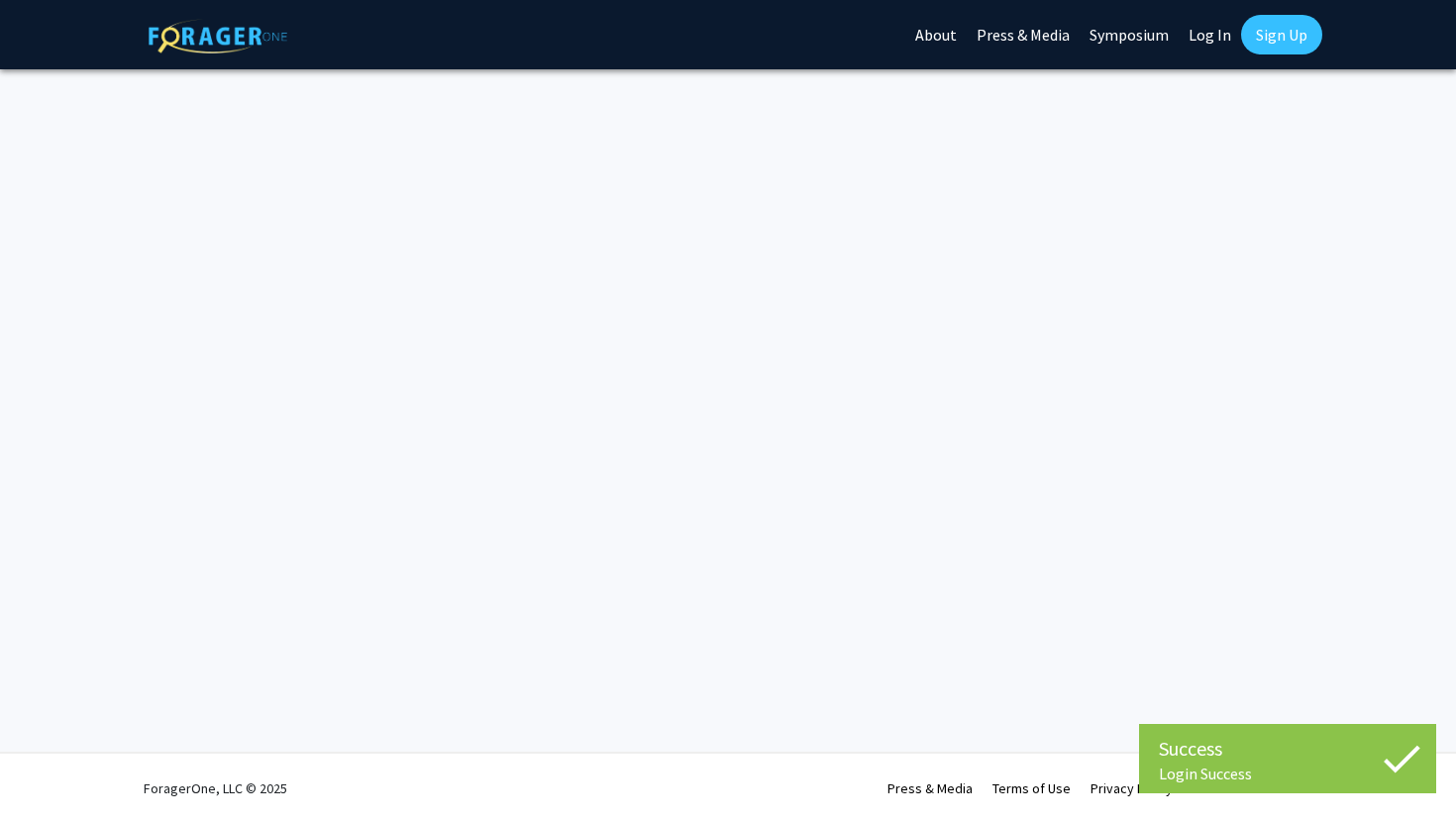scroll, scrollTop: 0, scrollLeft: 0, axis: both 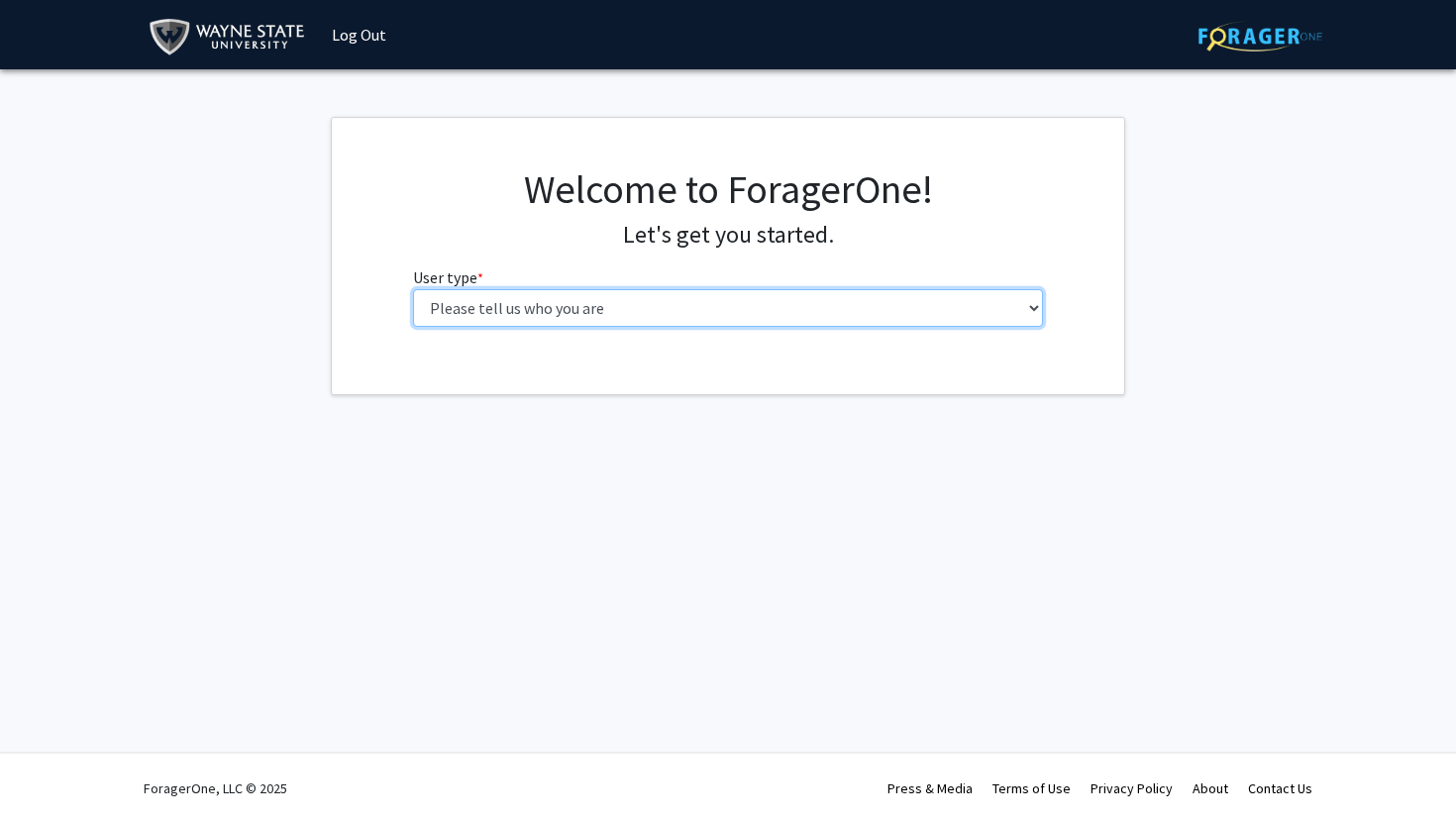 click on "Please tell us who you are  Undergraduate Student   Master's Student   Doctoral Candidate (PhD, MD, DMD, PharmD, etc.)   Postdoctoral Researcher / Research Staff / Medical Resident / Medical Fellow   Faculty   Administrative Staff" at bounding box center (728, 308) 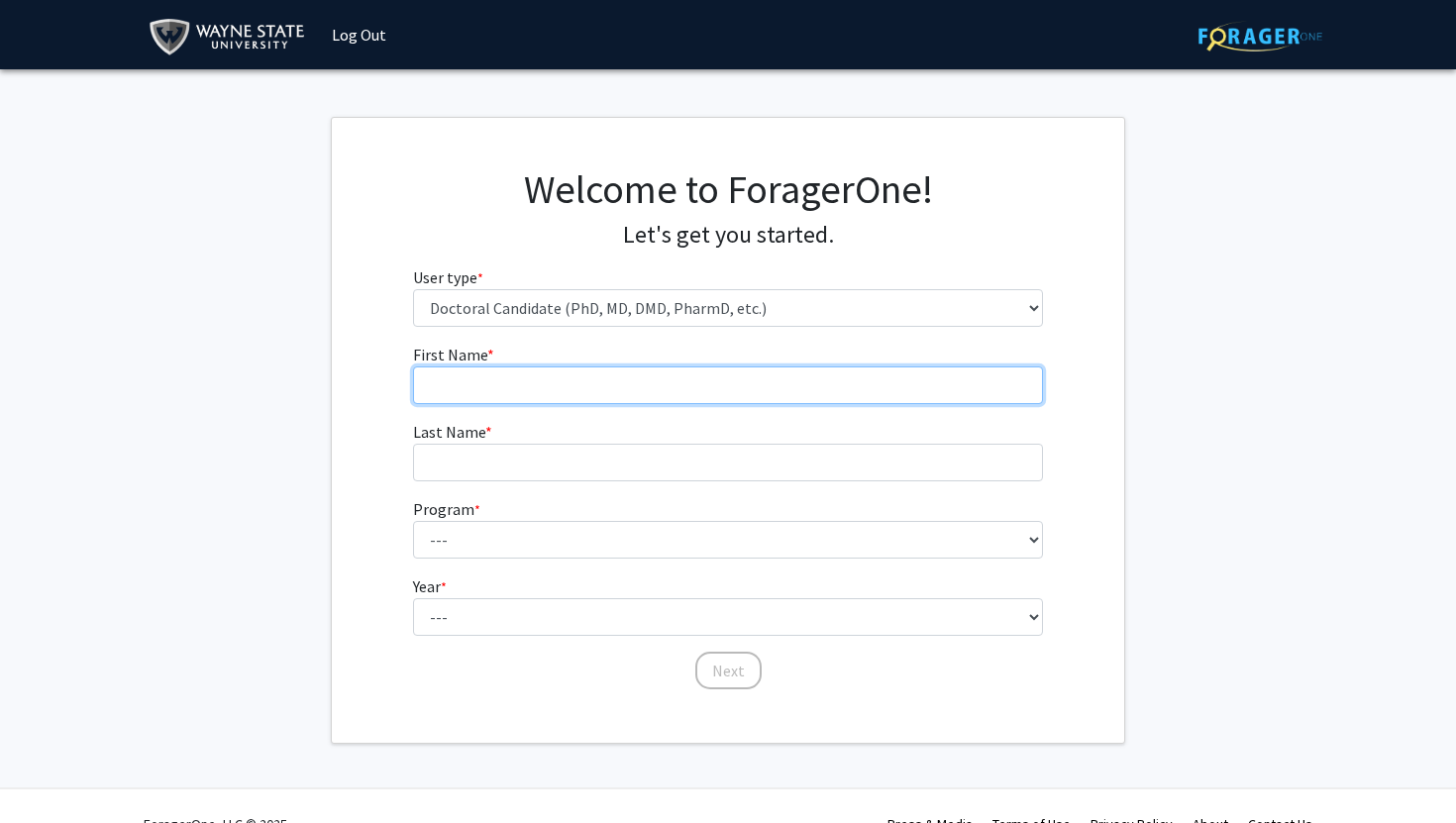 click on "First Name * required" at bounding box center [728, 385] 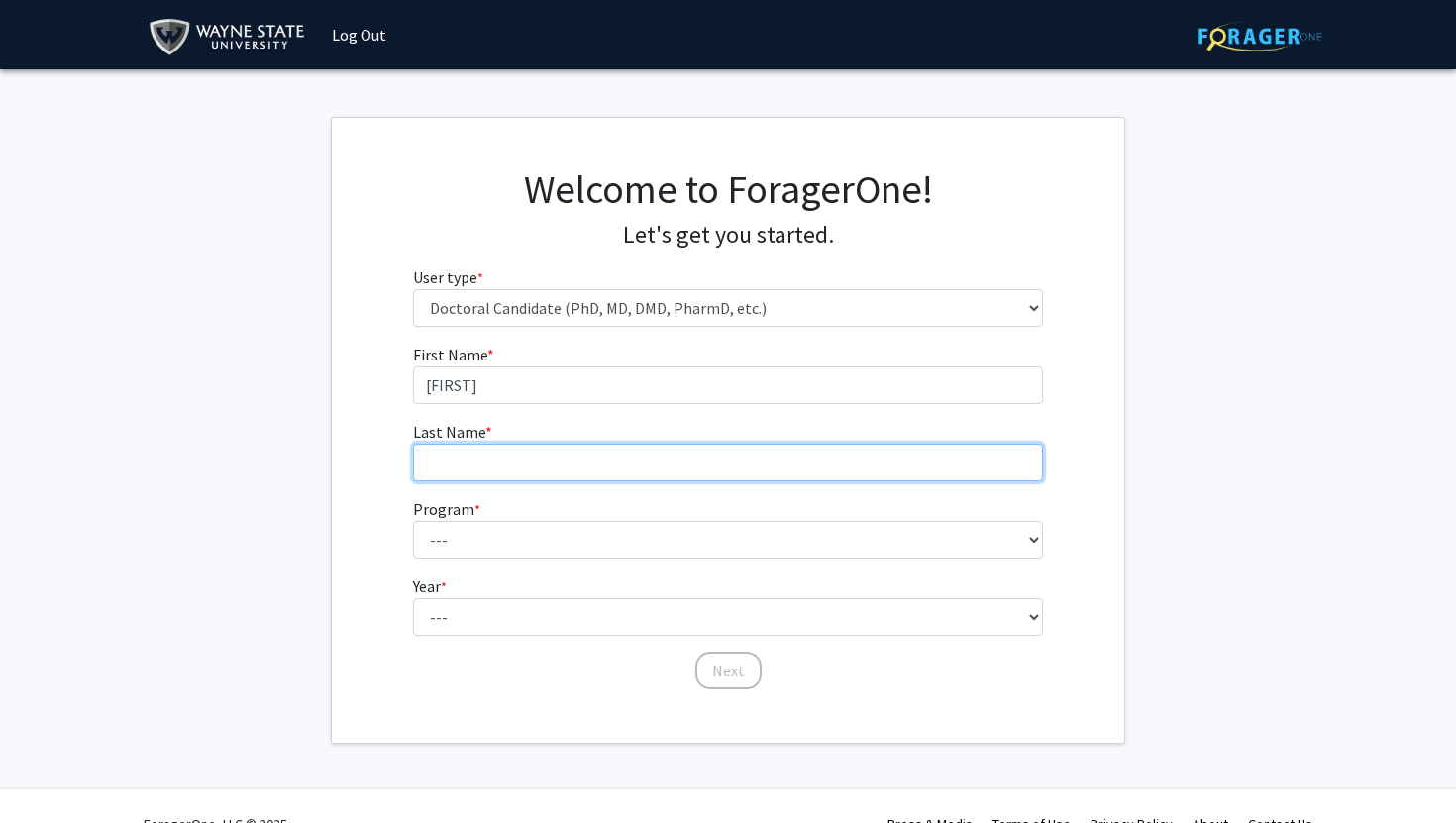 type on "[LAST]" 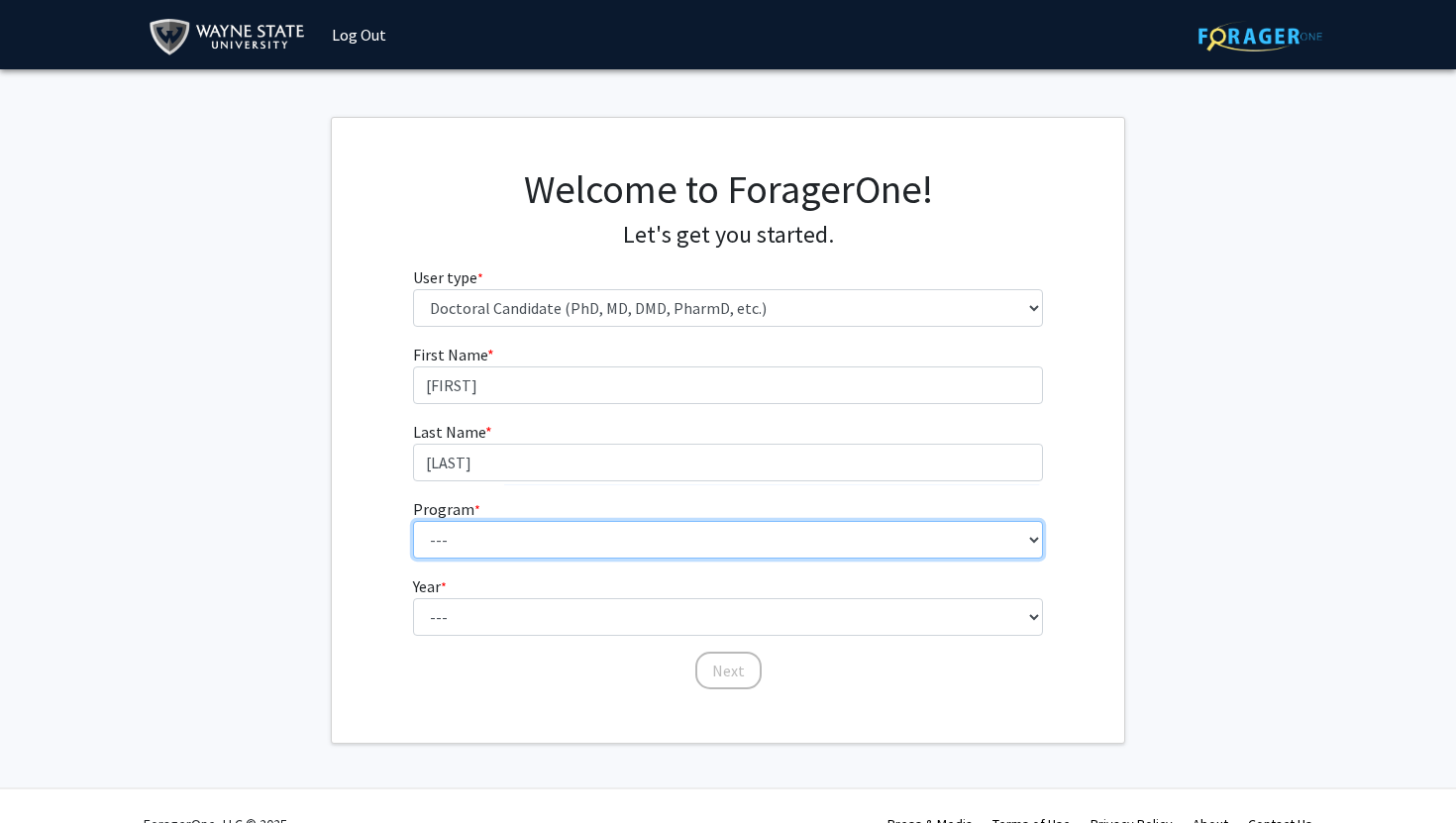 click on "---  Adult-Gerontology Acute Care Nurse Practitioner   Adult-Gerontology Primary Care Nurse Practitioner   Anatomy and Cell Biology   Anesthesia   Anthropology   Anthropology and Urban Sustainability (Dual title)   Audiology   Biochemistry and Molecular Biology   Biological Sciences   Biological Sciences and Urban Sustainability   Biomedical Engineering   Biomedical Imaging (Dual title)   Business Administration   Cancer Biology   Chemical Engineering   Chemistry   Civil Engineering   Communication   Communication and Urban Sustainability (Dual title)   Communication Sciences and Disorders   Computer Engineering   Computer Science   Counseling Psychology   Criminal Justice   Dispute Resolution   Economics   Educational Leadership & Policy Studies   Educational Studies   Electrical Engineering   English   Family Nurse Practitioner   French (Modern Languages)   German   Gerontology (Dual title)   History   Immunology and Microbiology   Industrial Engineering   Infant Mental Health (Dual title)   Kinesiology" at bounding box center (728, 540) 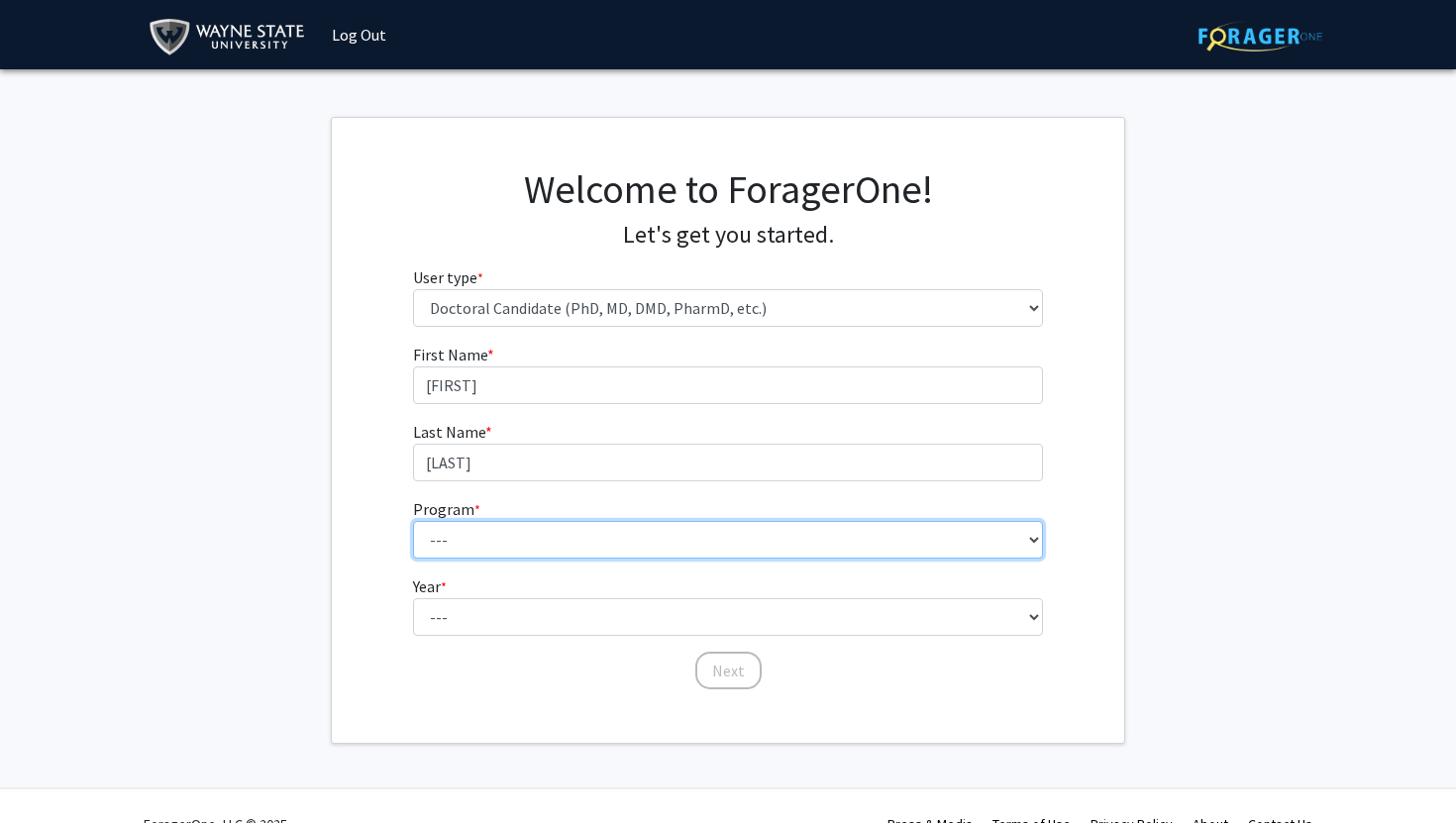 select on "46: 728" 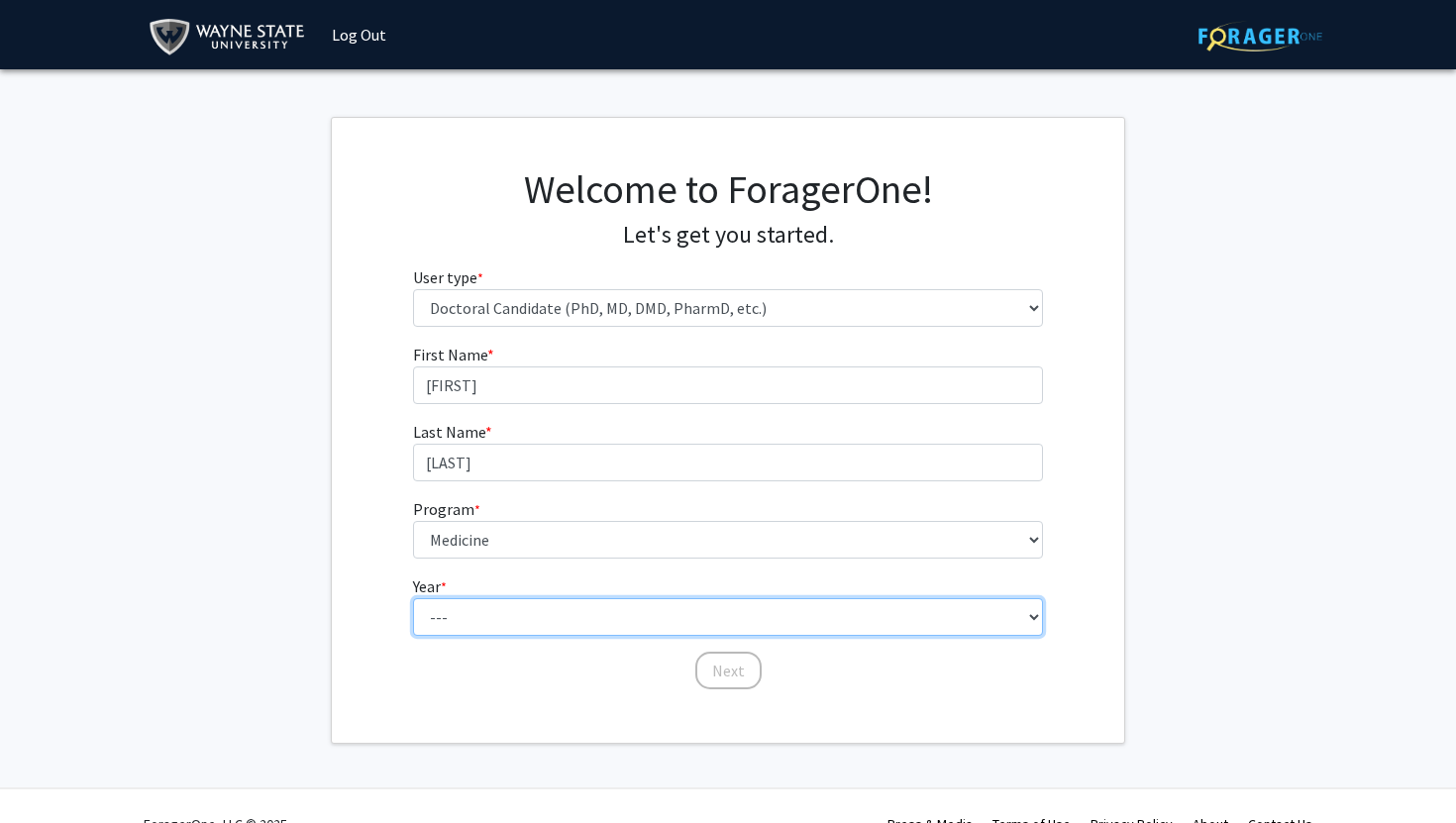 click on "---  First Year   Second Year   Third Year   Fourth Year   Fifth Year   Sixth Year   Seventh Year   Eighth Year   Ninth Year   Tenth Year" at bounding box center [728, 617] 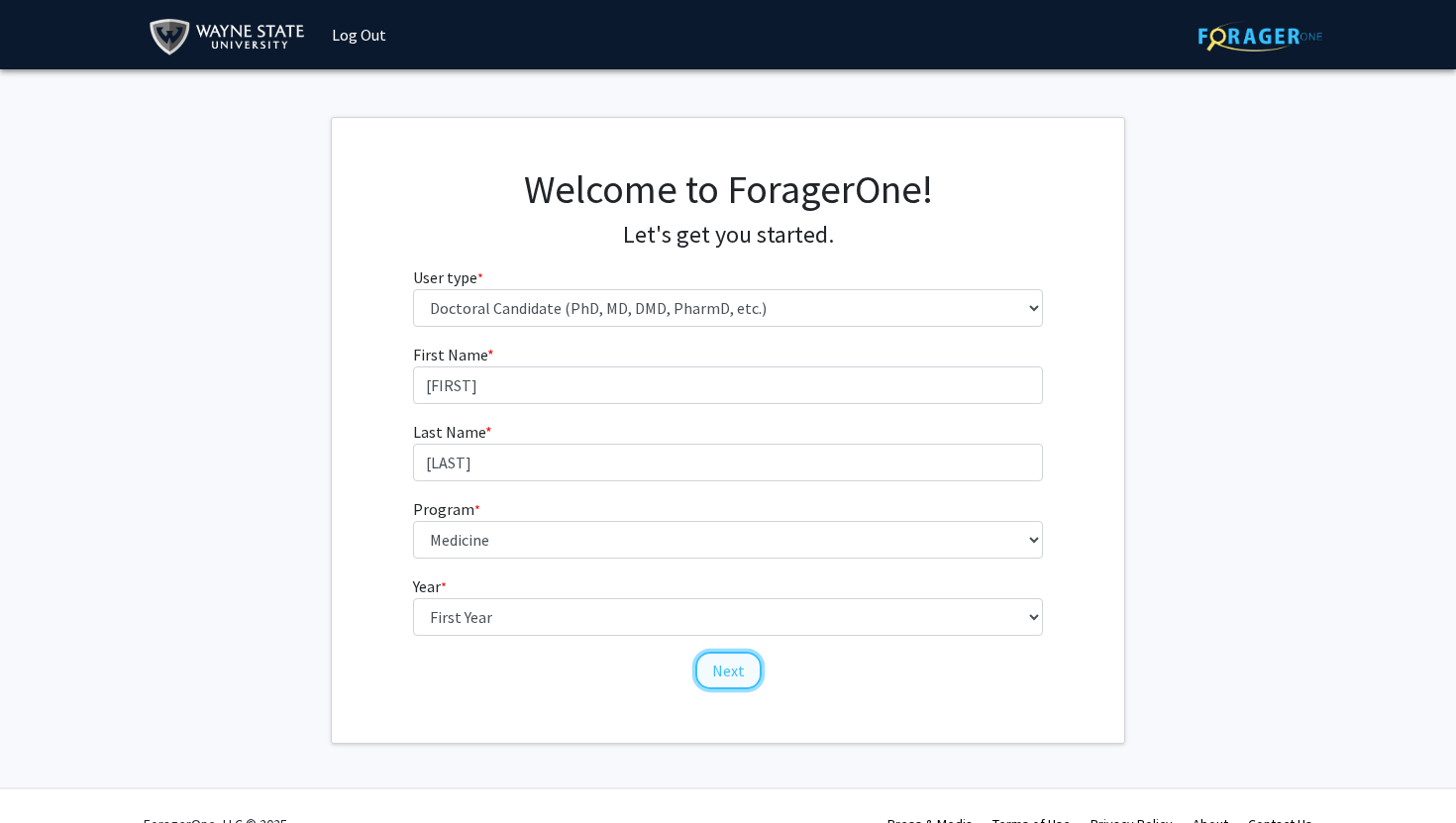 click on "Next" 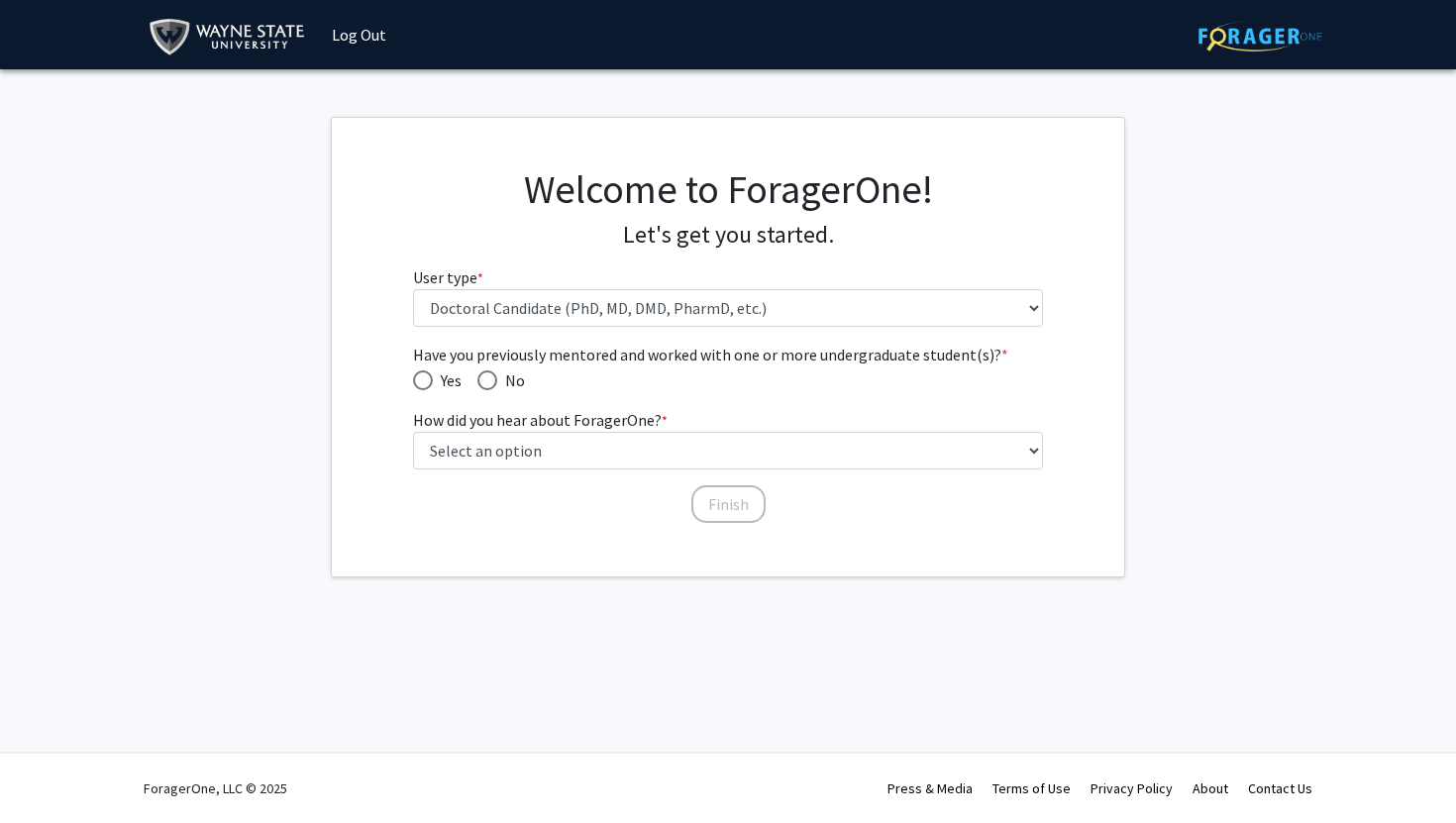 click at bounding box center [487, 380] 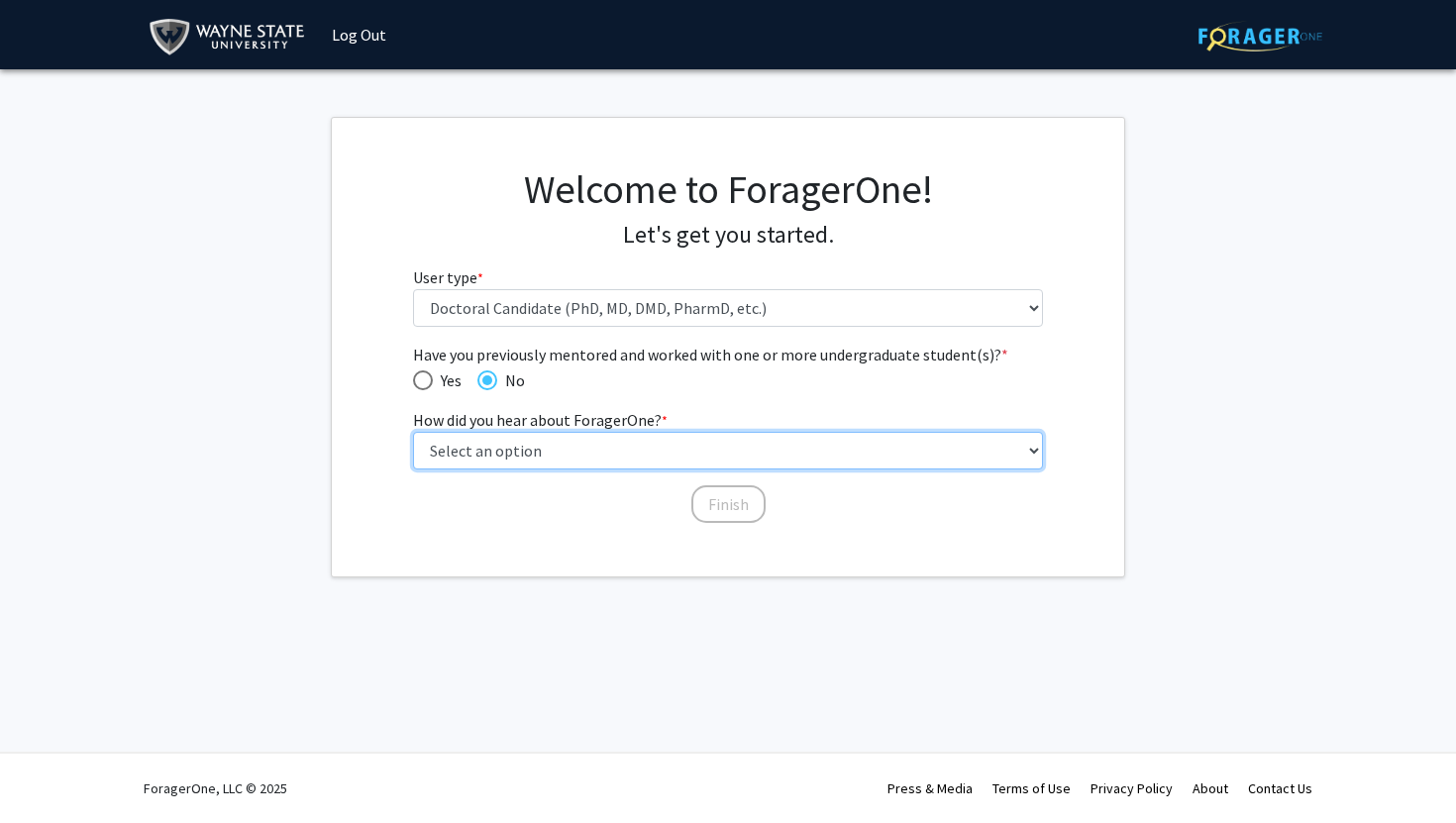 click on "Select an option  Peer/student recommendation   Faculty/staff recommendation   University website   University email or newsletter   Other" at bounding box center (728, 451) 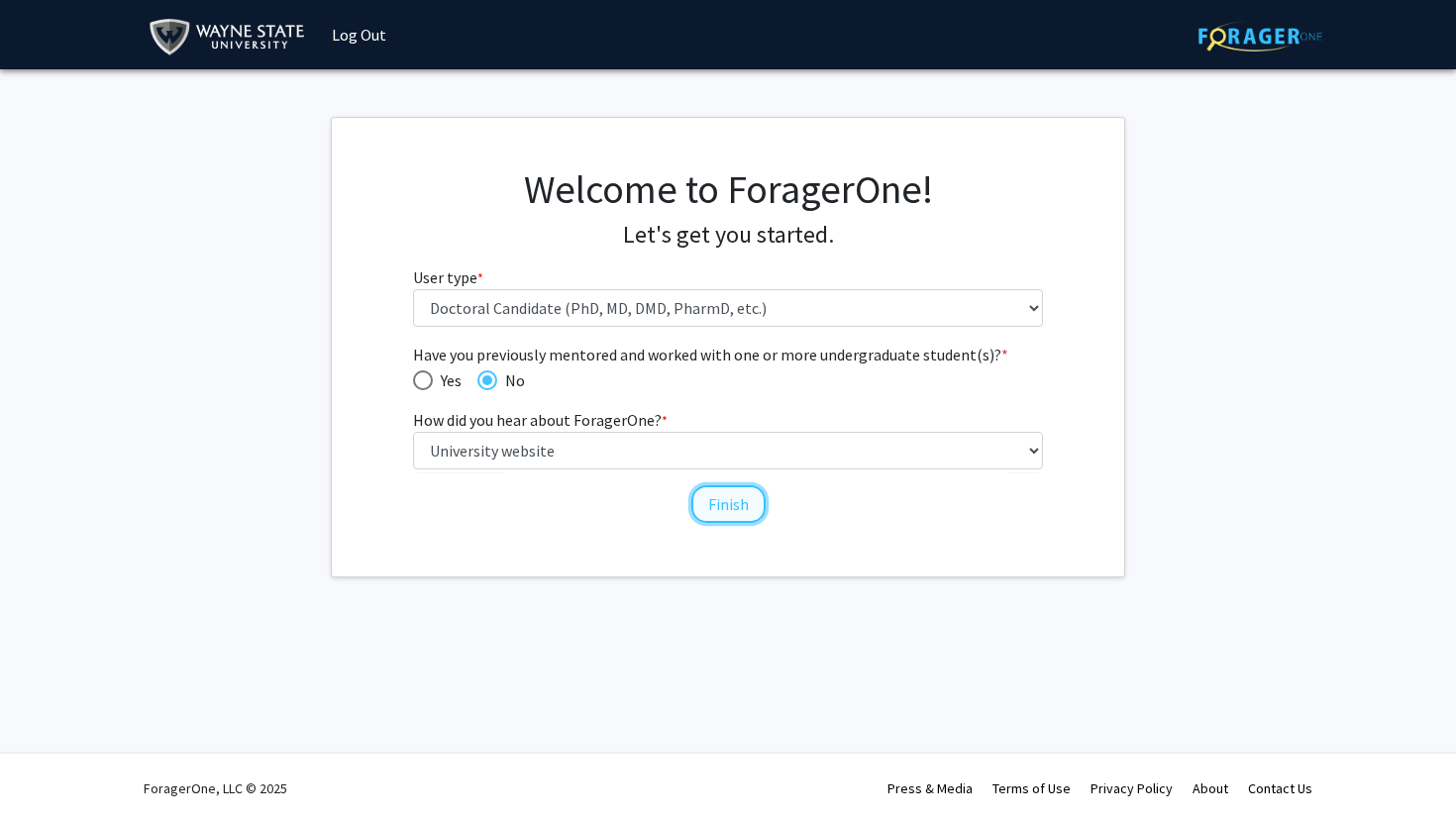 click on "Finish" 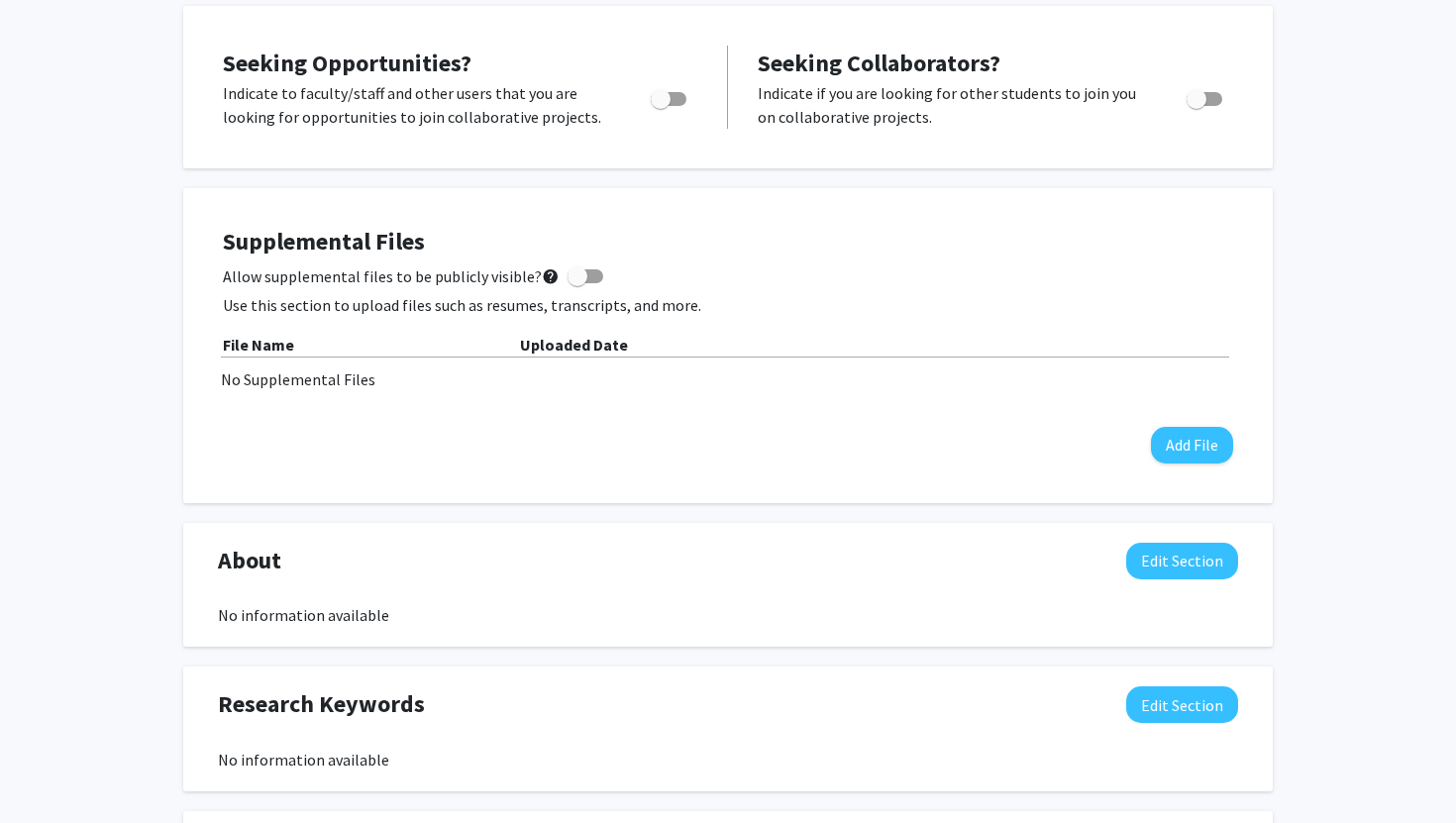 scroll, scrollTop: 0, scrollLeft: 0, axis: both 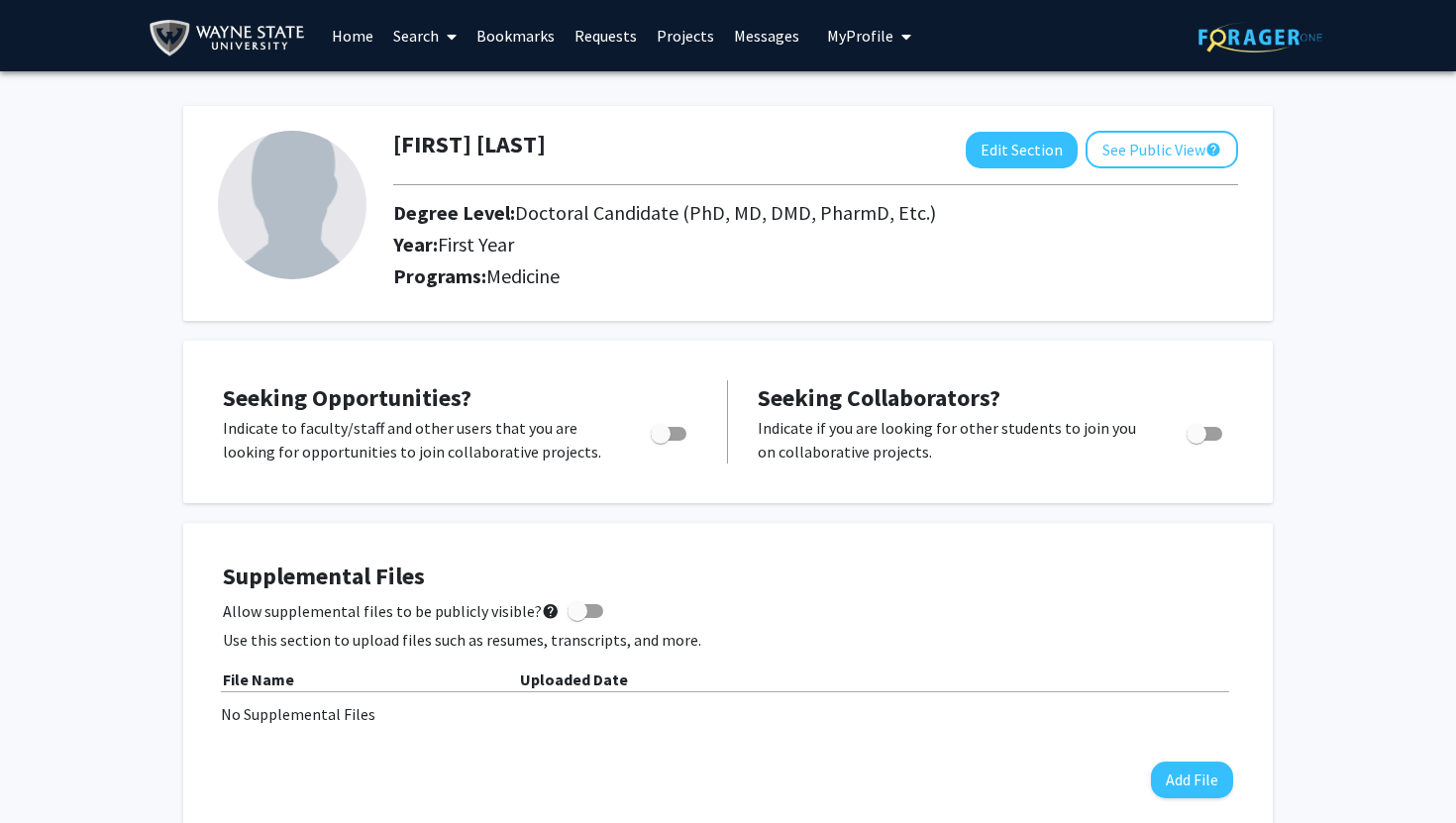 click on "Projects" at bounding box center (685, 36) 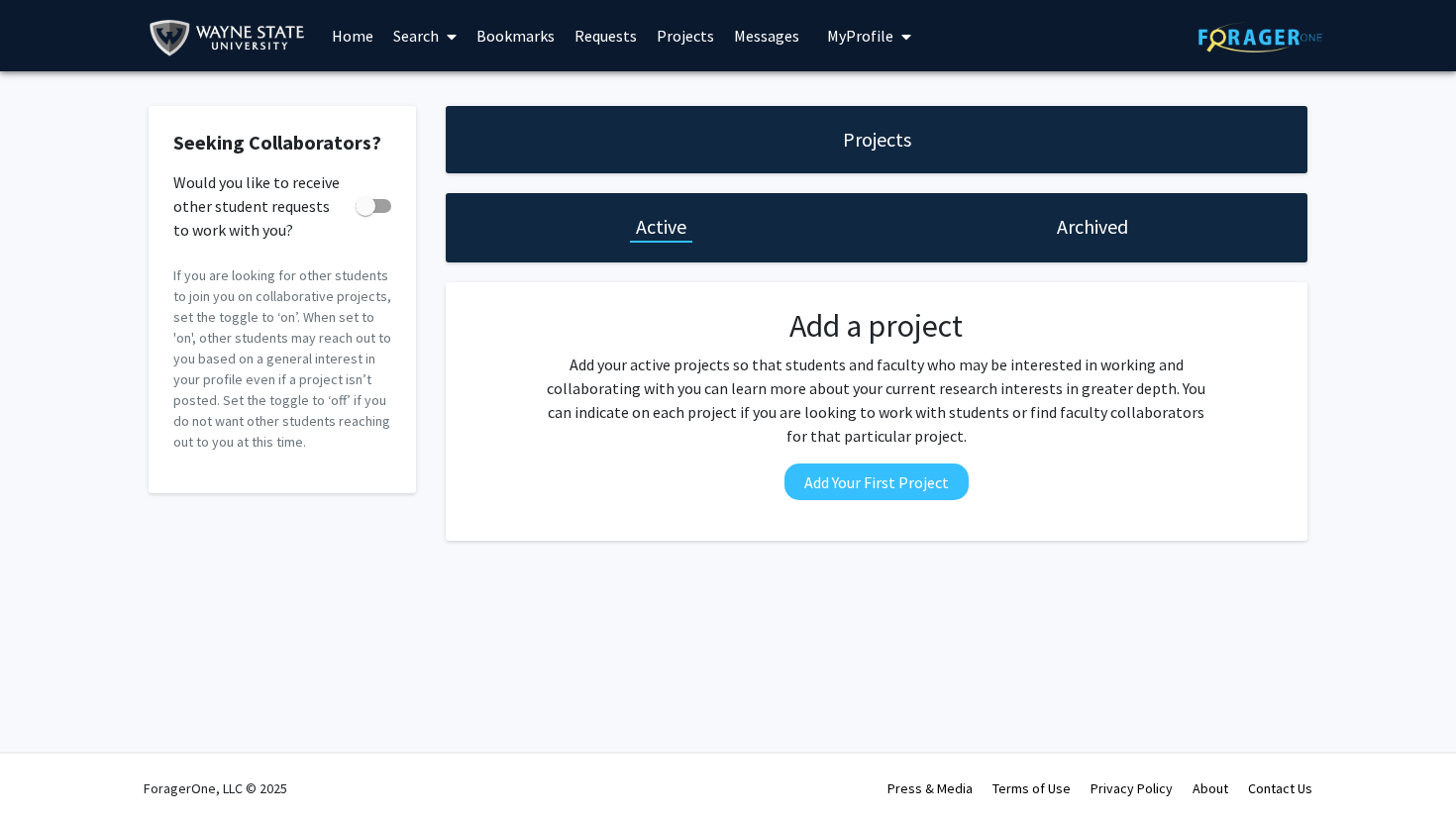 click at bounding box center [448, 37] 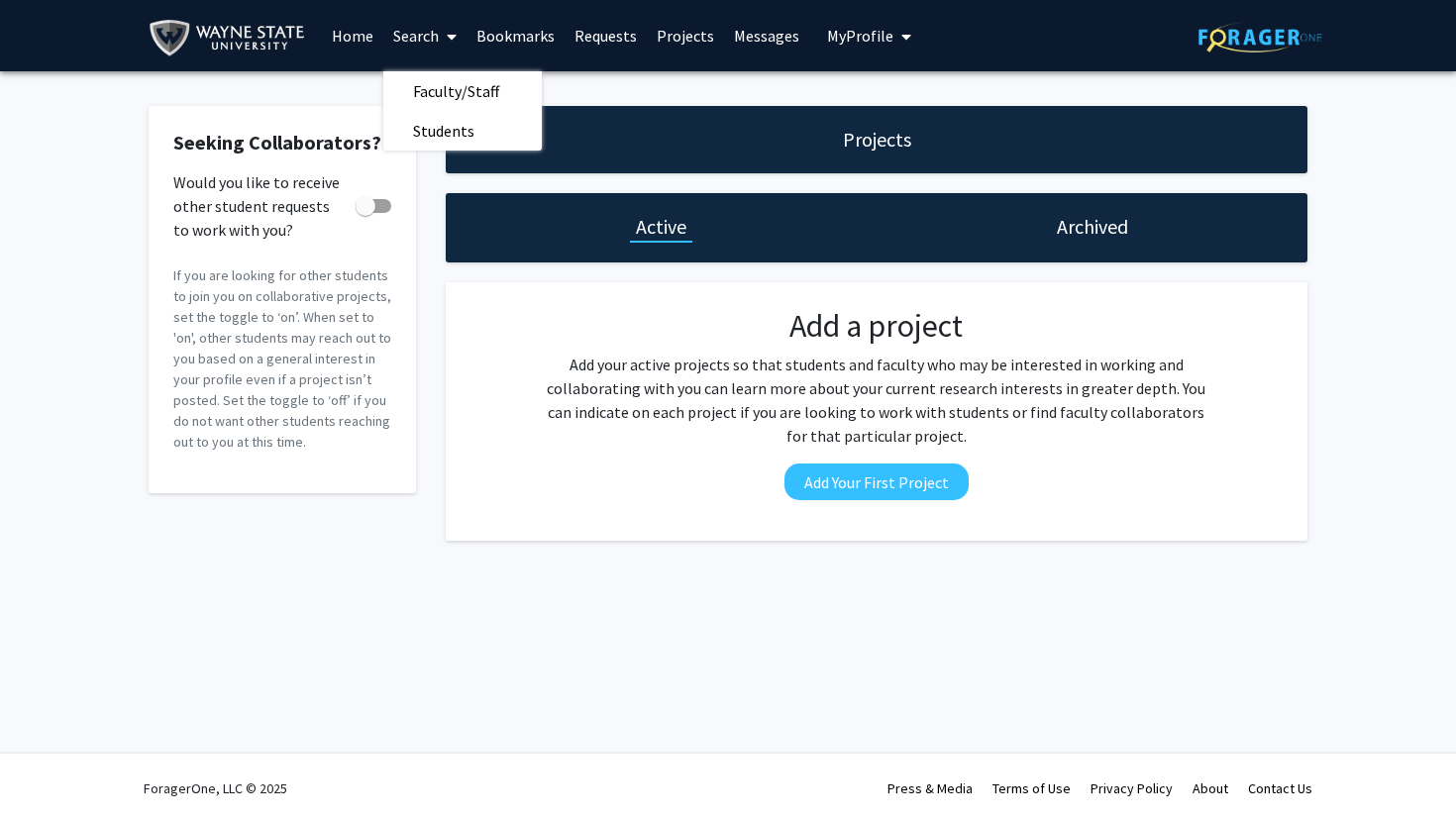 click on "Seeking Collaborators?    Would you like to receive other student requests to work with you?   If you are looking for other students to join you on collaborative projects, set the toggle to ‘on’. When set to 'on', other students may reach out to you based on a general interest in your profile even if a project isn’t posted. Set the toggle to ‘off’ if you do not want other students reaching out to you at this time.  Projects Active Archived Add a project  Add your active projects so that students and faculty who may be interested in working and collaborating with you can learn more about your current research interests in greater depth. You can indicate on each project if you are looking to work with students or find faculty collaborators for that particular project.   Add Your First Project" 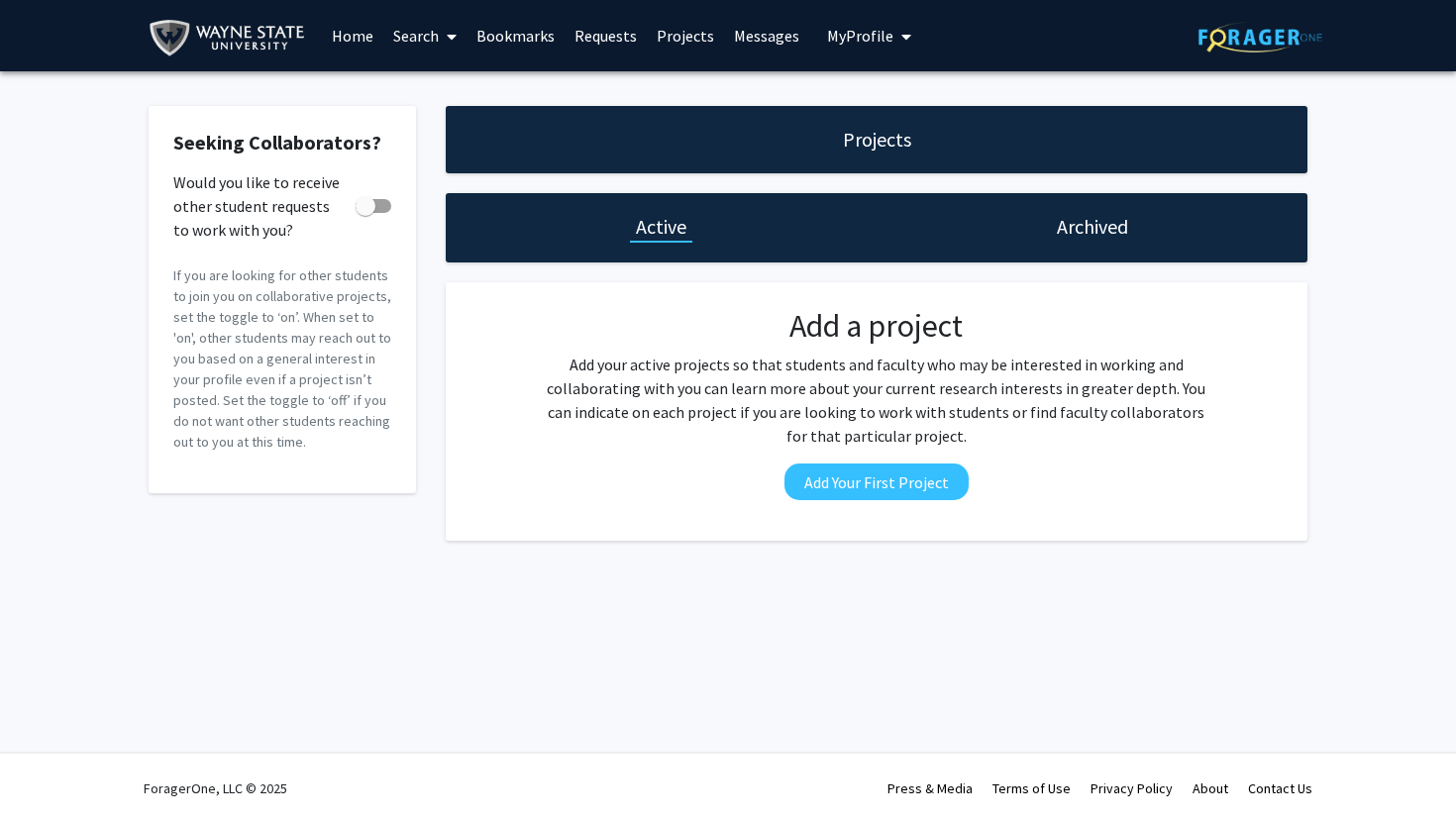 click on "Home" at bounding box center [353, 36] 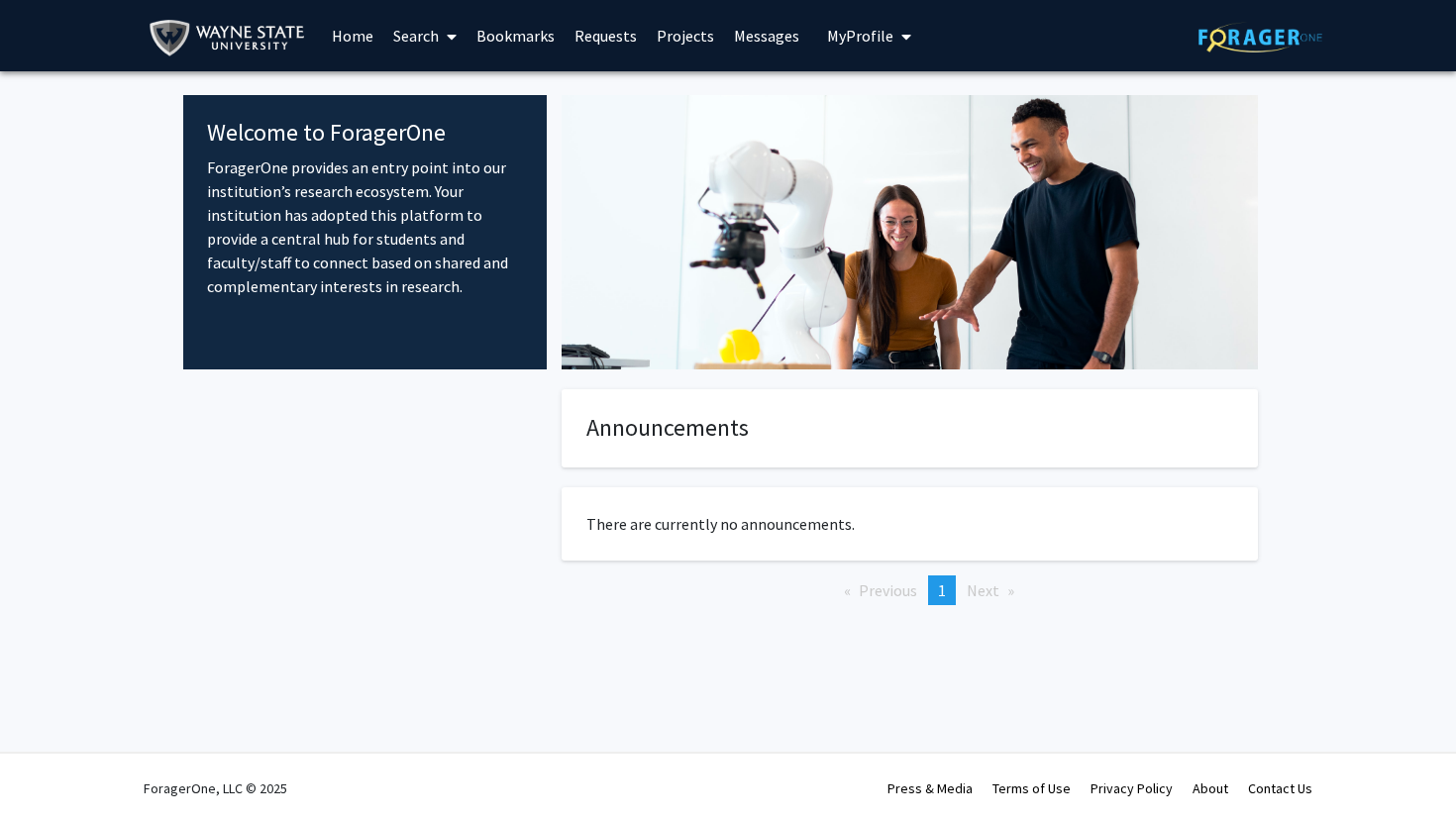 click on "Search" at bounding box center [425, 36] 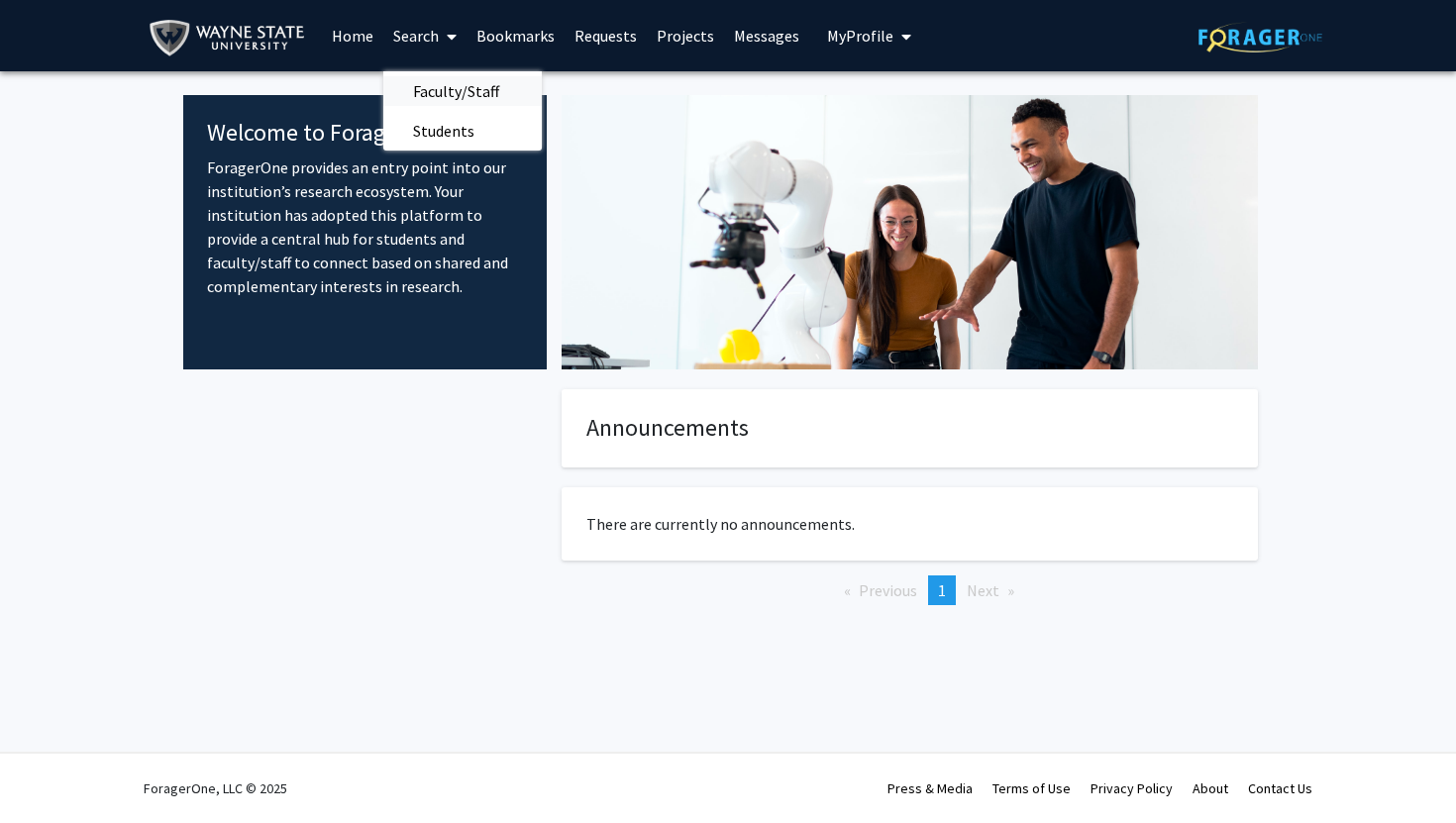click on "Faculty/Staff" at bounding box center [456, 91] 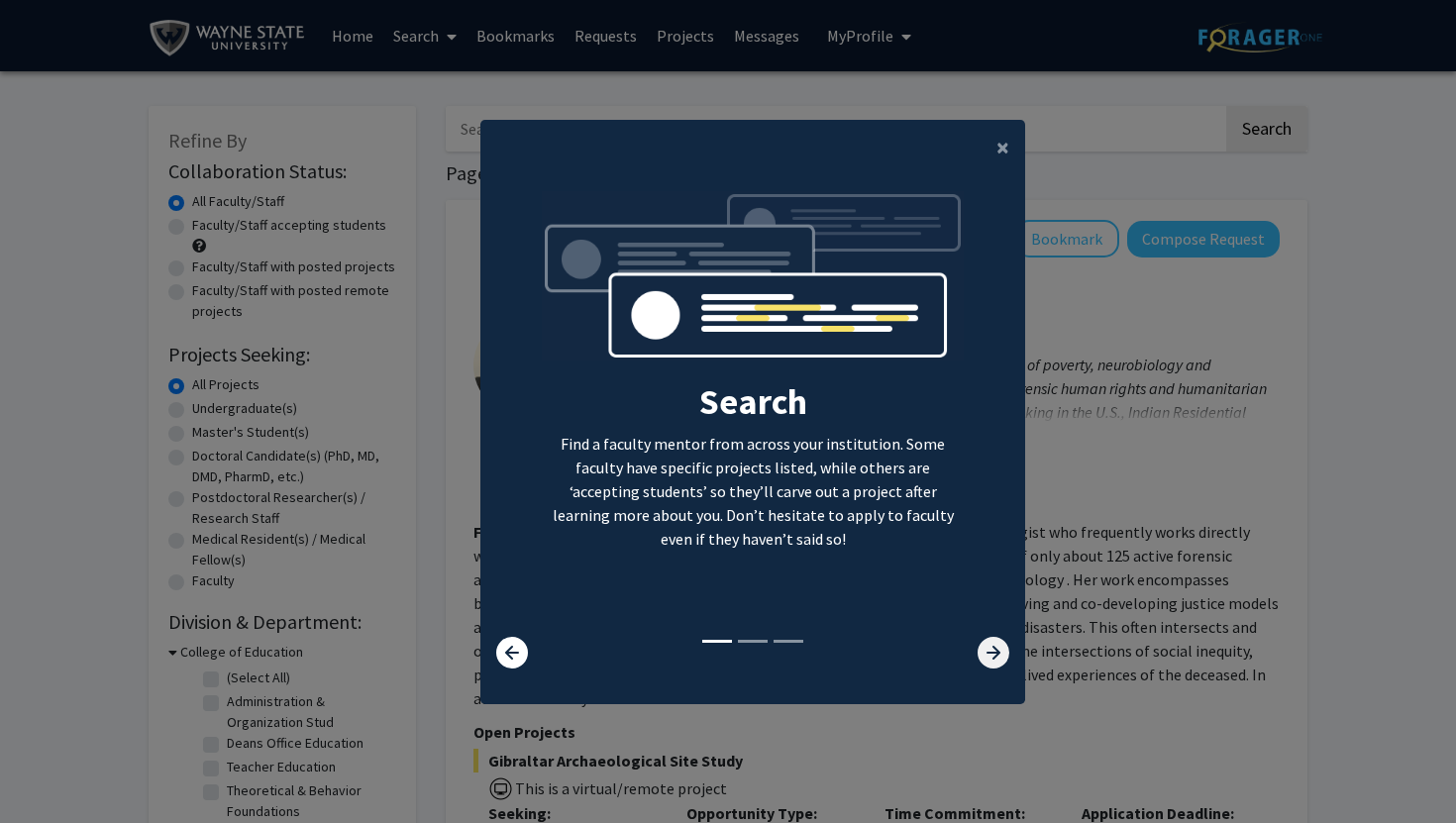 click 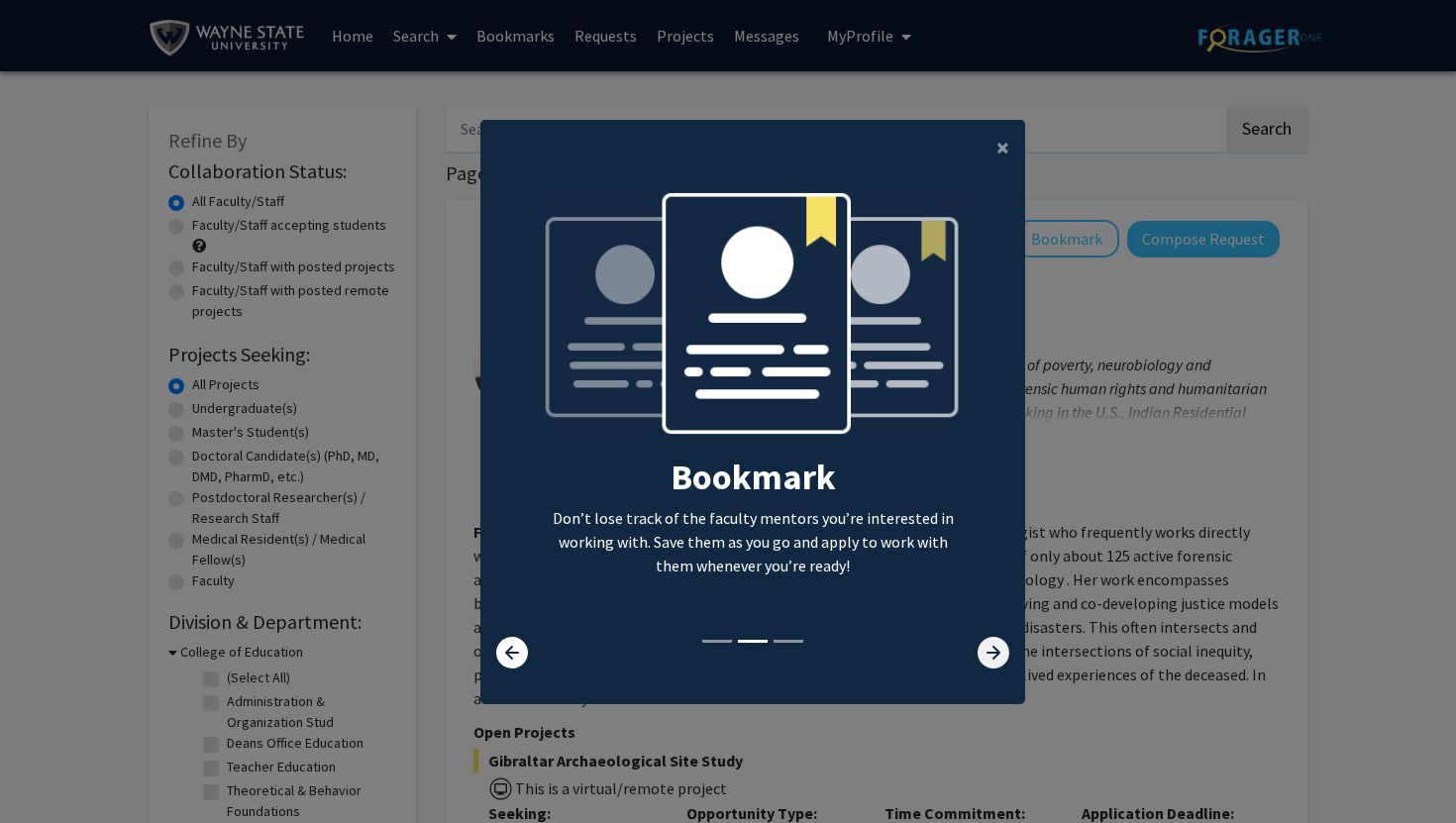 click 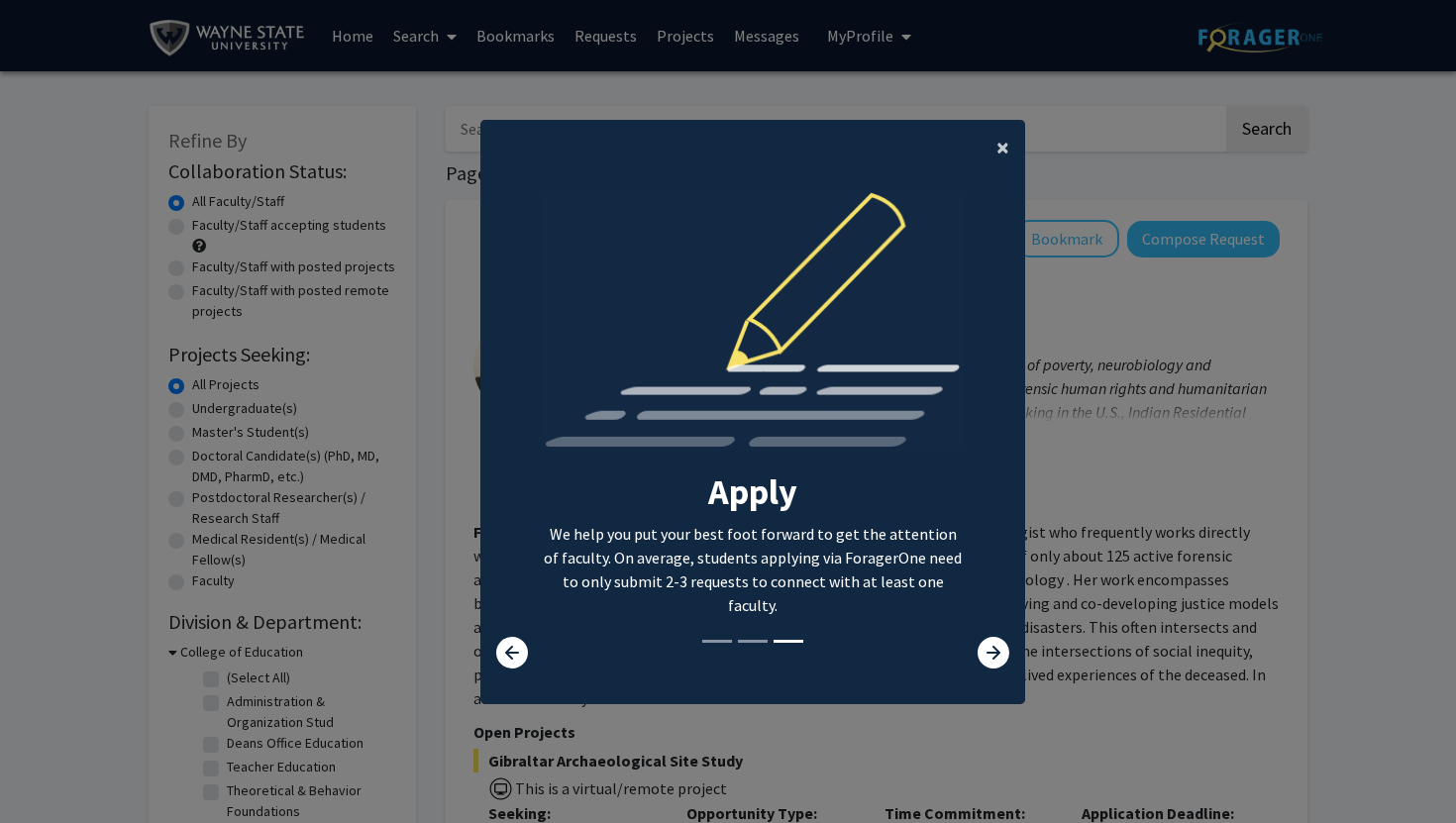 click on "×" 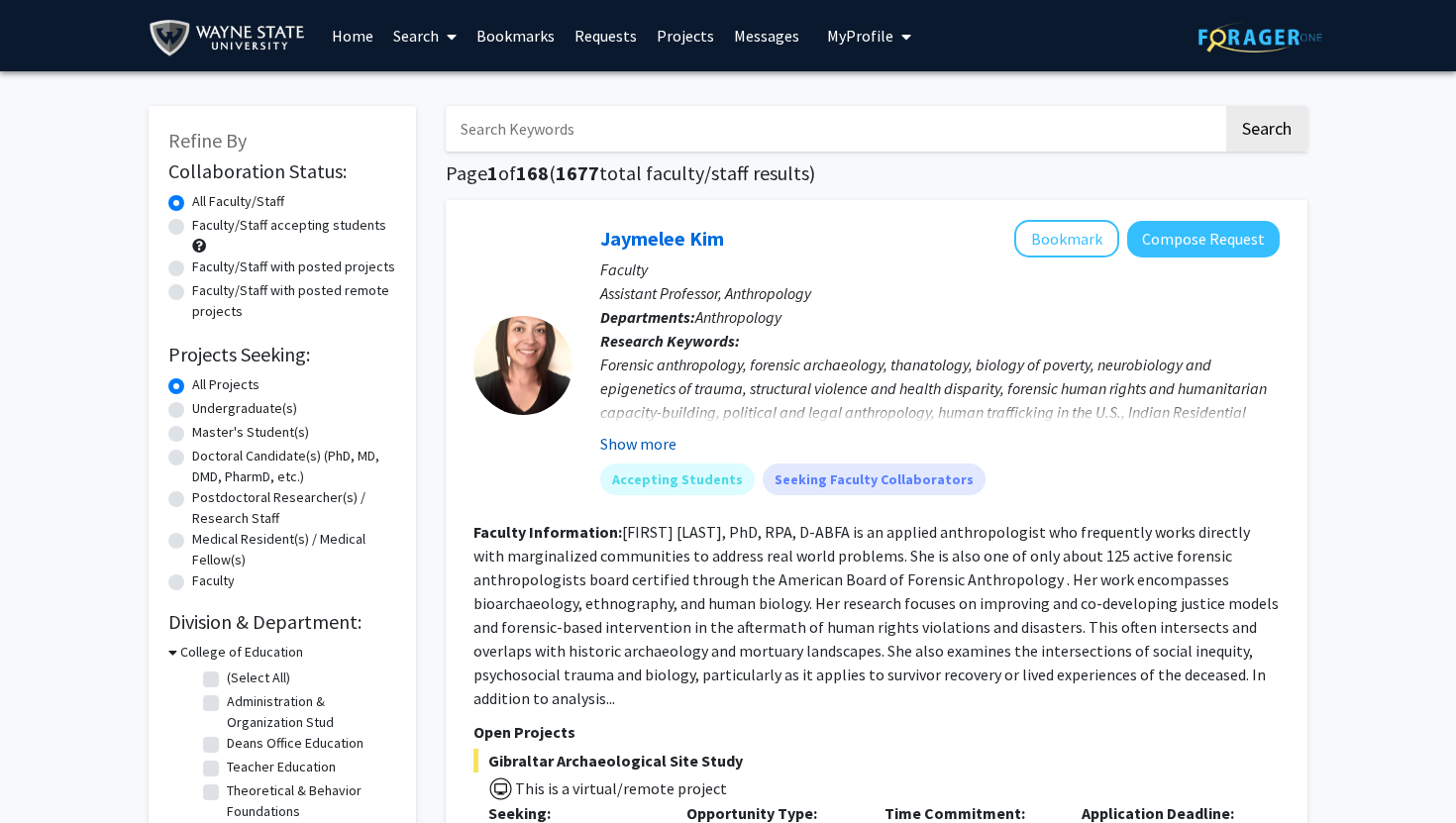 click on "Show more" 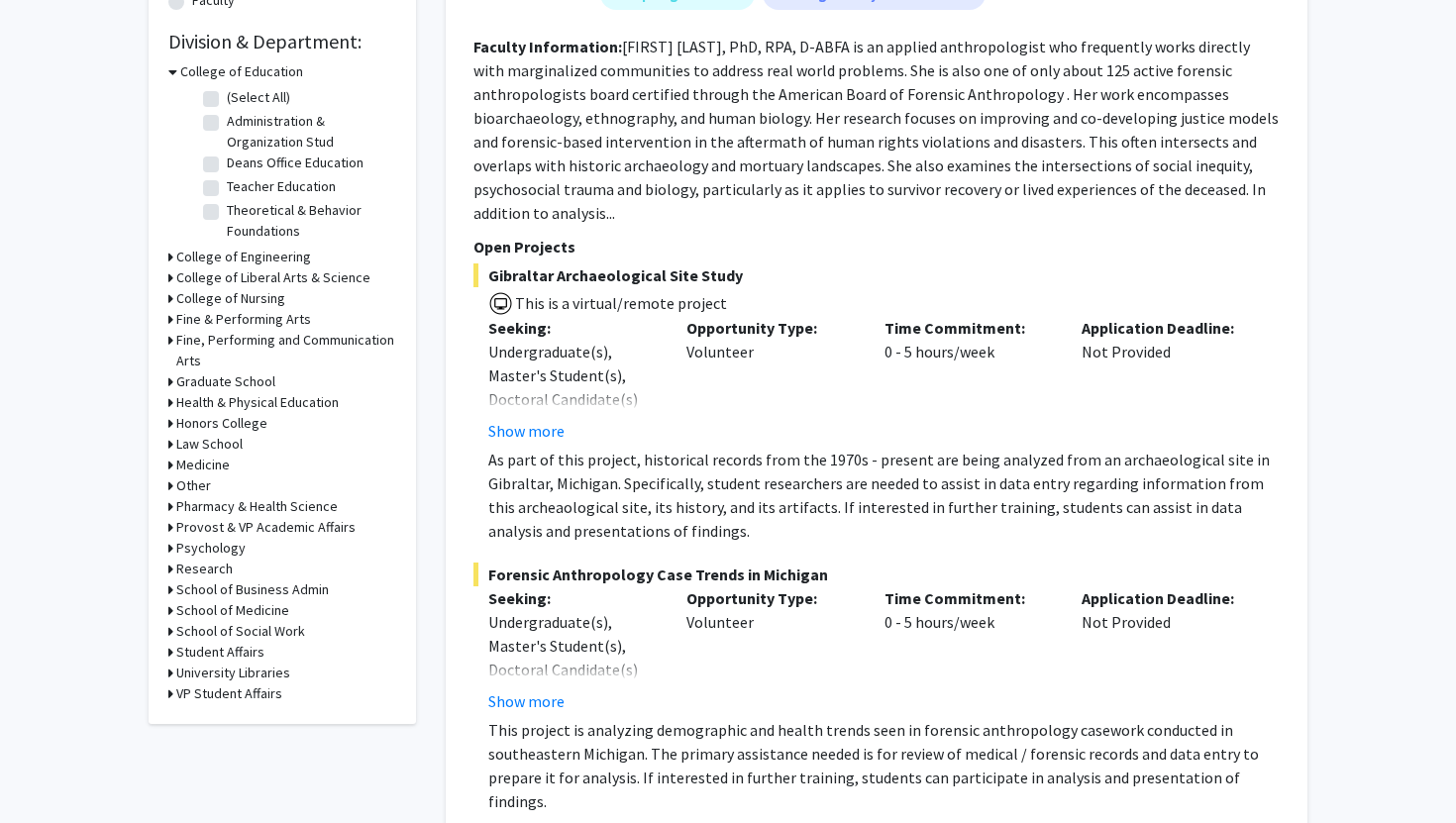 scroll, scrollTop: 581, scrollLeft: 0, axis: vertical 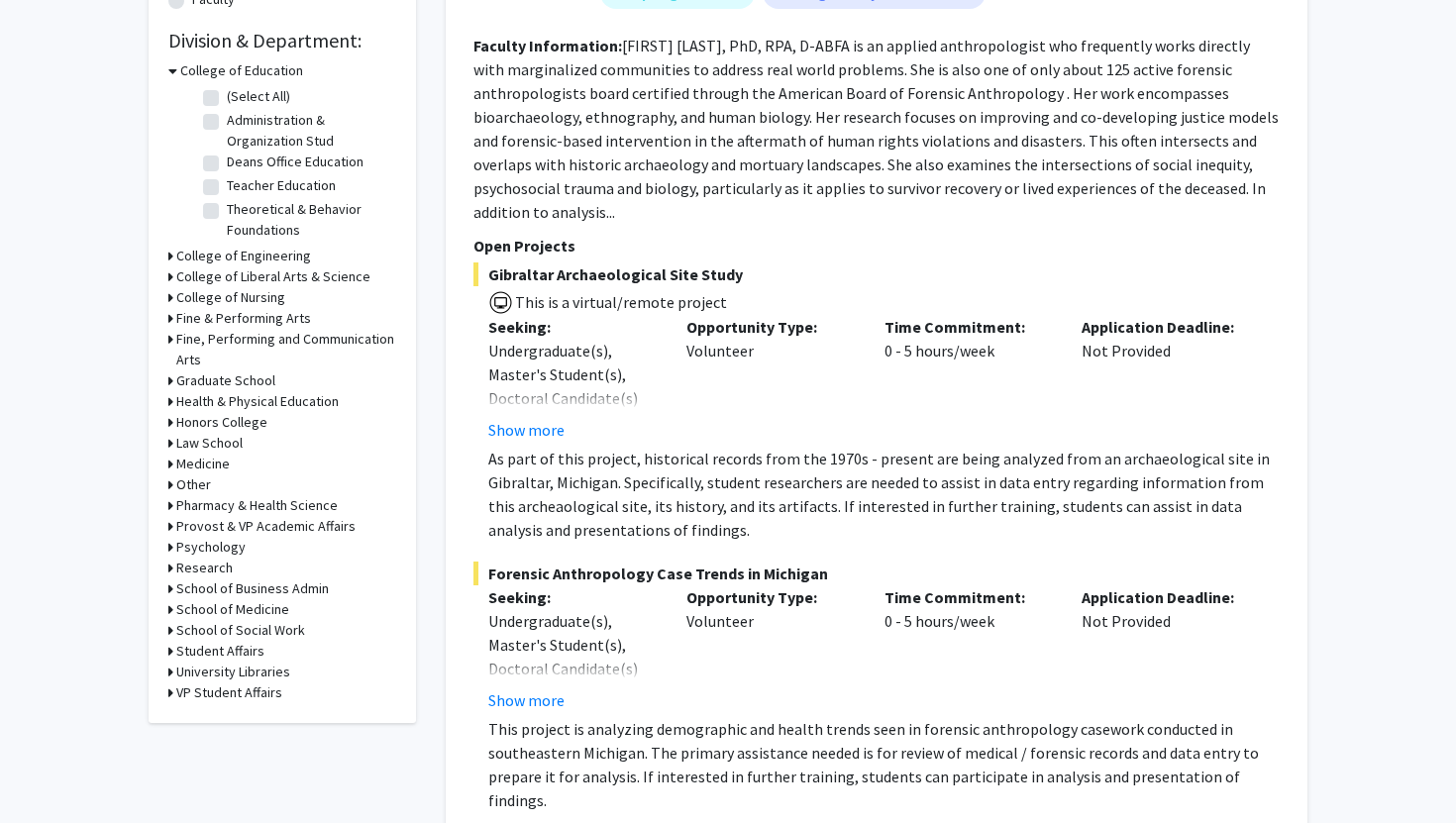 click on "Medicine" at bounding box center (203, 463) 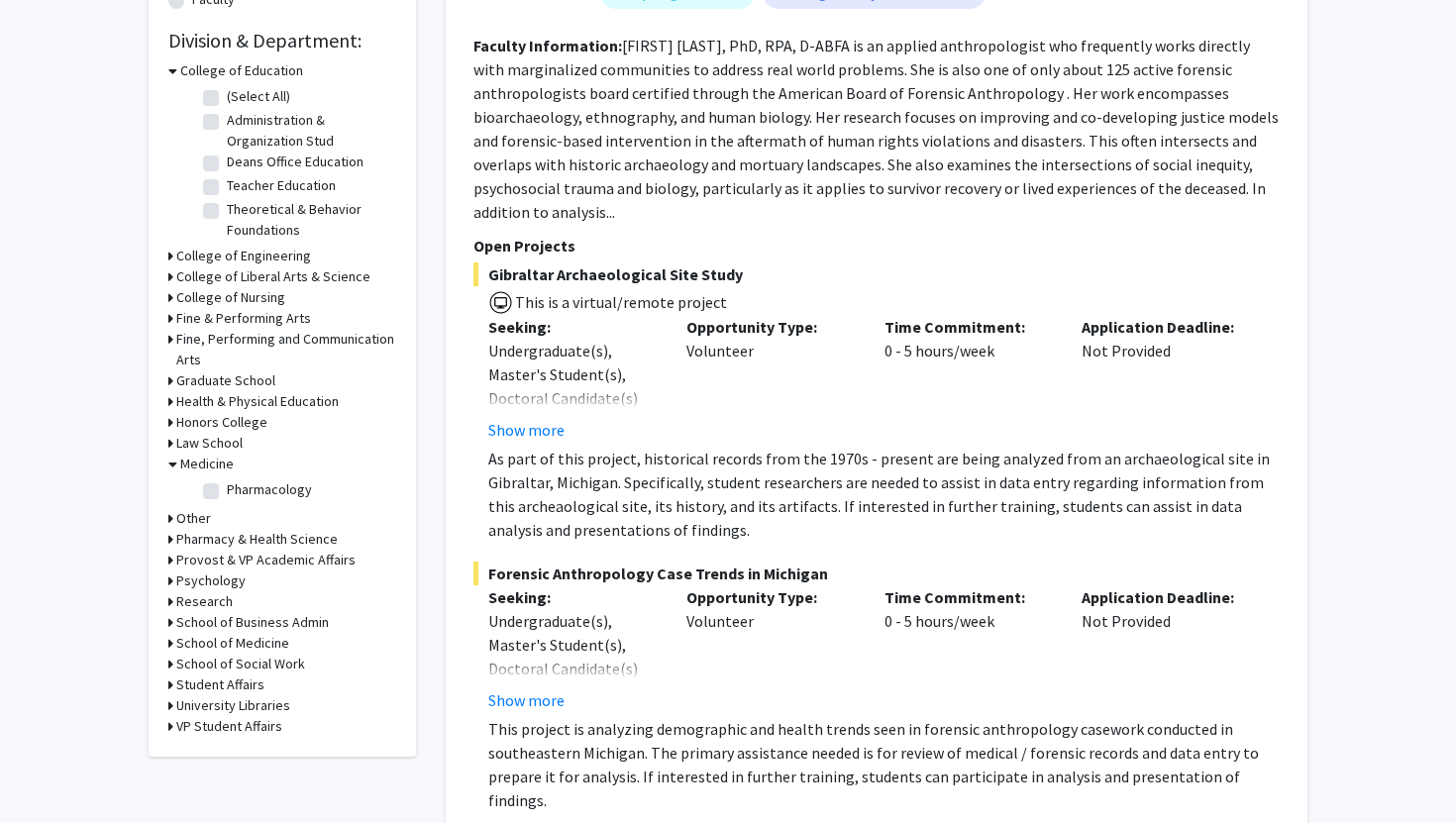 click on "Pharmacy & Health Science" at bounding box center (257, 539) 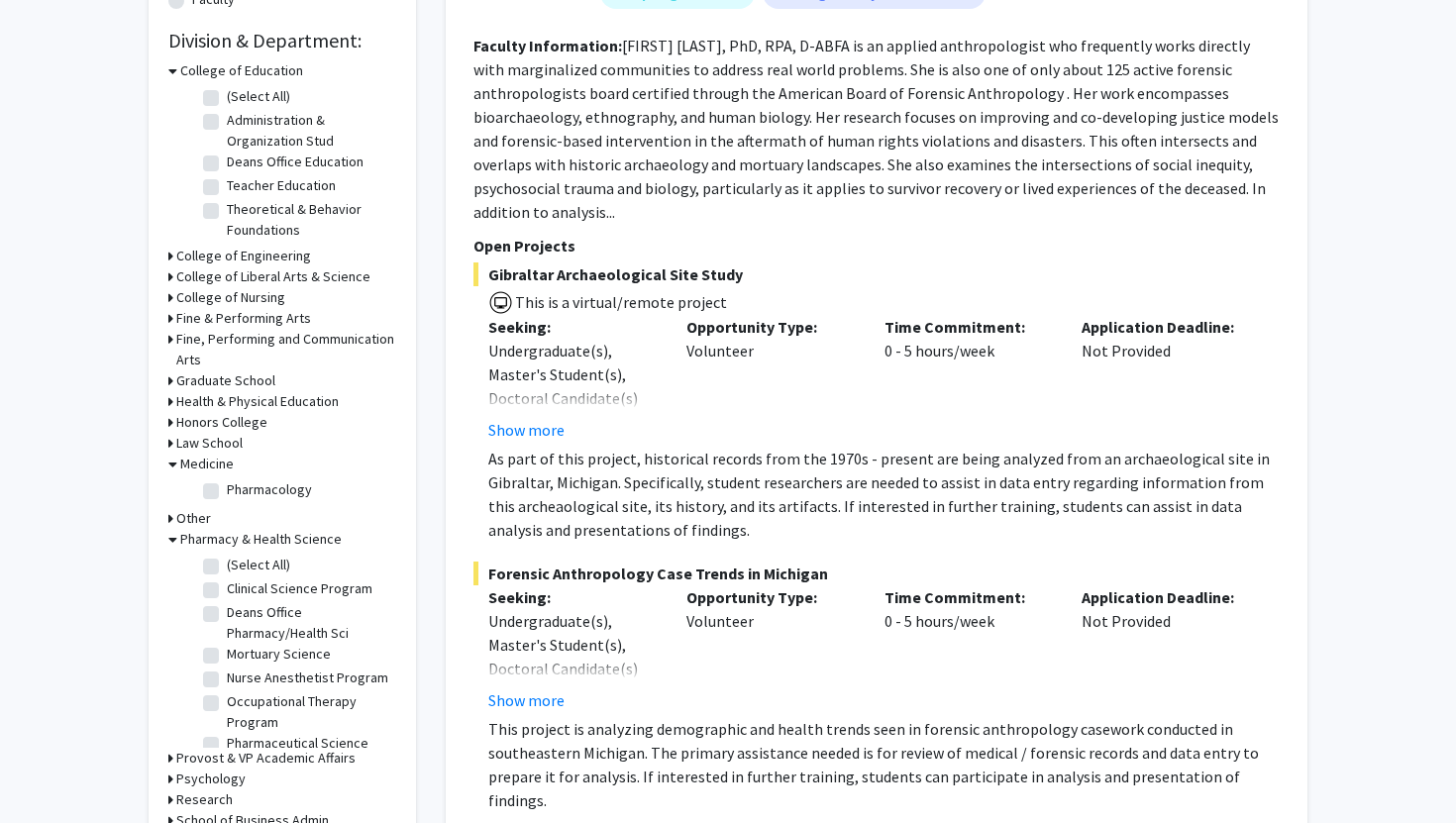 click on "Clinical Science Program" 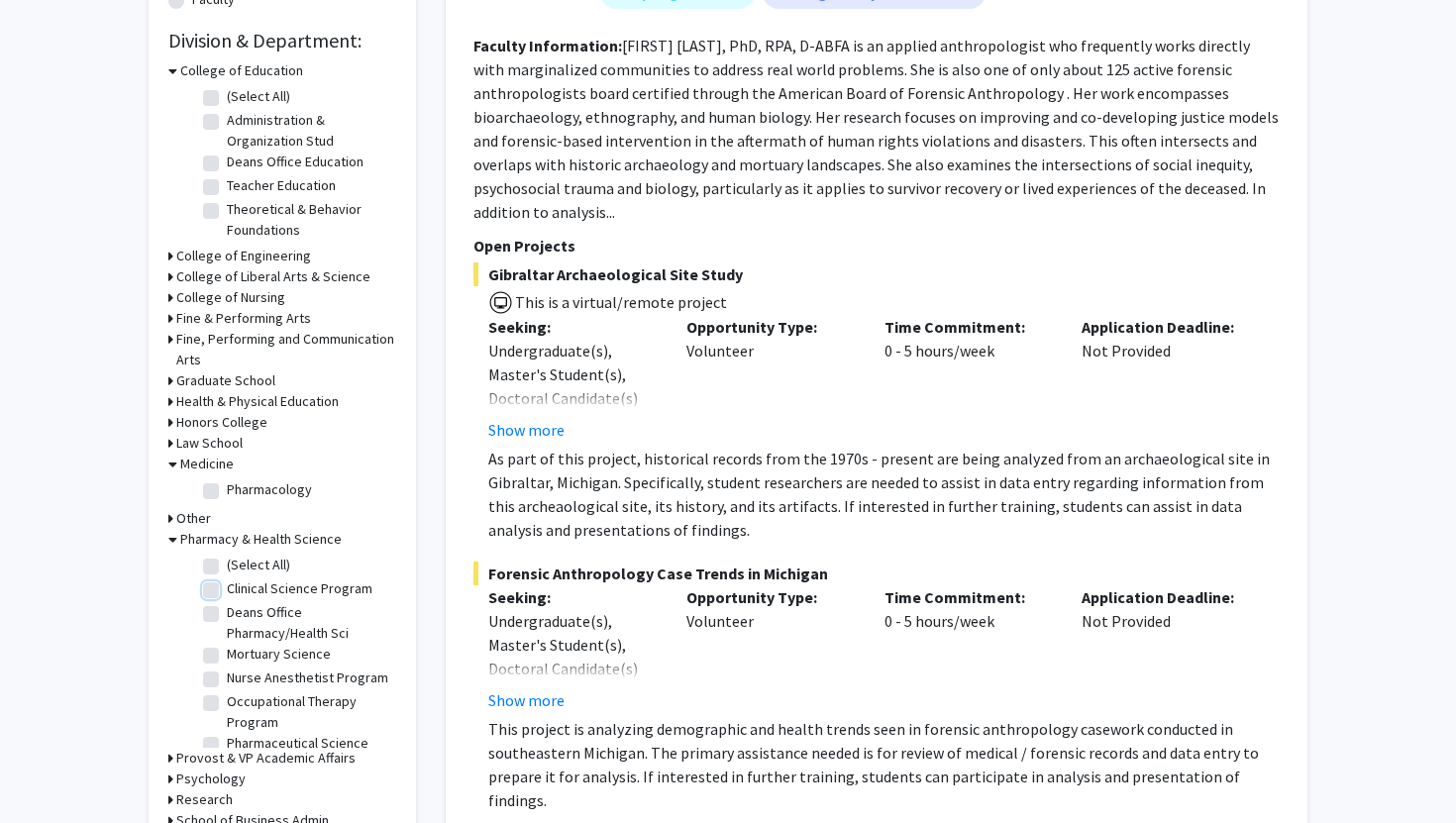 click on "Clinical Science Program" at bounding box center (233, 584) 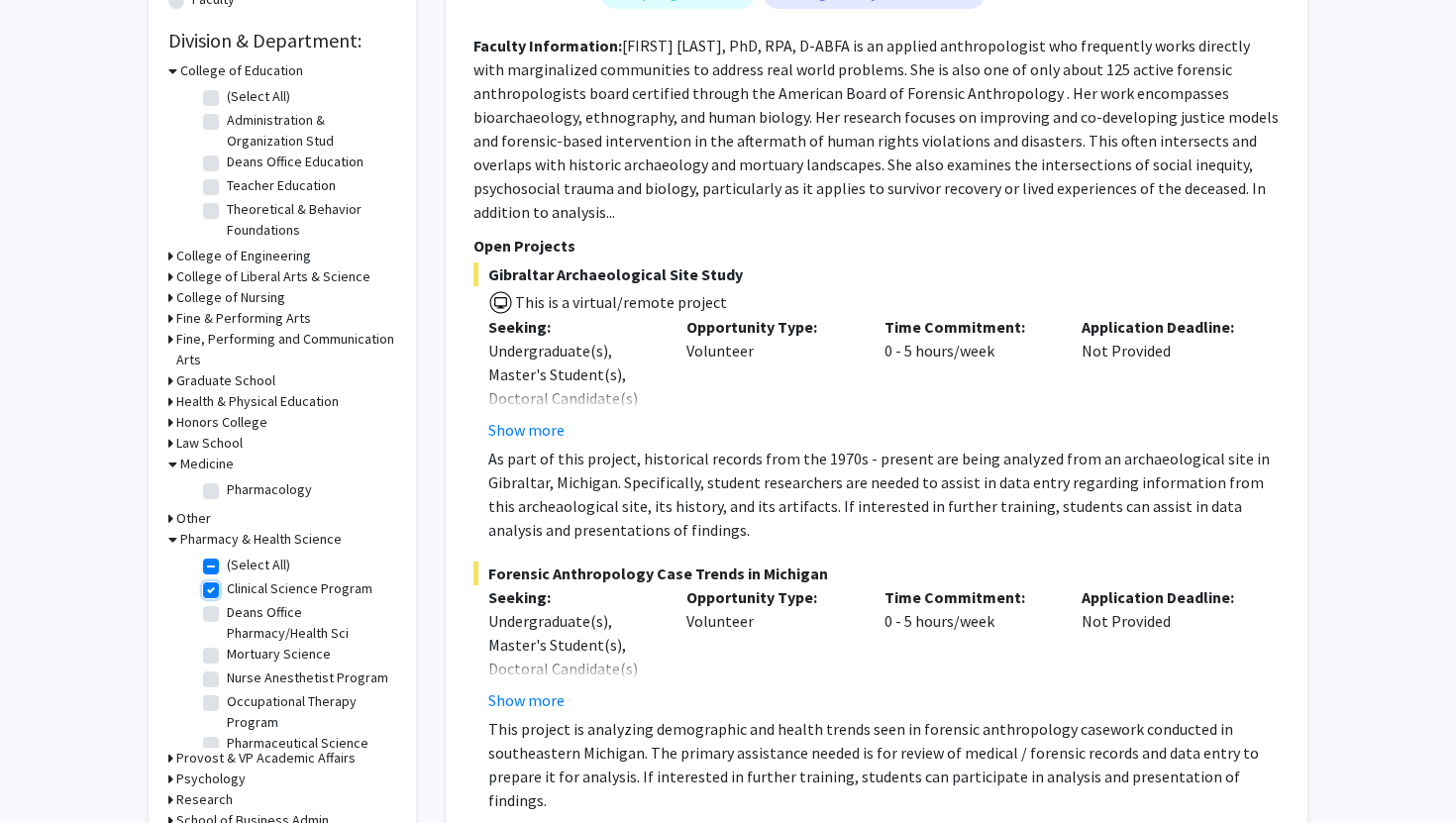 checkbox on "true" 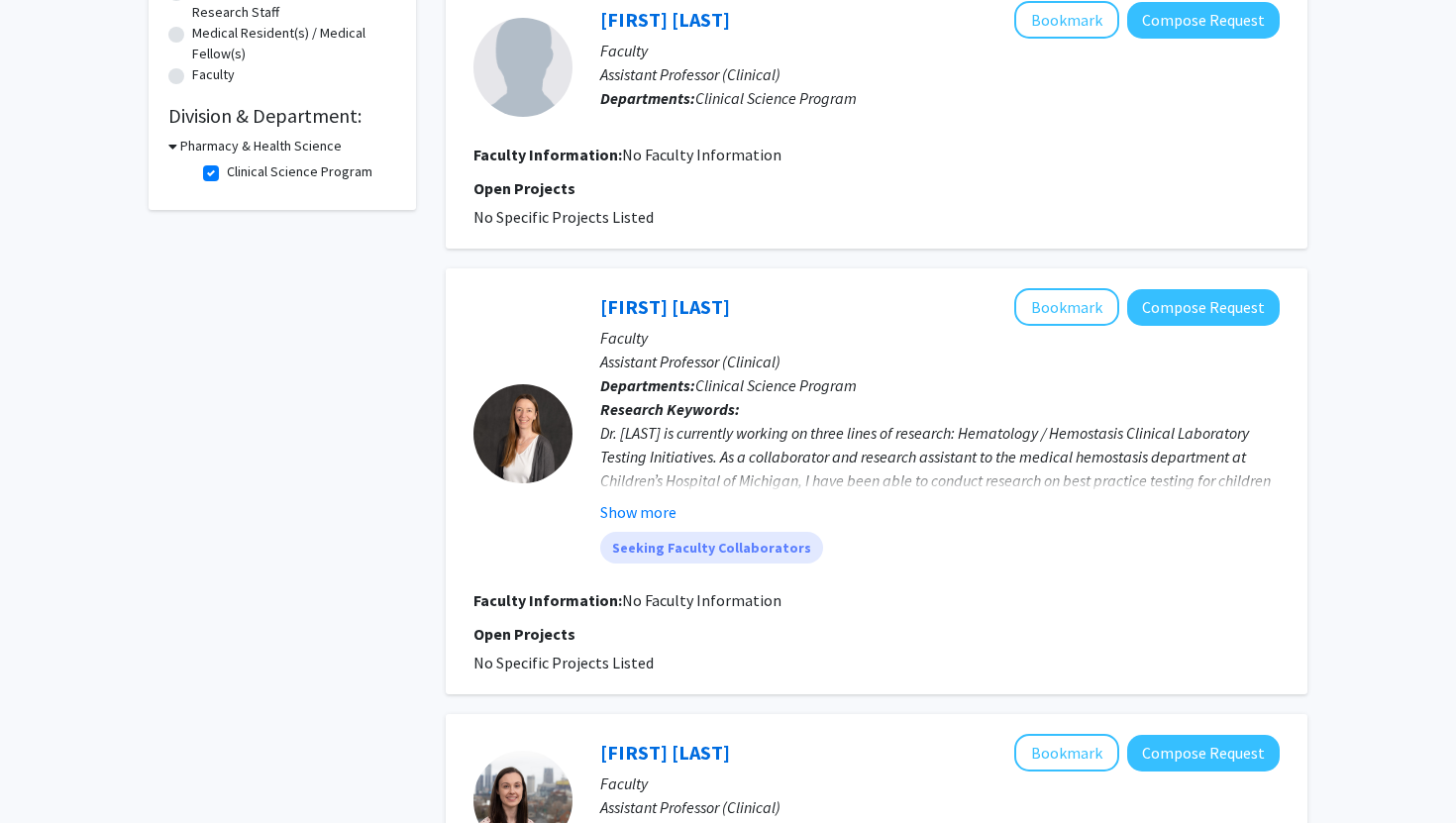 scroll, scrollTop: 530, scrollLeft: 0, axis: vertical 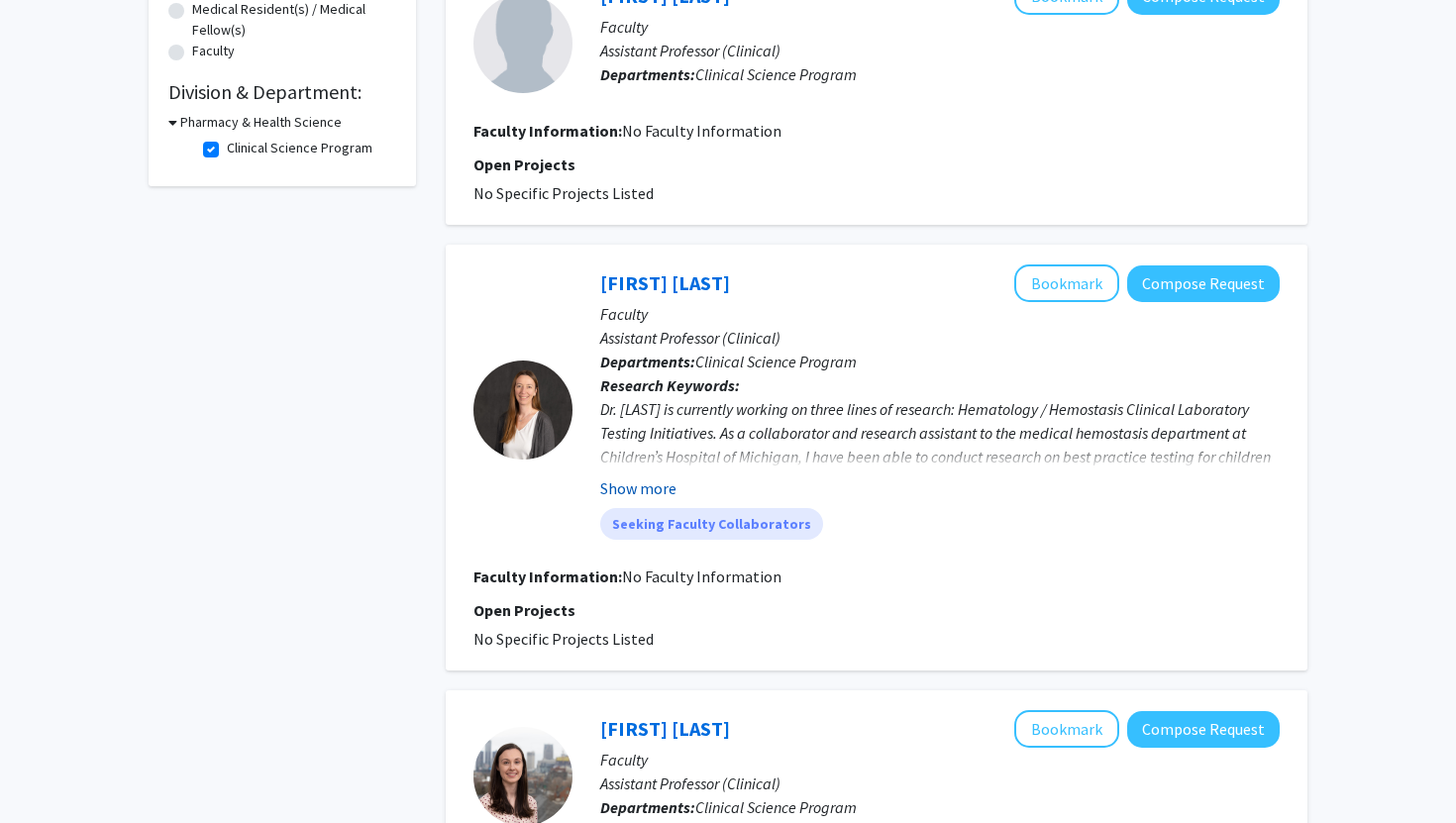 click on "Show more" 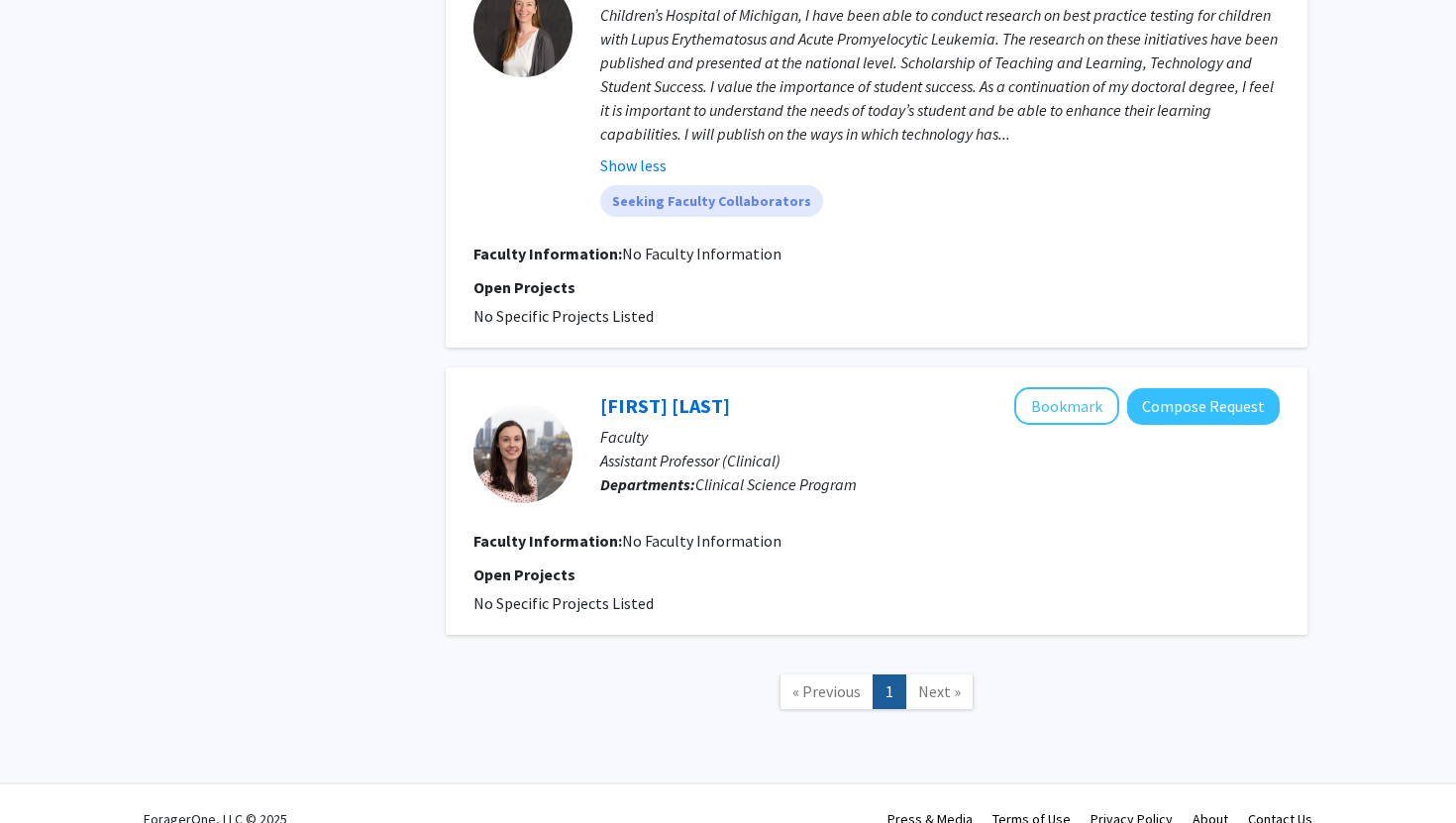 scroll, scrollTop: 0, scrollLeft: 0, axis: both 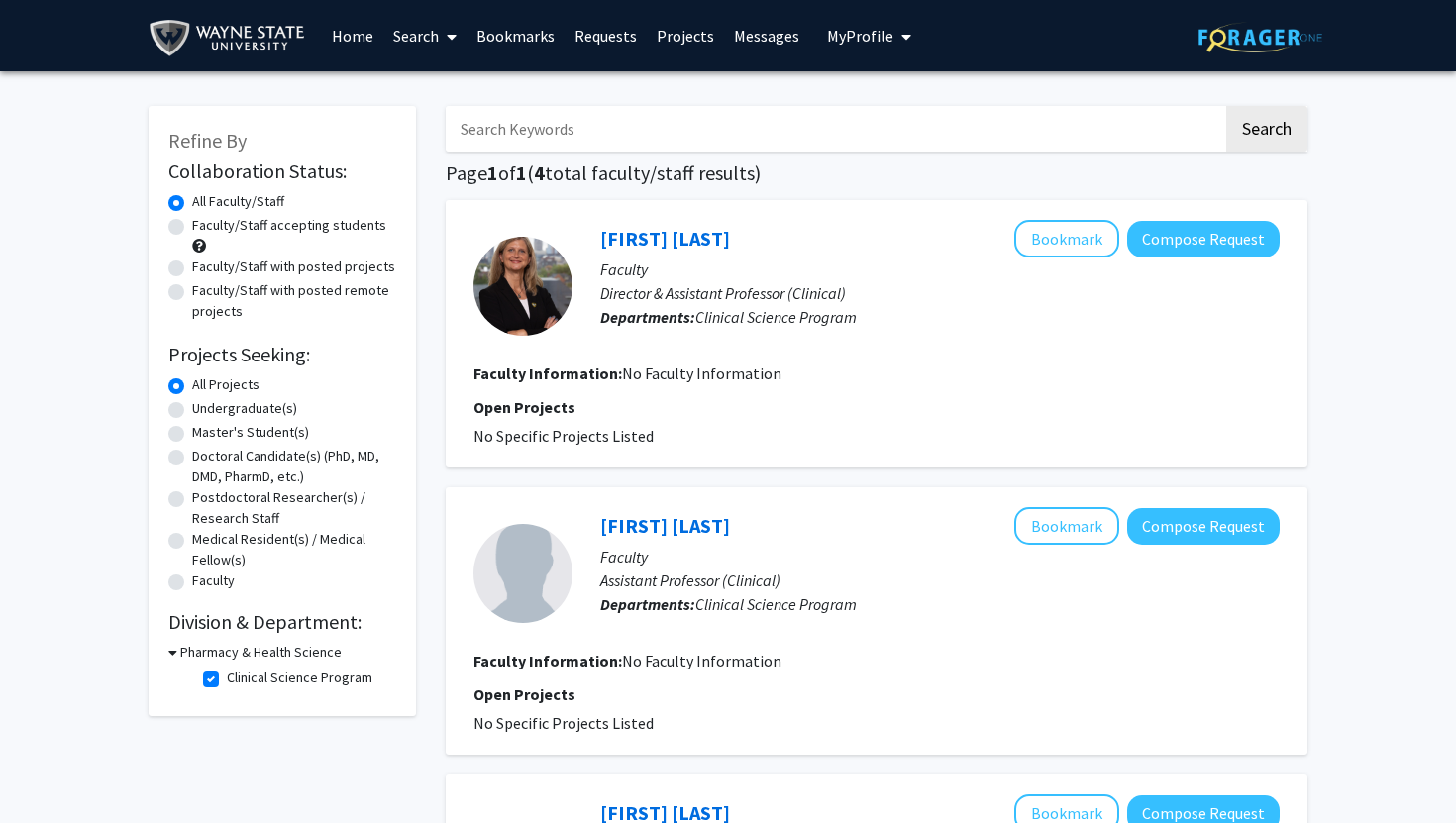 click on "Medical Resident(s) / Medical Fellow(s)" 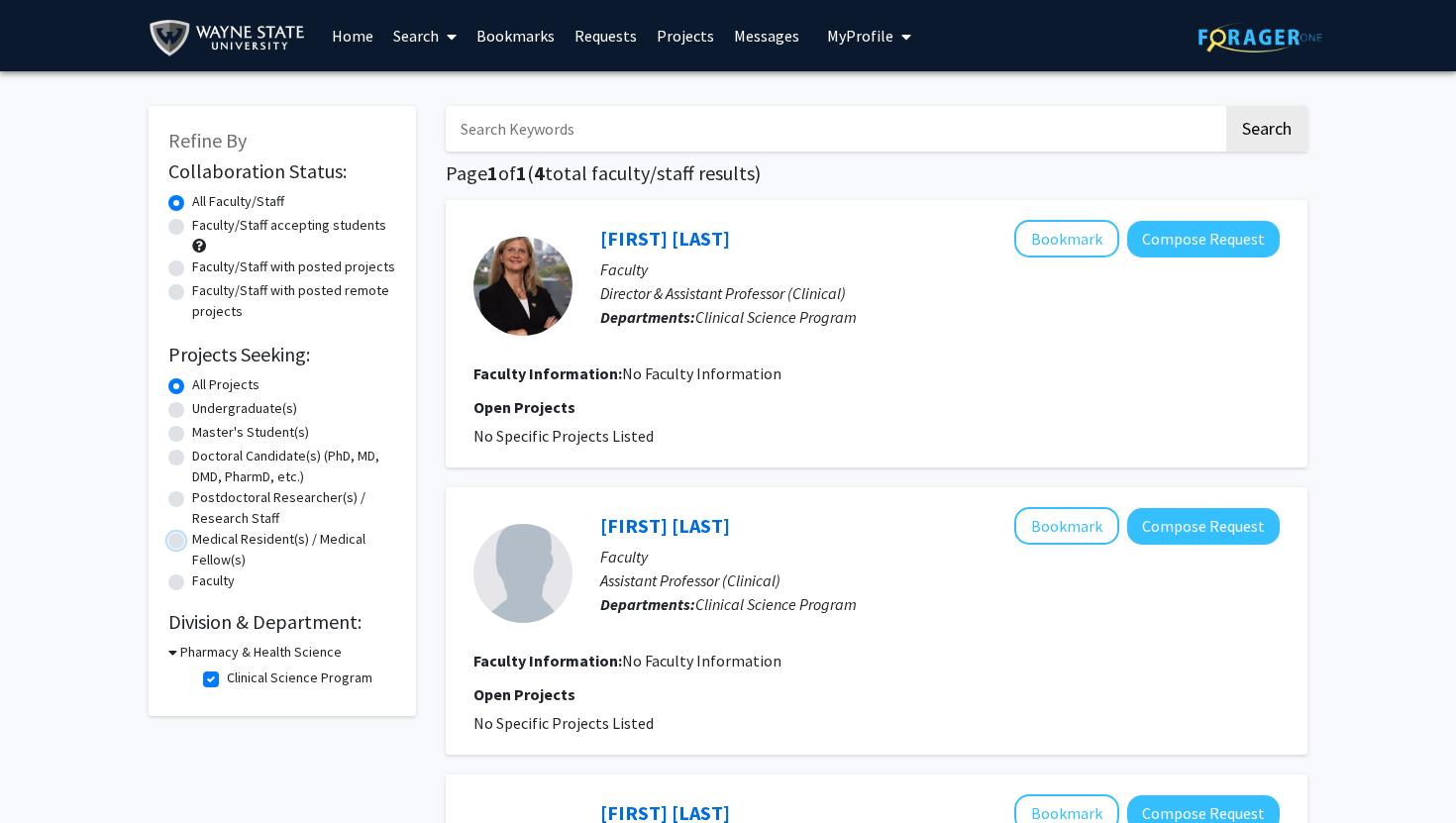 radio on "true" 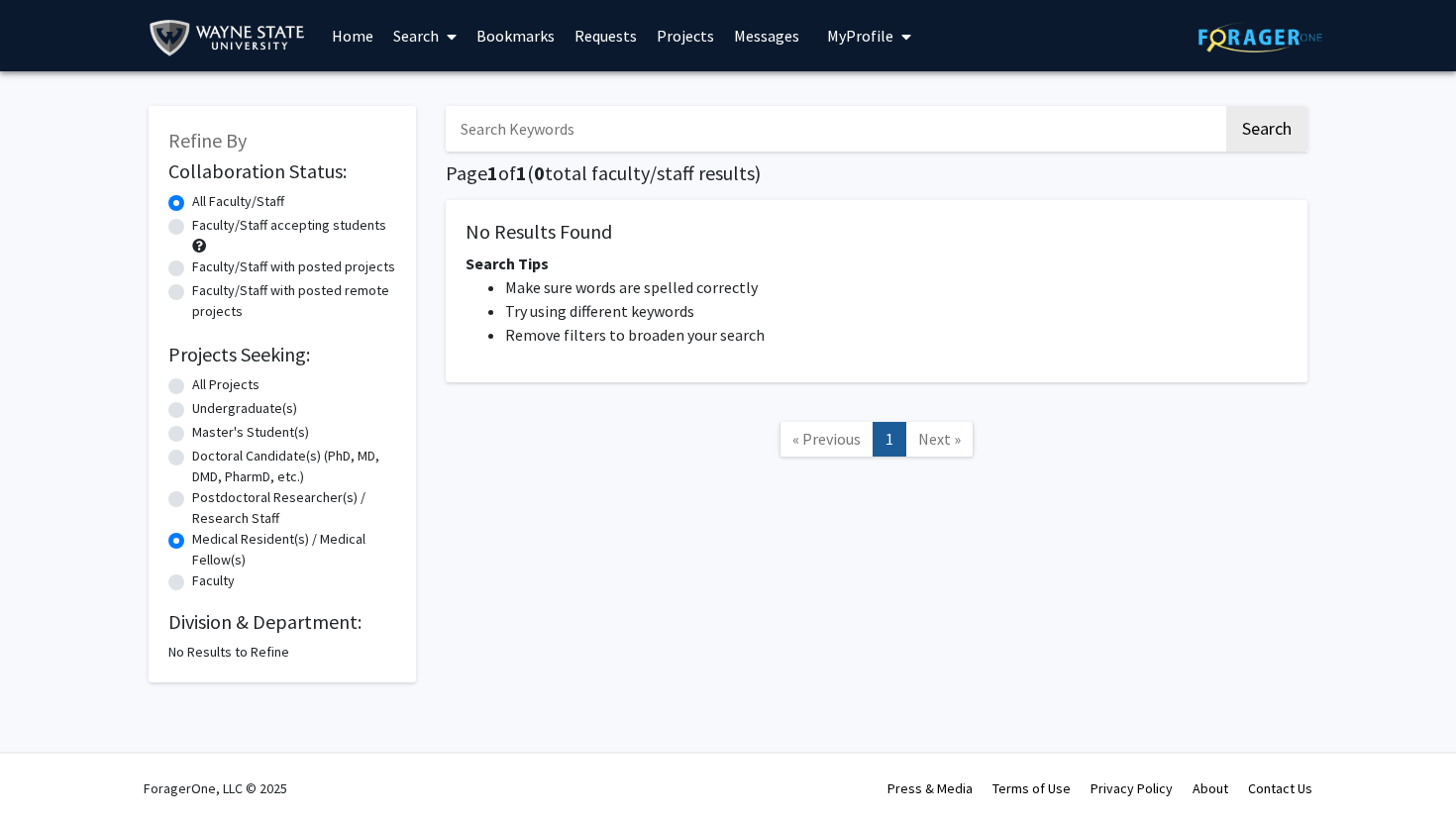 click on "Faculty/Staff accepting students" 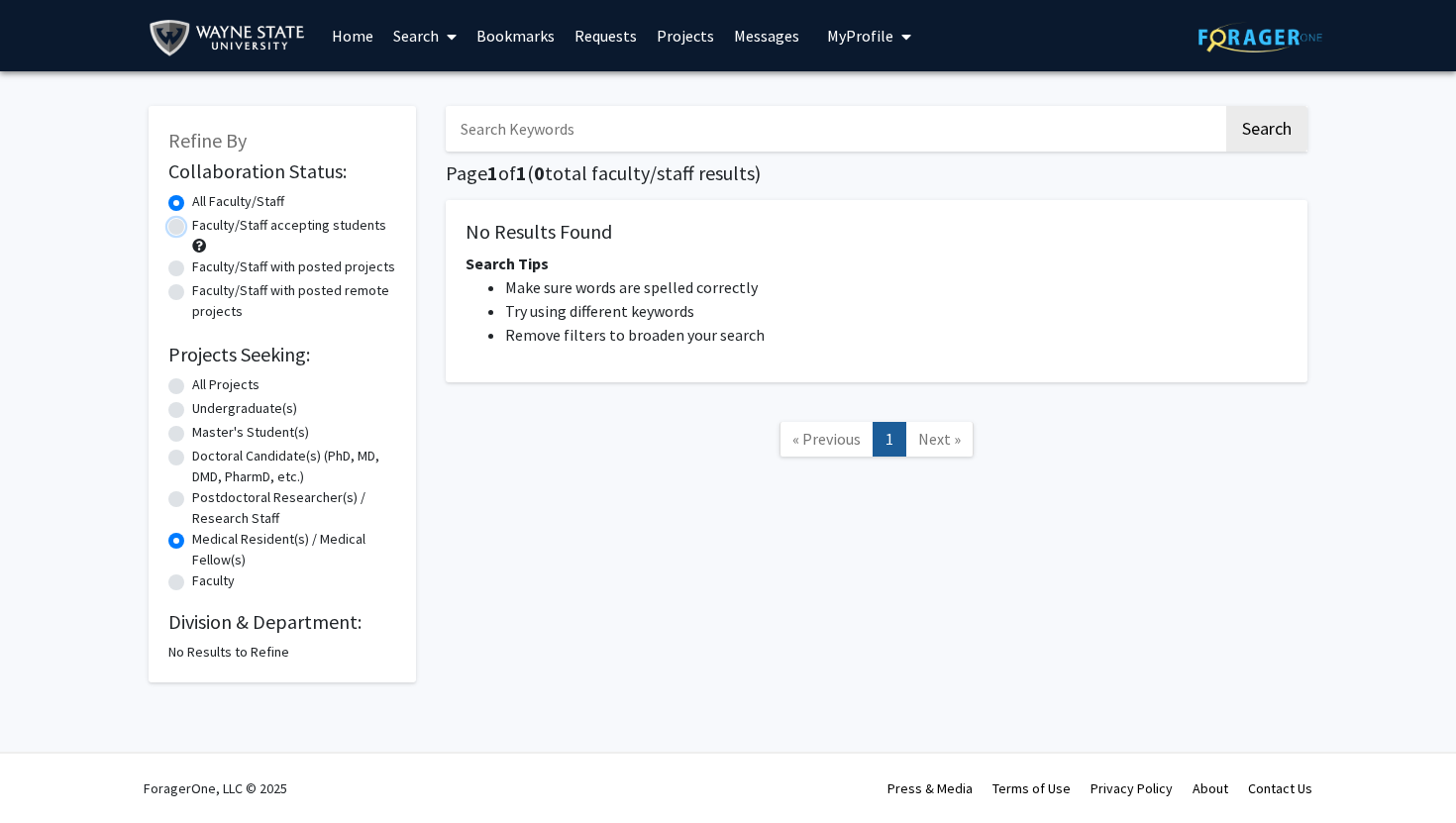 click on "Faculty/Staff accepting students" at bounding box center [198, 221] 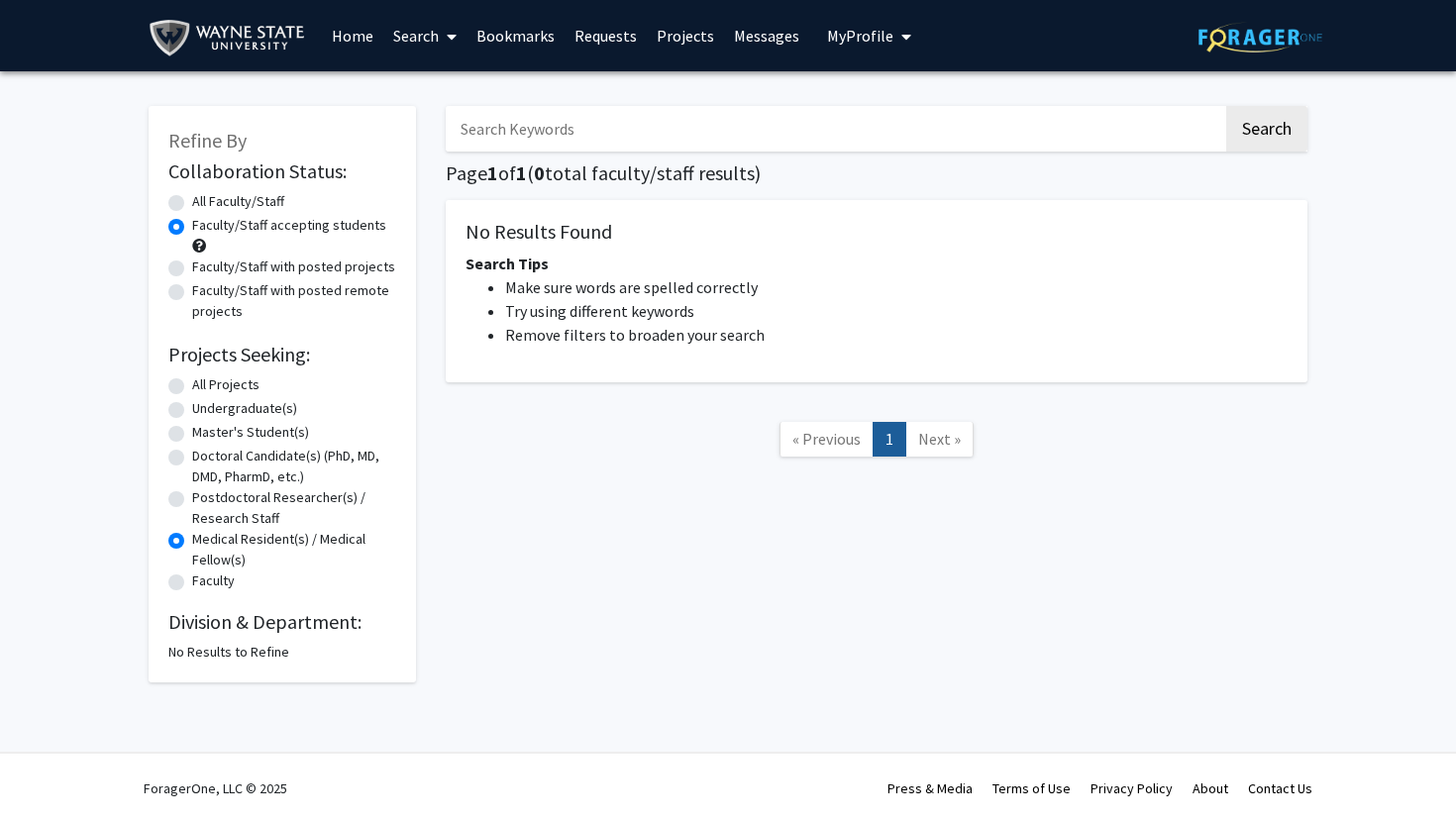 click on "Medical Resident(s) / Medical Fellow(s)" 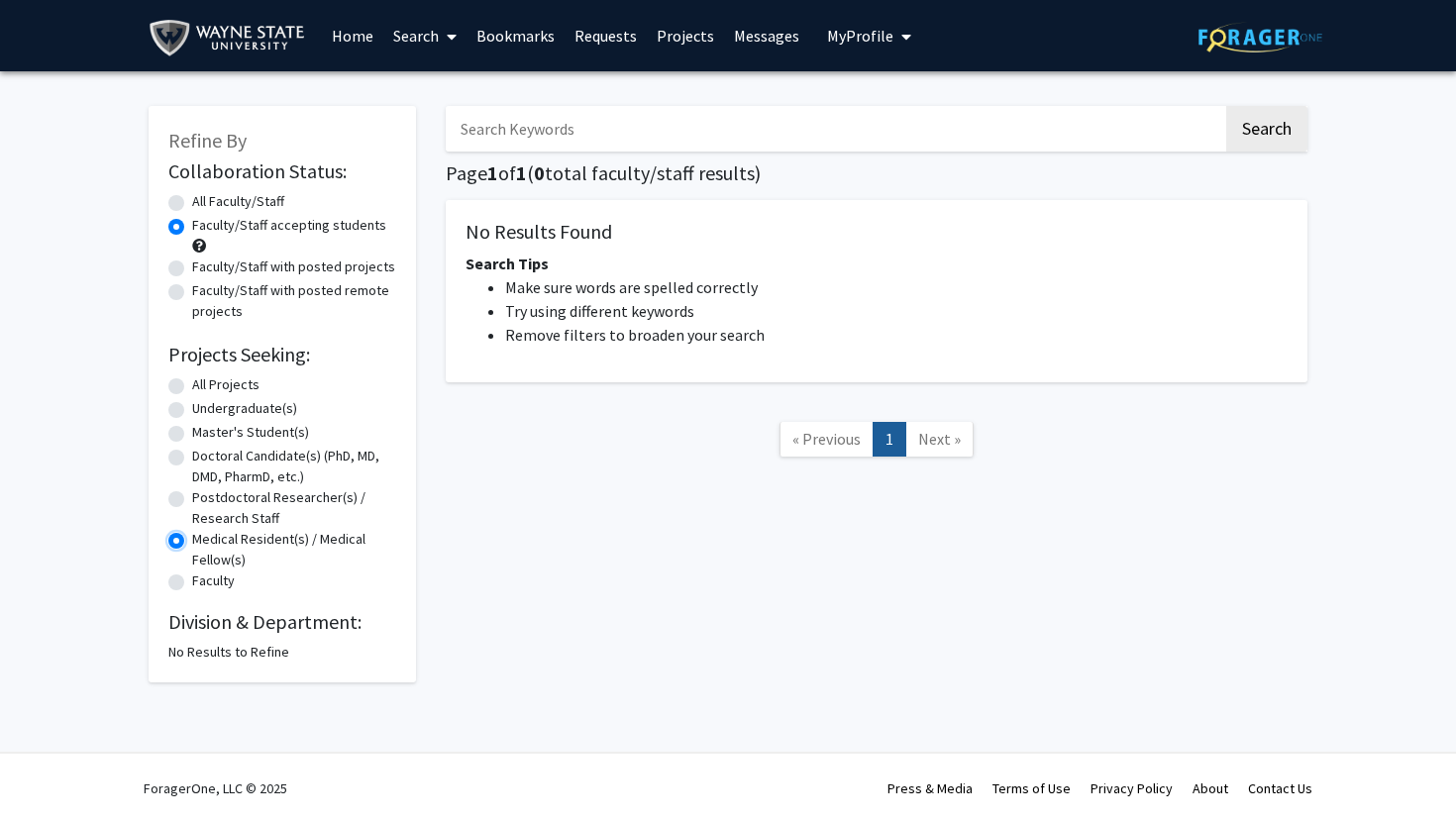 click on "Medical Resident(s) / Medical Fellow(s)" at bounding box center (198, 535) 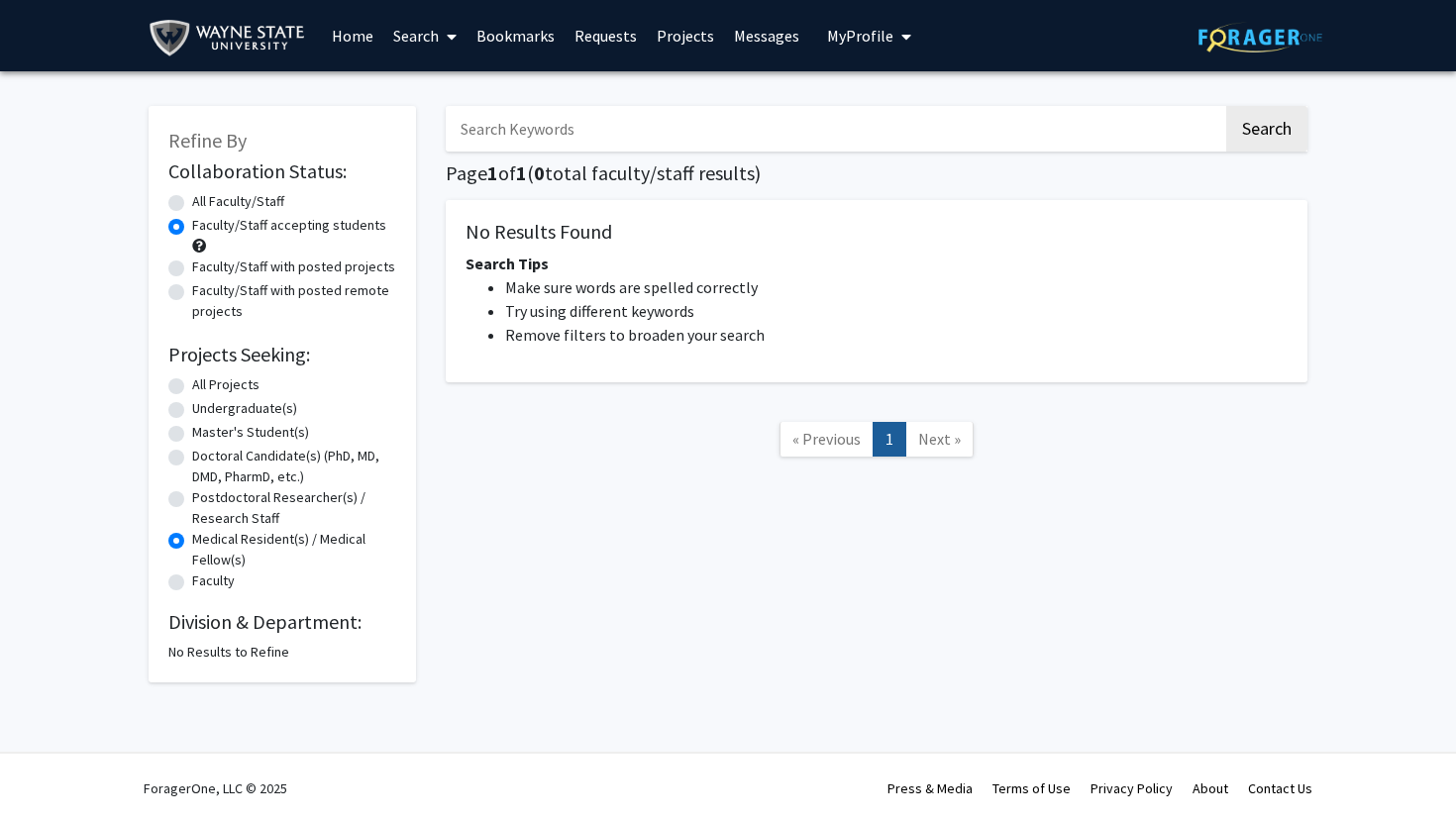 click on "Collaboration Status: Collaboration Status  All Faculty/Staff    Collaboration Status  Faculty/Staff accepting students    Collaboration Status  Faculty/Staff with posted projects    Collaboration Status  Faculty/Staff with posted remote projects    Projects Seeking: Projects Seeking Level  All Projects    Projects Seeking Level  Undergraduate(s)    Projects Seeking Level  Master's Student(s)    Projects Seeking Level  Doctoral Candidate(s) (PhD, MD, DMD, PharmD, etc.)    Projects Seeking Level  Postdoctoral Researcher(s) / Research Staff    Projects Seeking Level  Medical Resident(s) / Medical Fellow(s)    Projects Seeking Level  Faculty" 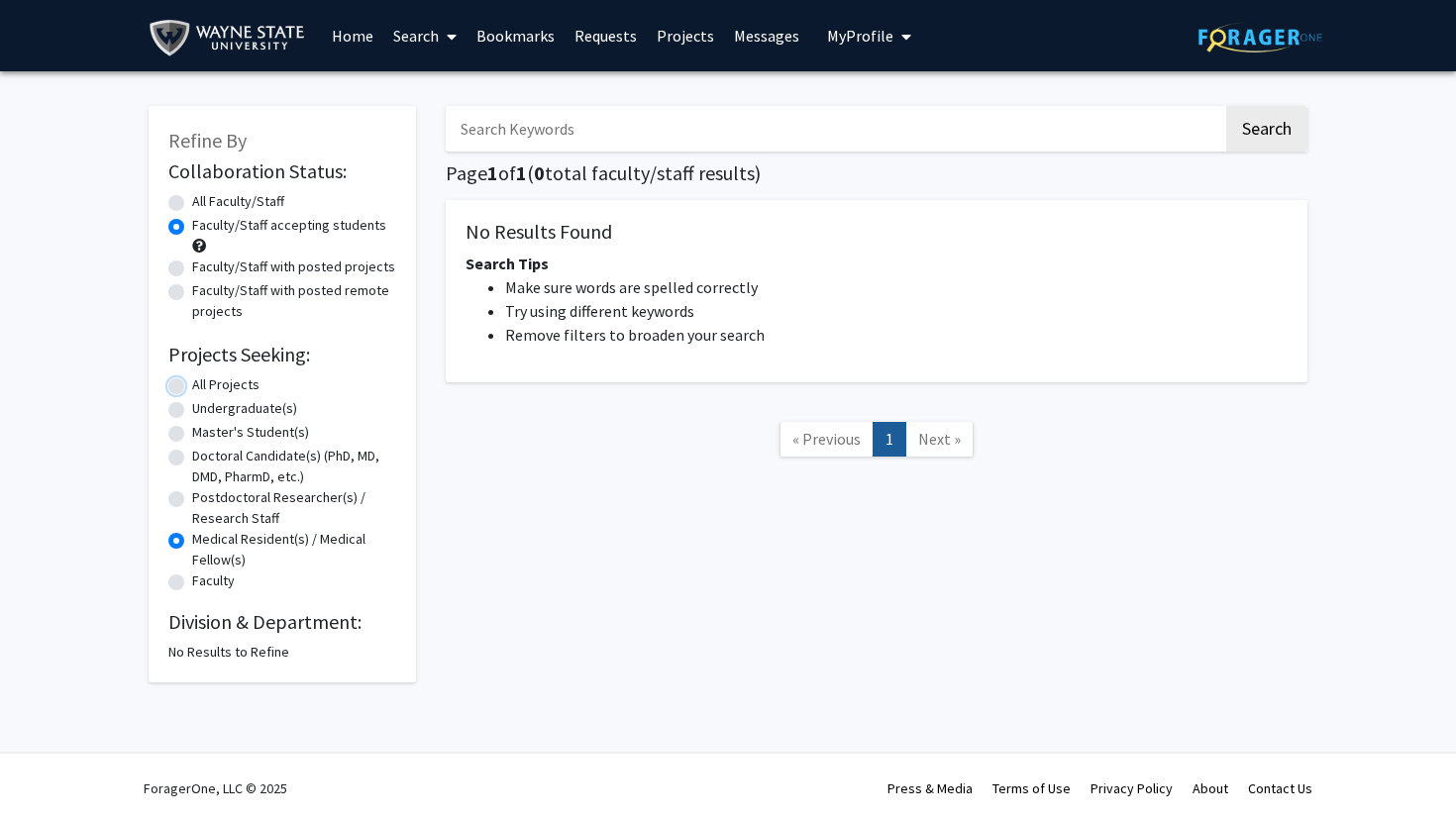 click on "All Projects" at bounding box center [198, 380] 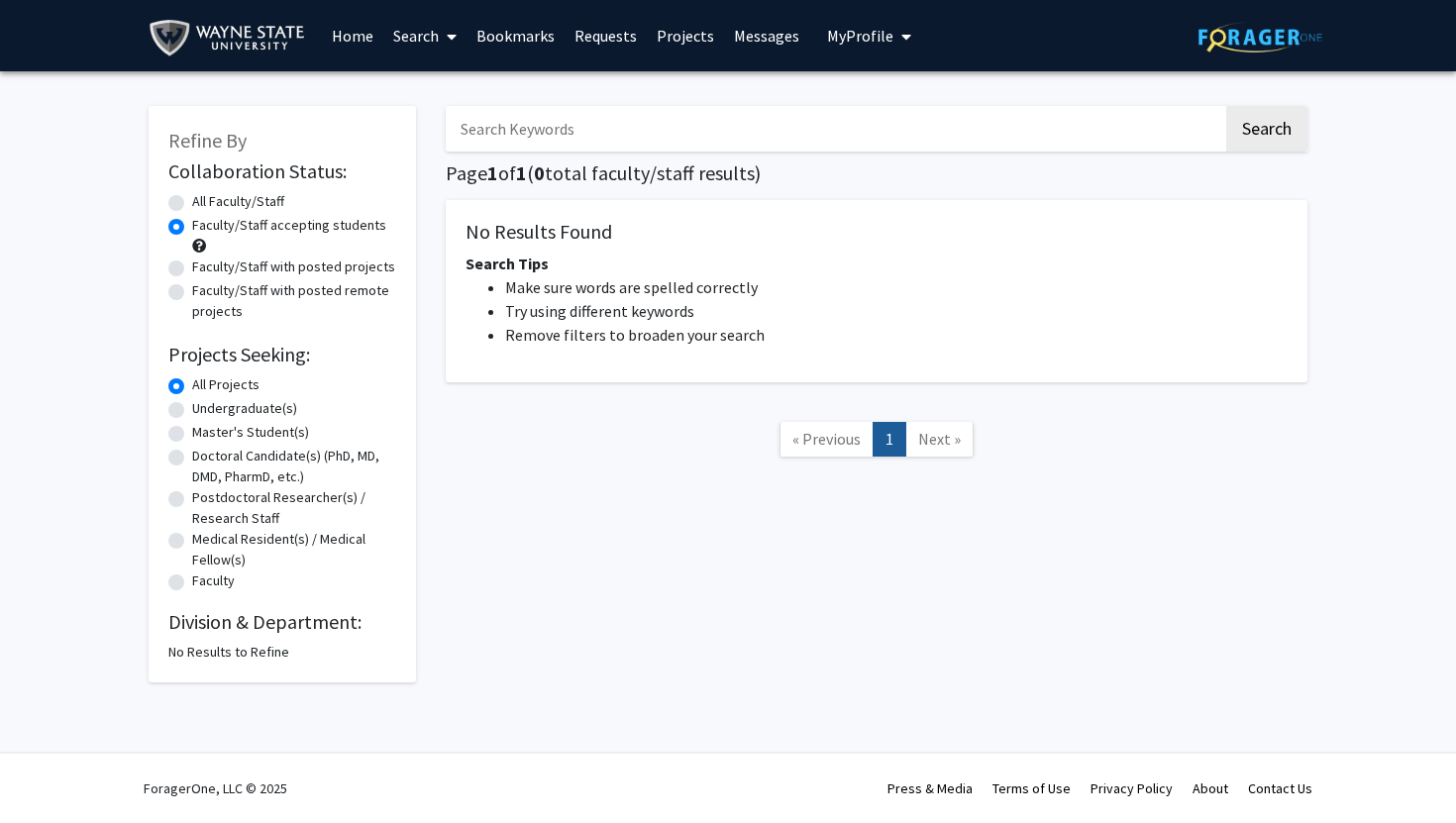 click on "Home" at bounding box center [353, 36] 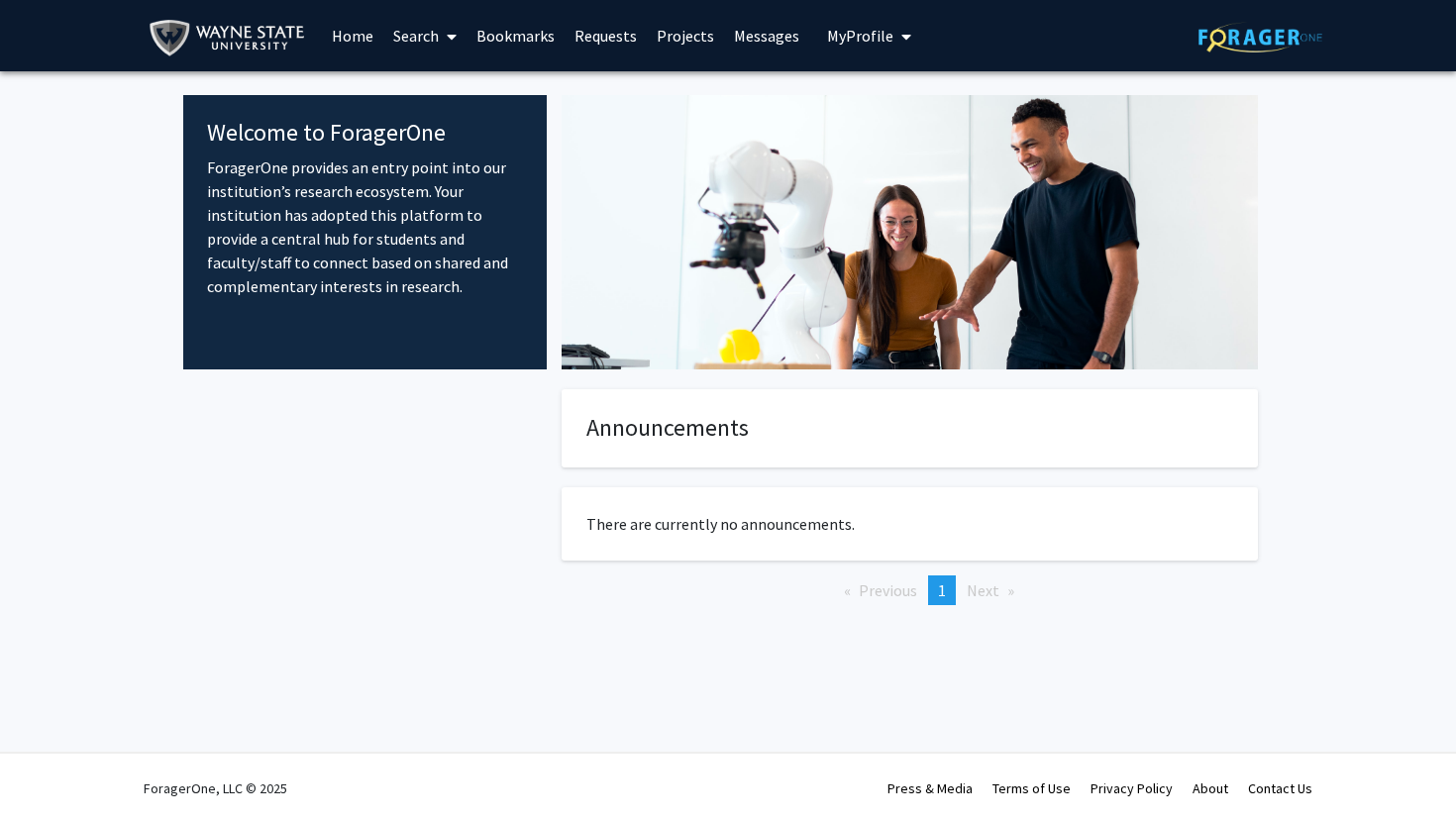 click at bounding box center [452, 37] 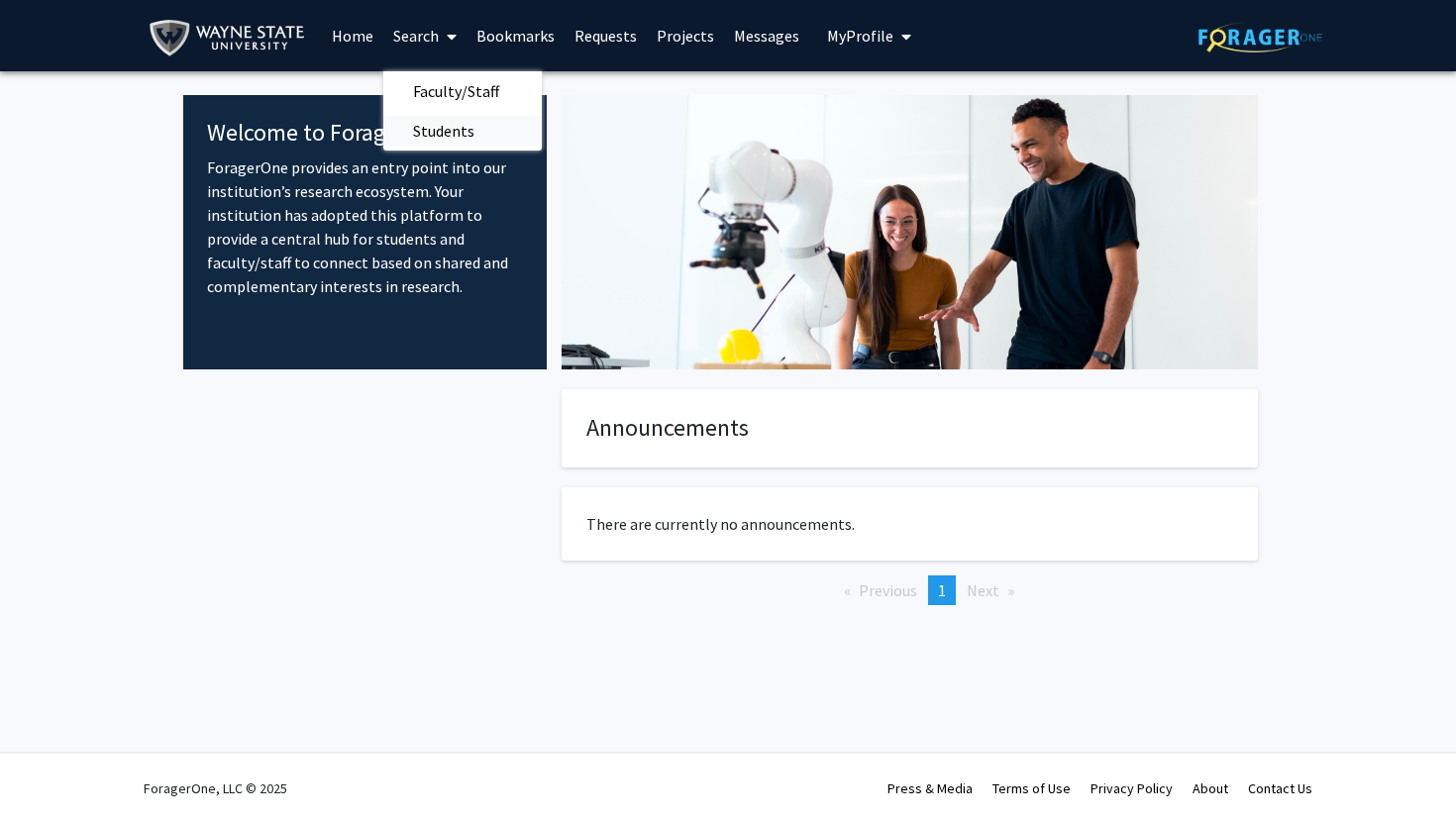 click on "Students" at bounding box center [444, 131] 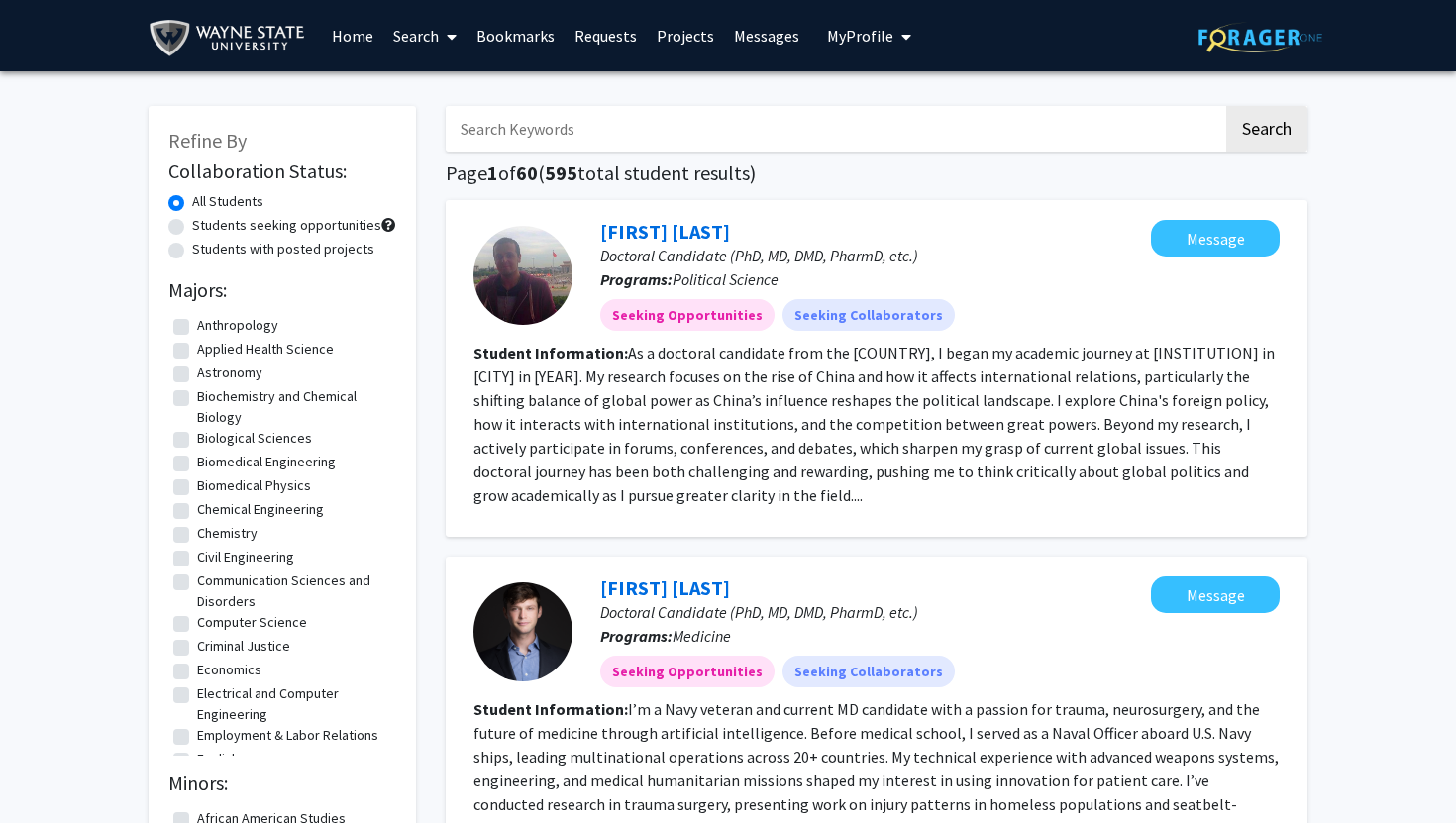 click on "Search" at bounding box center [425, 36] 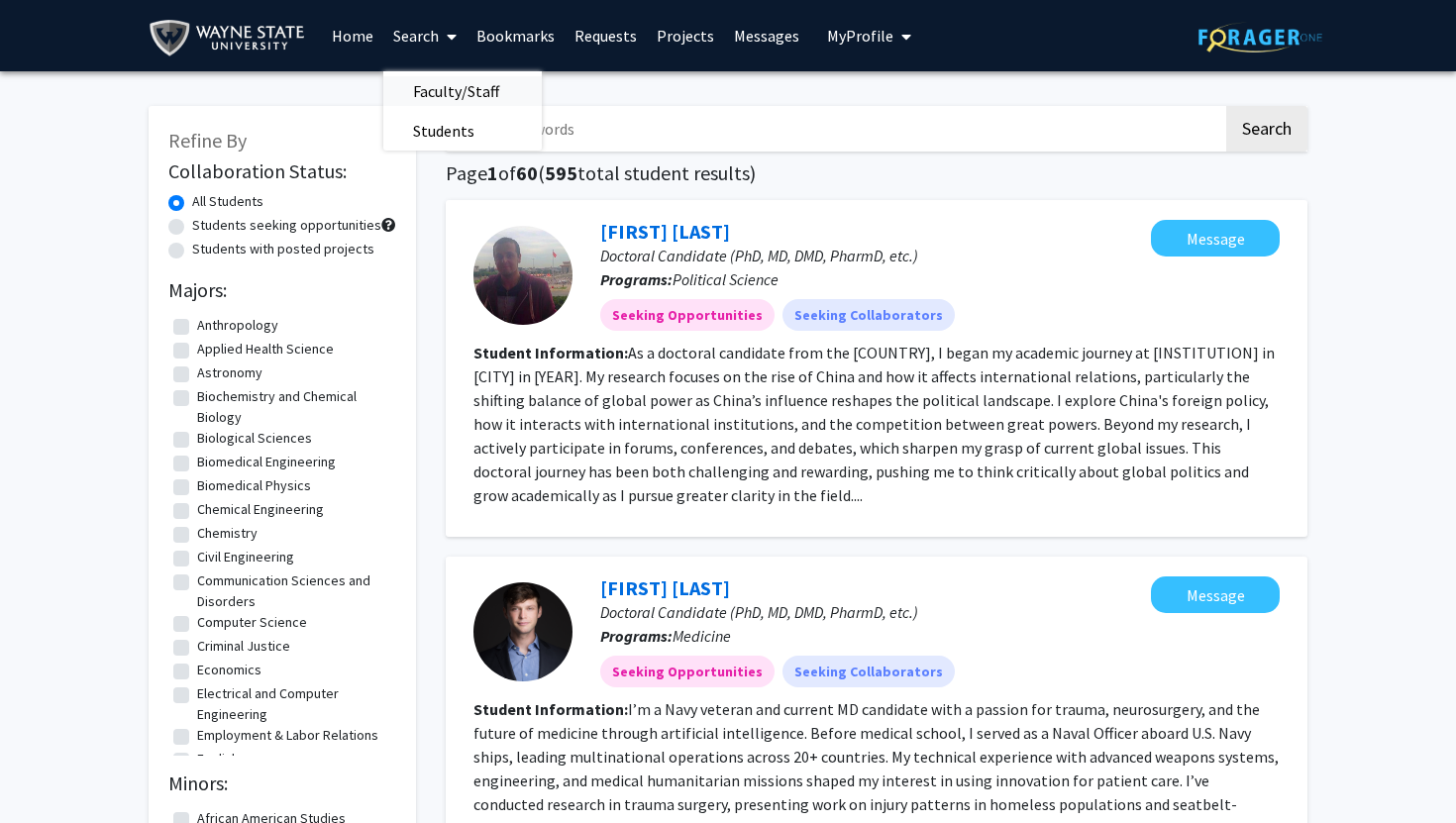 click on "Faculty/Staff" at bounding box center (456, 91) 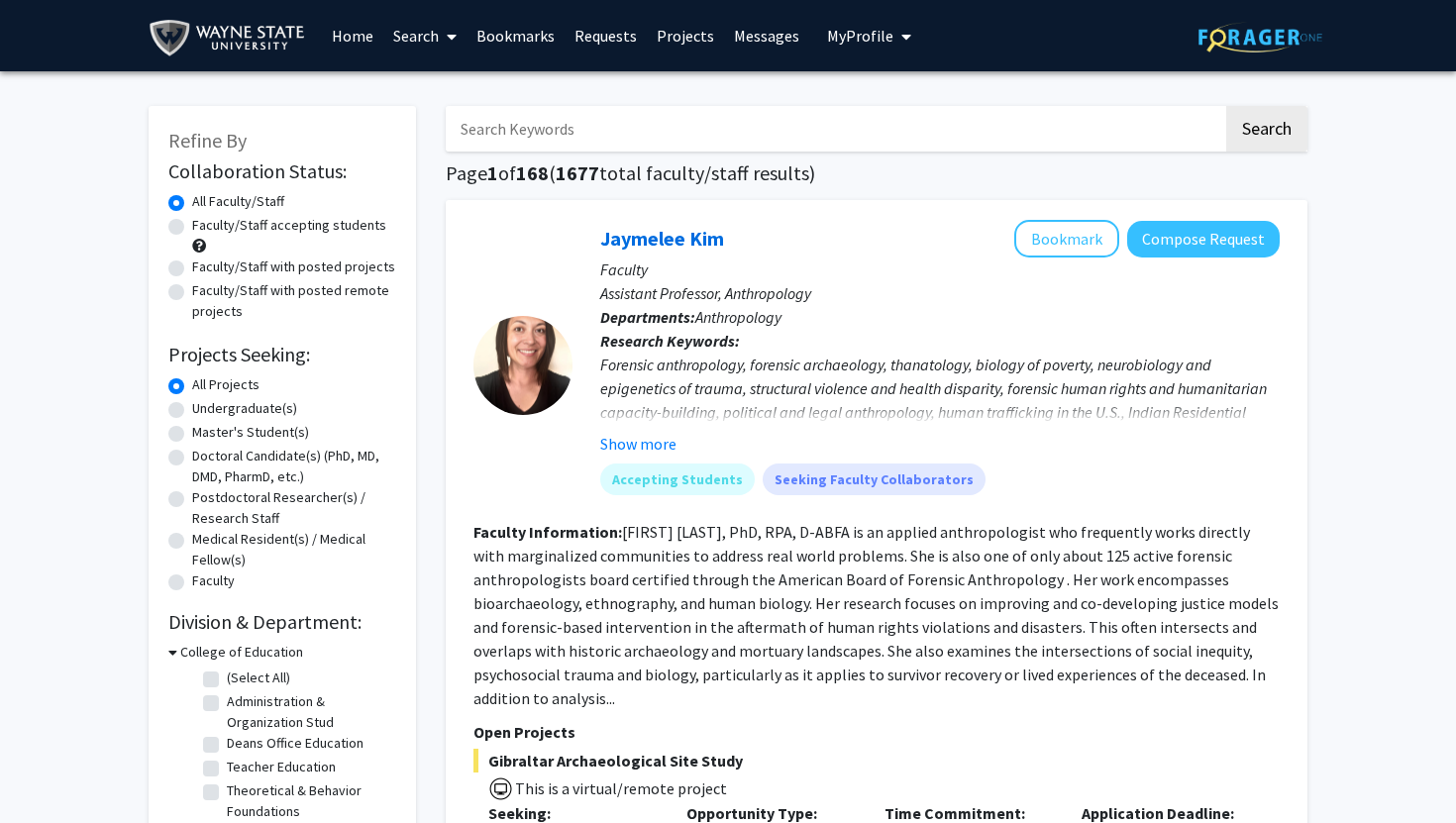 click on "Faculty/Staff accepting students" 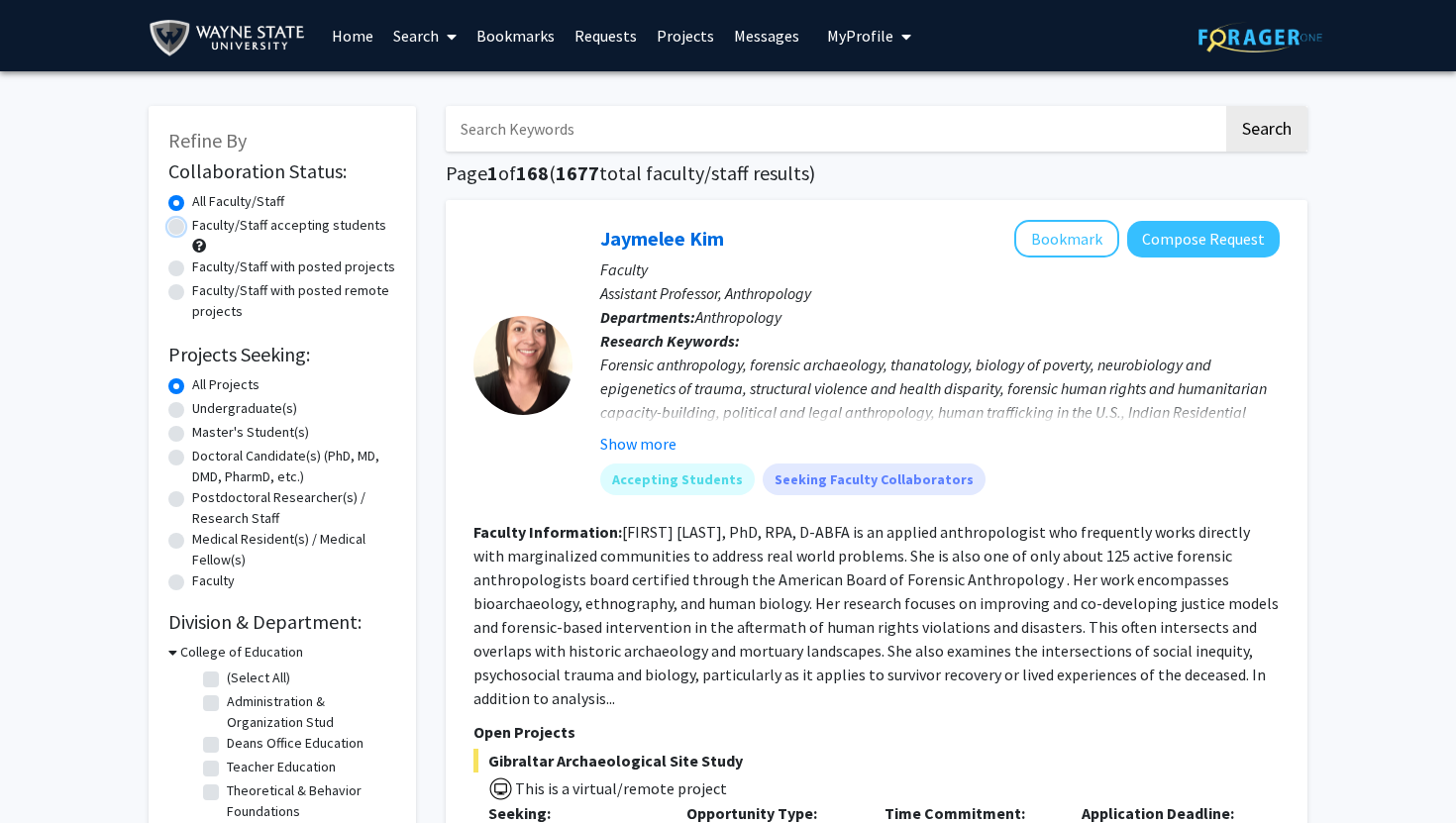 click on "Faculty/Staff accepting students" at bounding box center [198, 221] 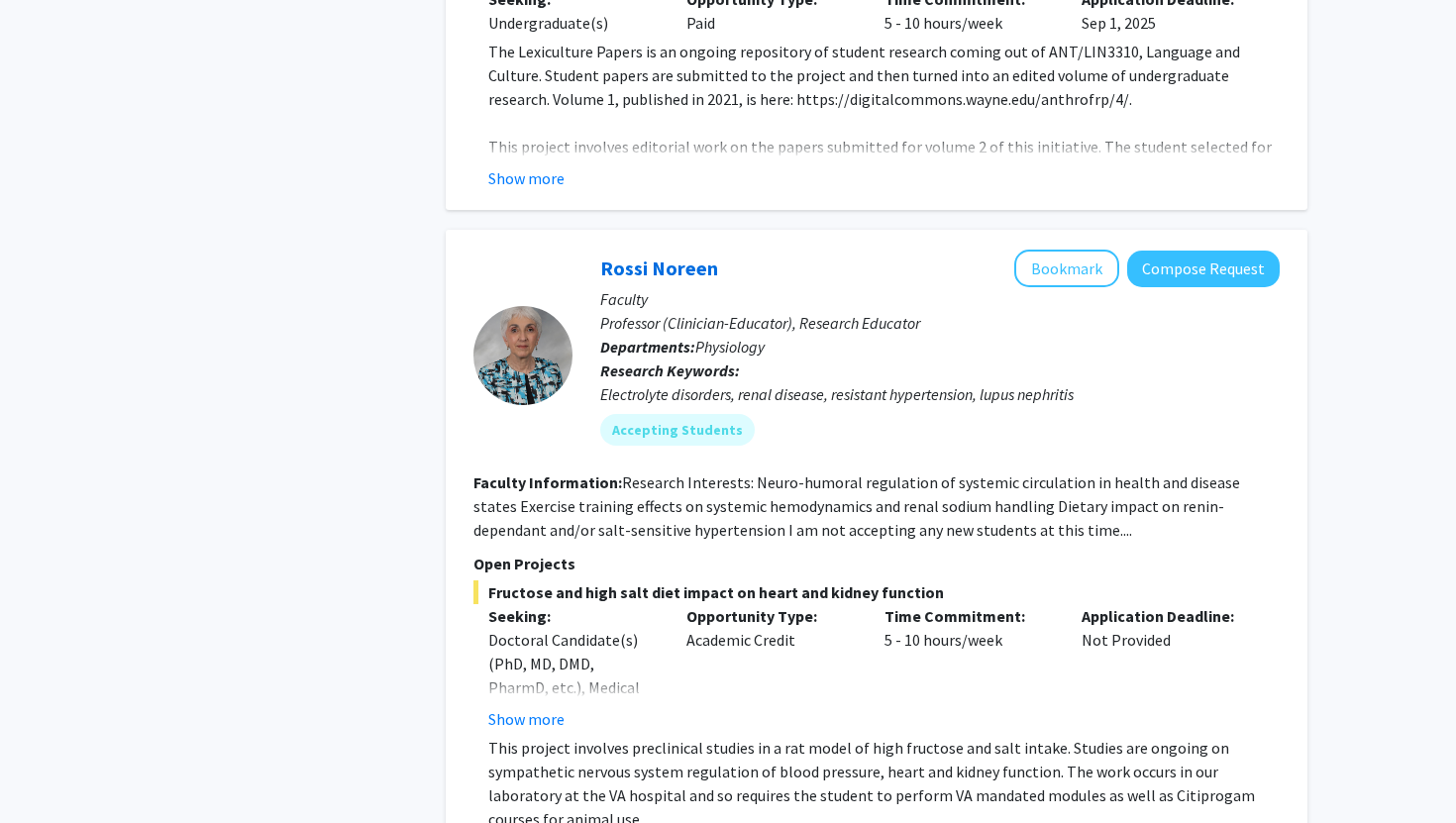 scroll, scrollTop: 2403, scrollLeft: 0, axis: vertical 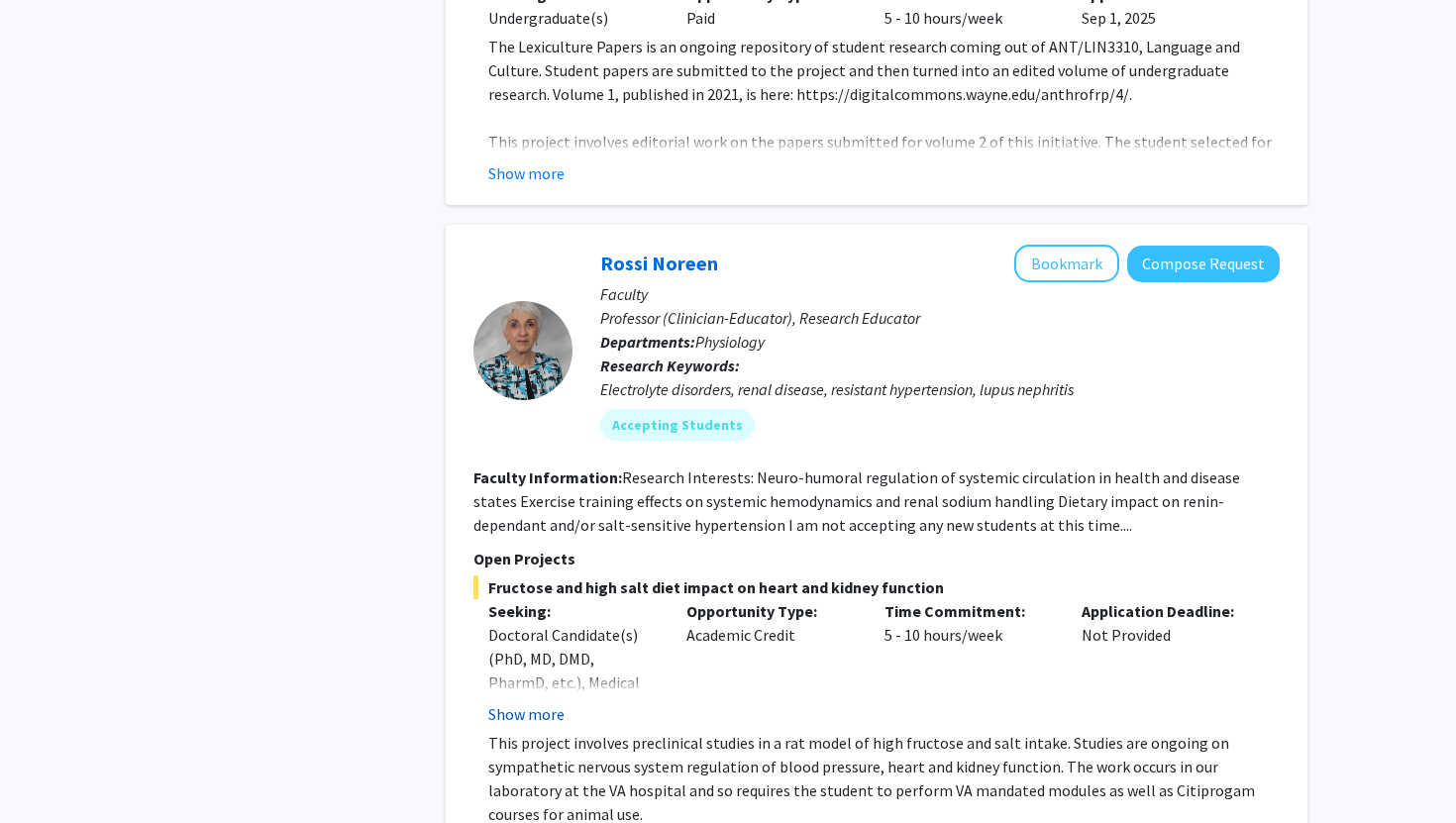 click on "Show more" 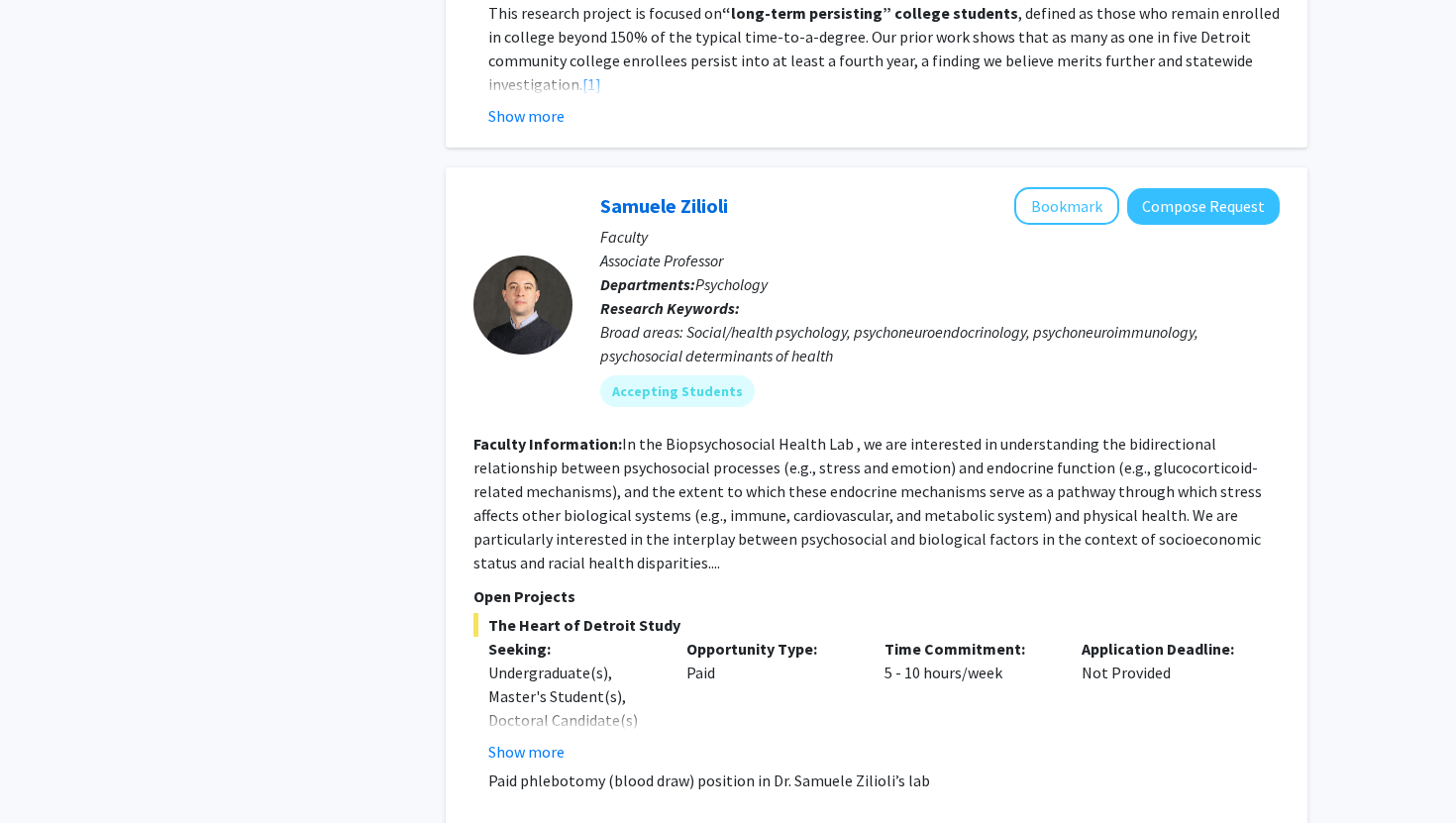 scroll, scrollTop: 4585, scrollLeft: 0, axis: vertical 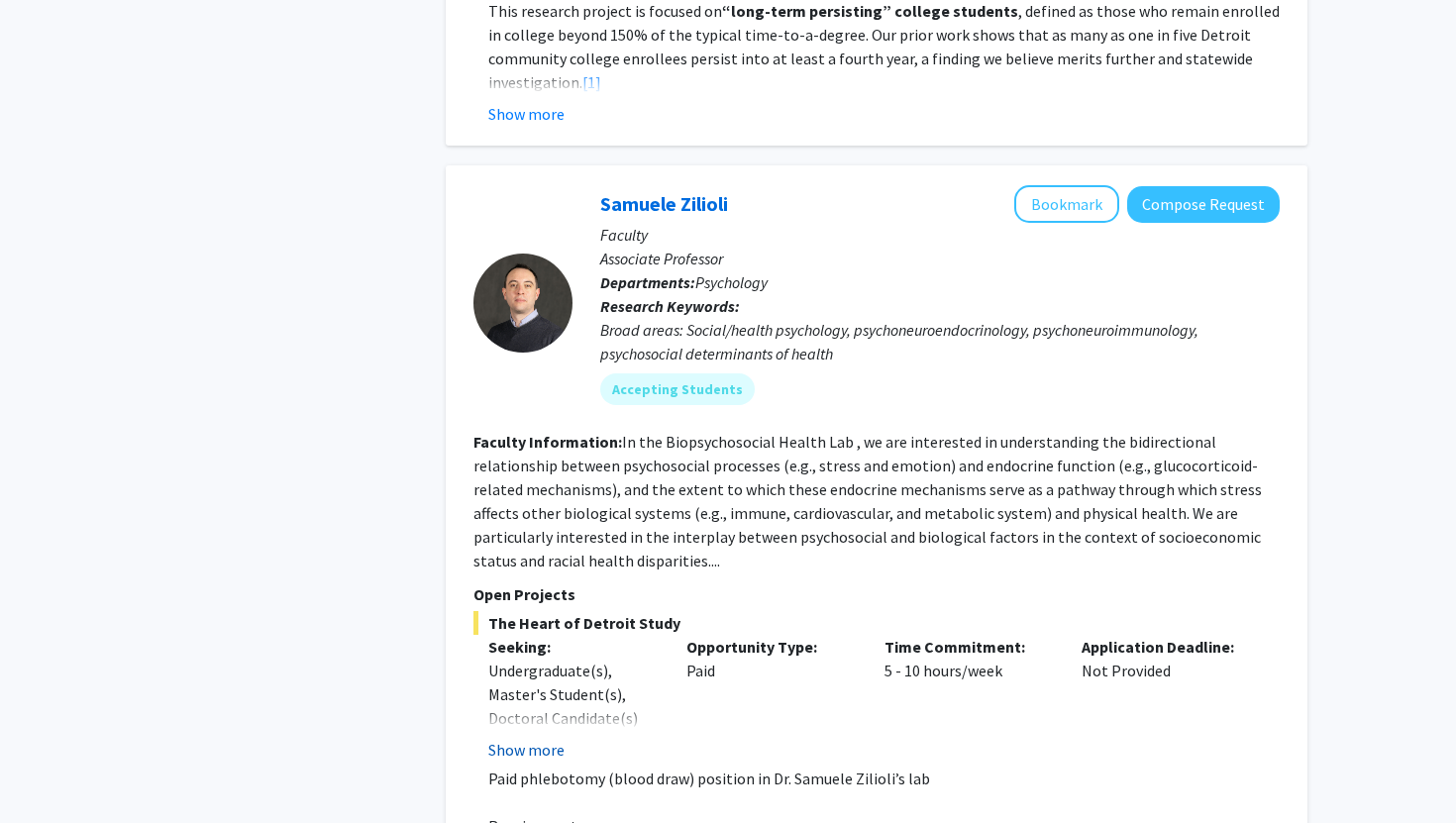 click on "Show more" 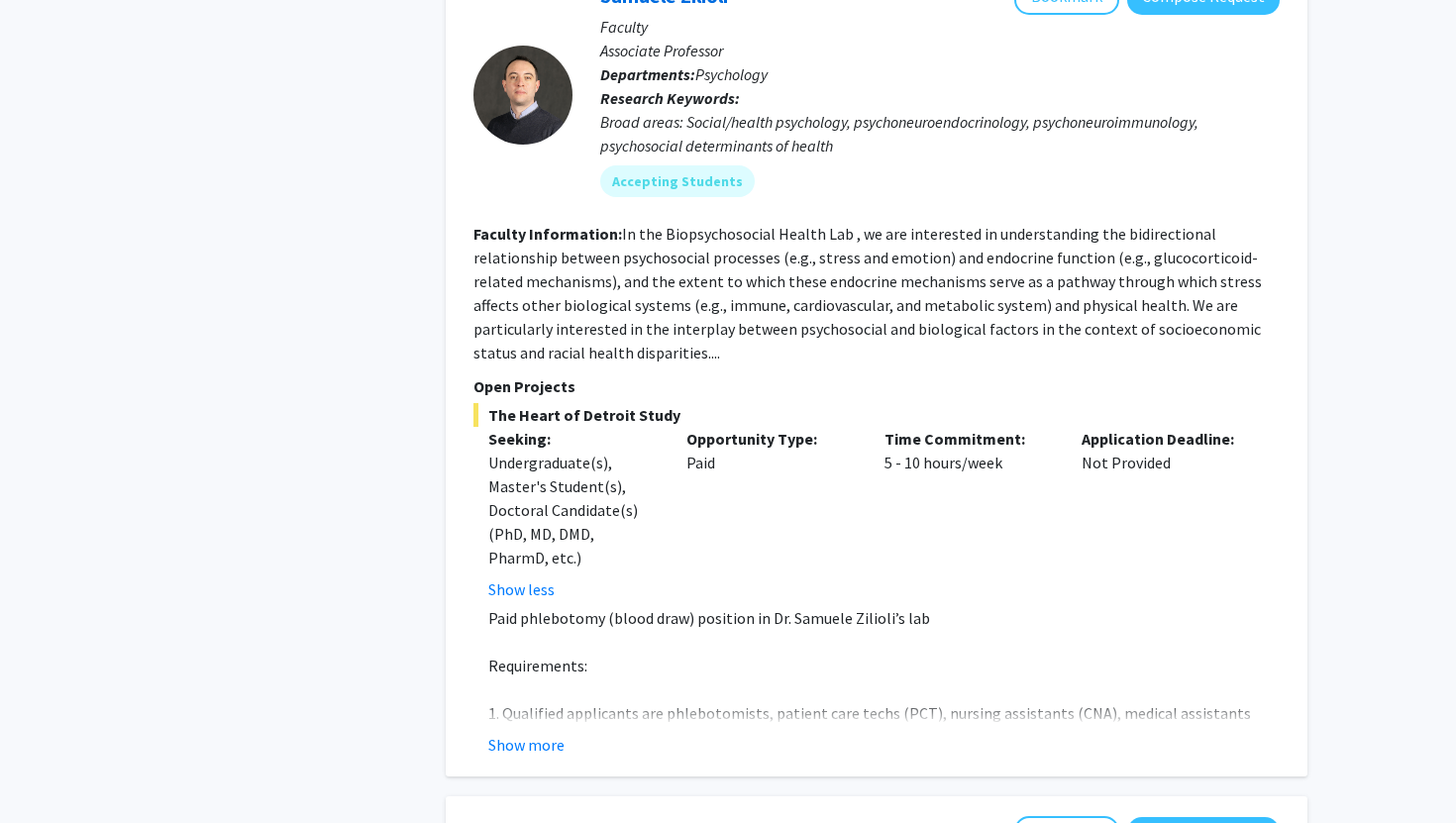 scroll, scrollTop: 4807, scrollLeft: 0, axis: vertical 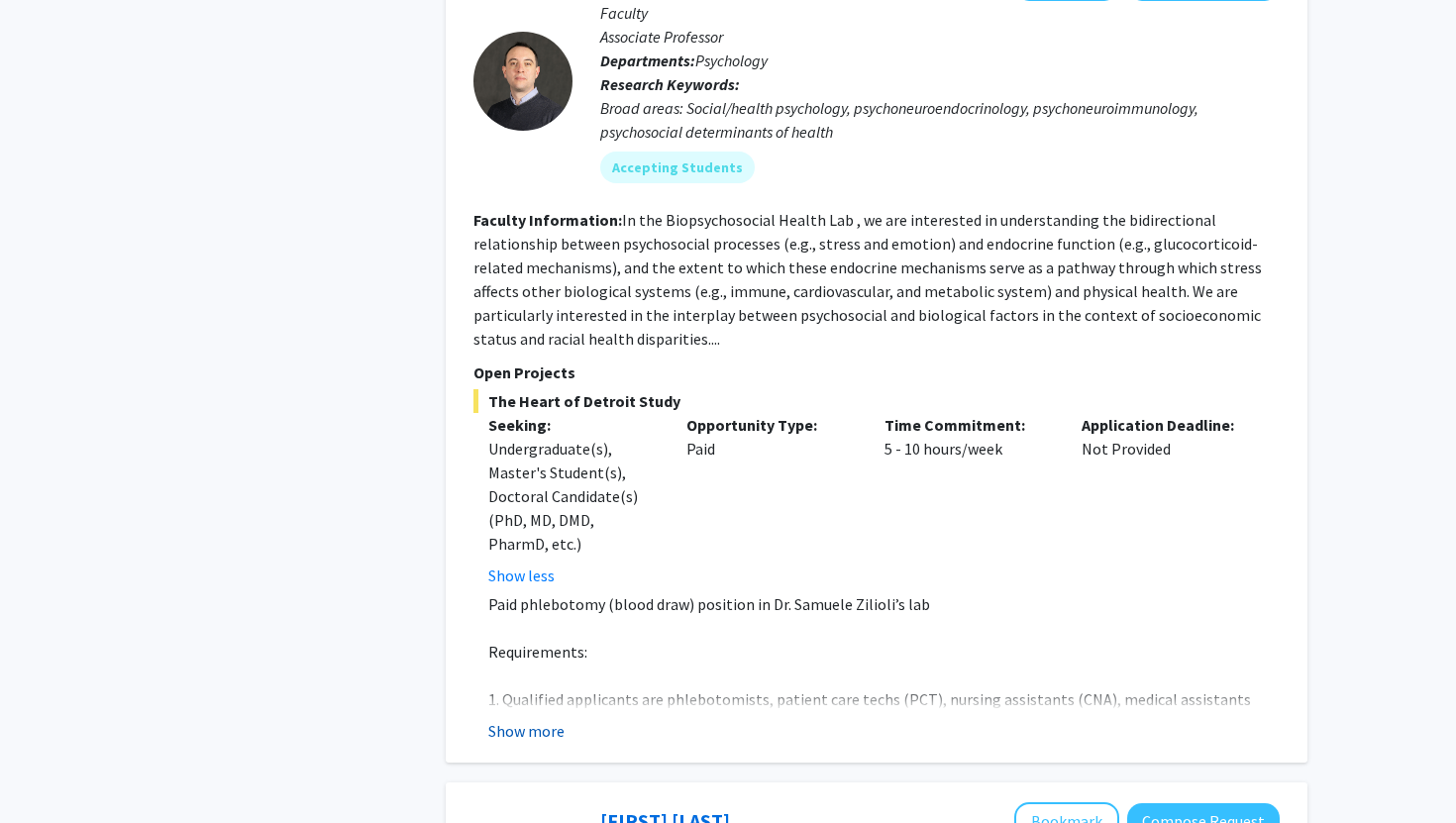 click on "Show more" 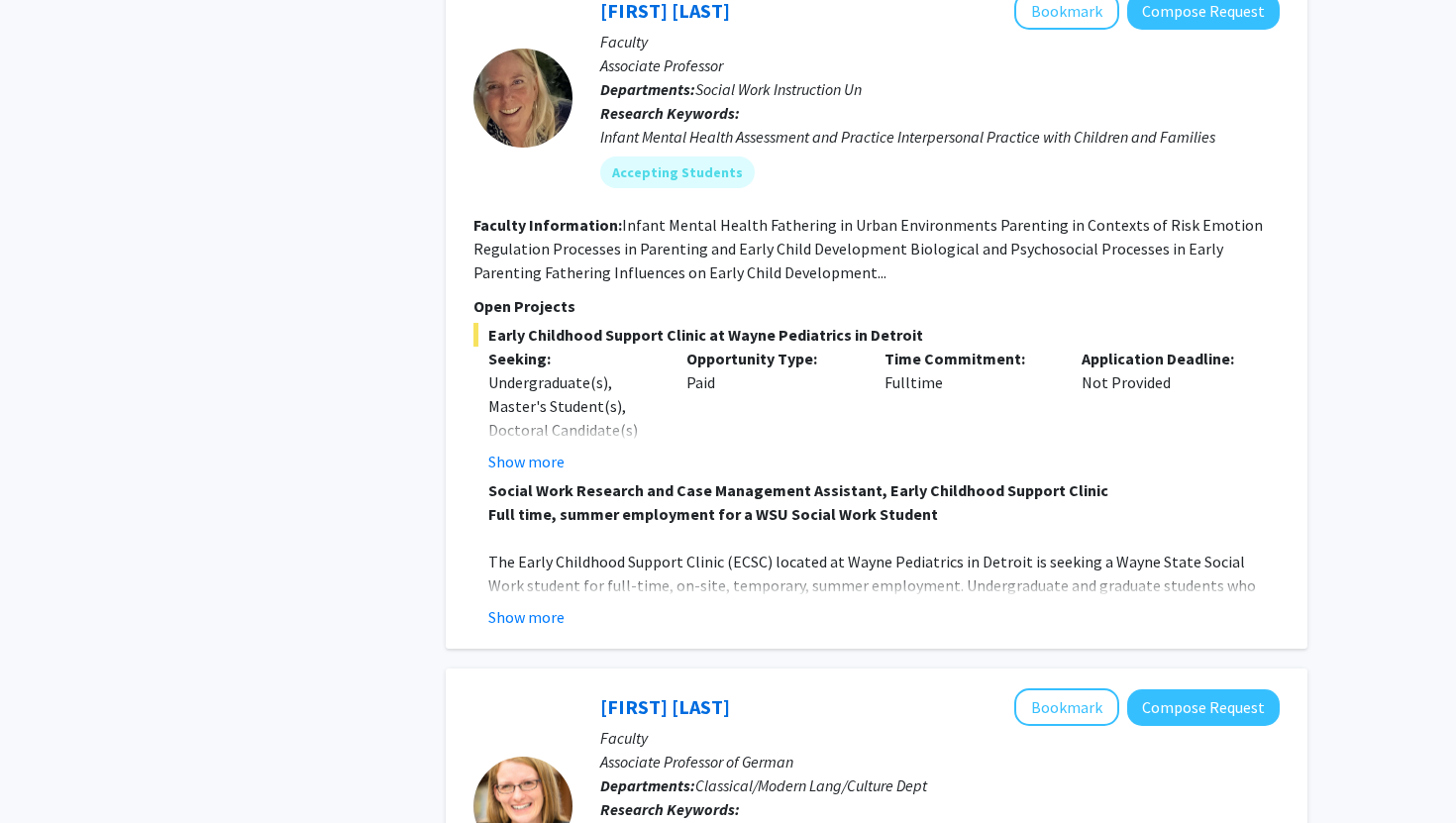 scroll, scrollTop: 5829, scrollLeft: 0, axis: vertical 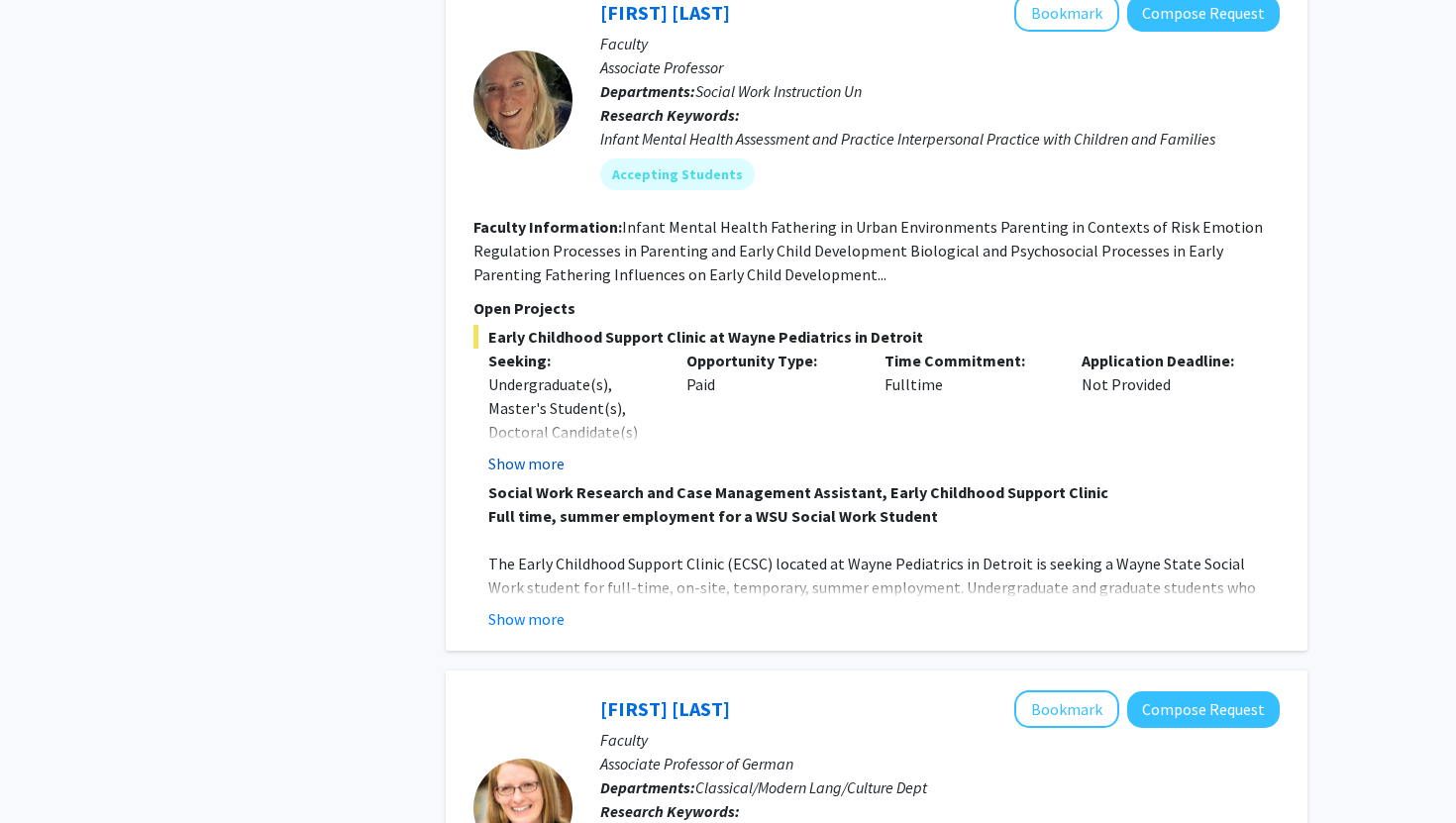 click on "Show more" 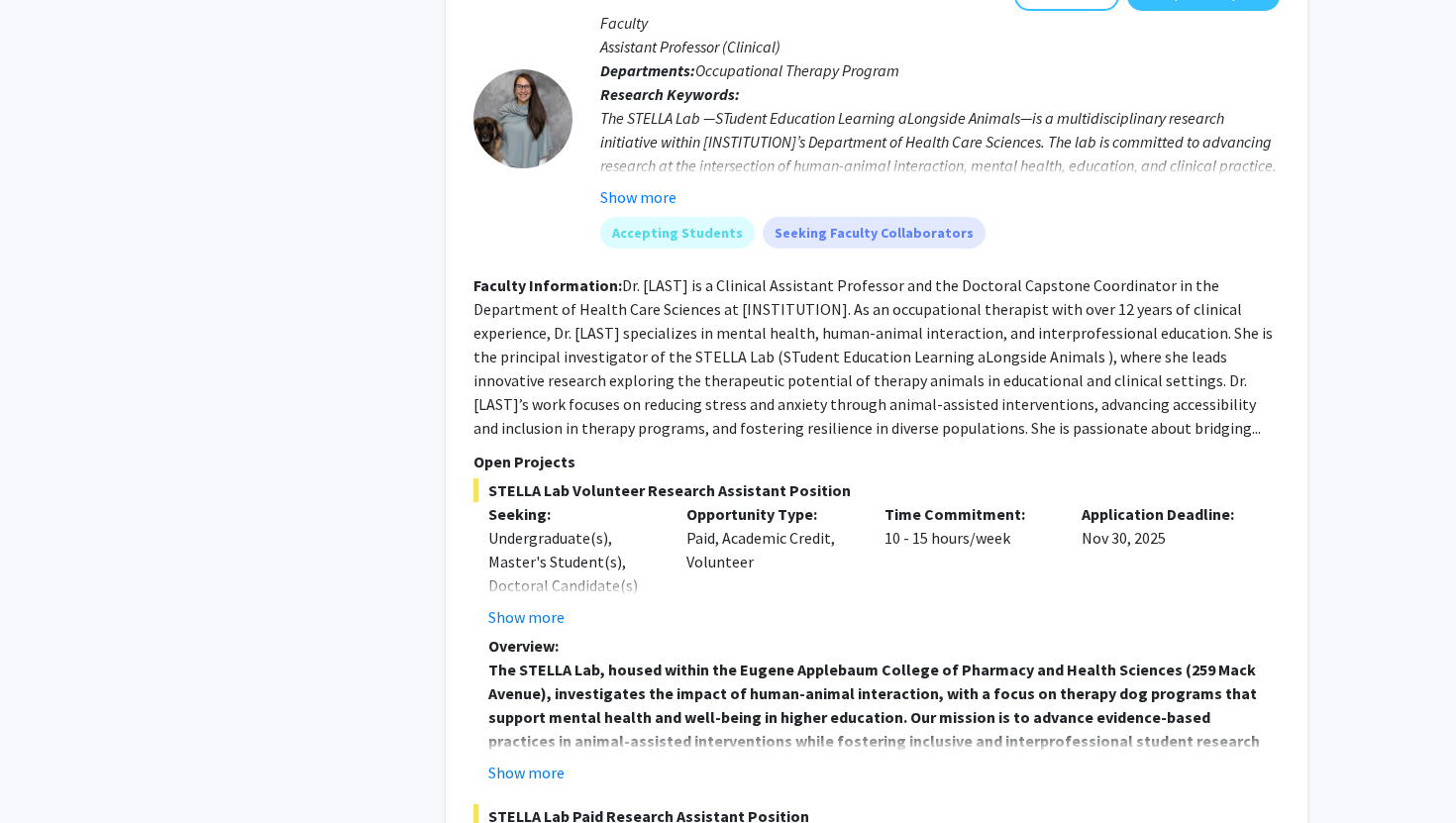 scroll, scrollTop: 9567, scrollLeft: 0, axis: vertical 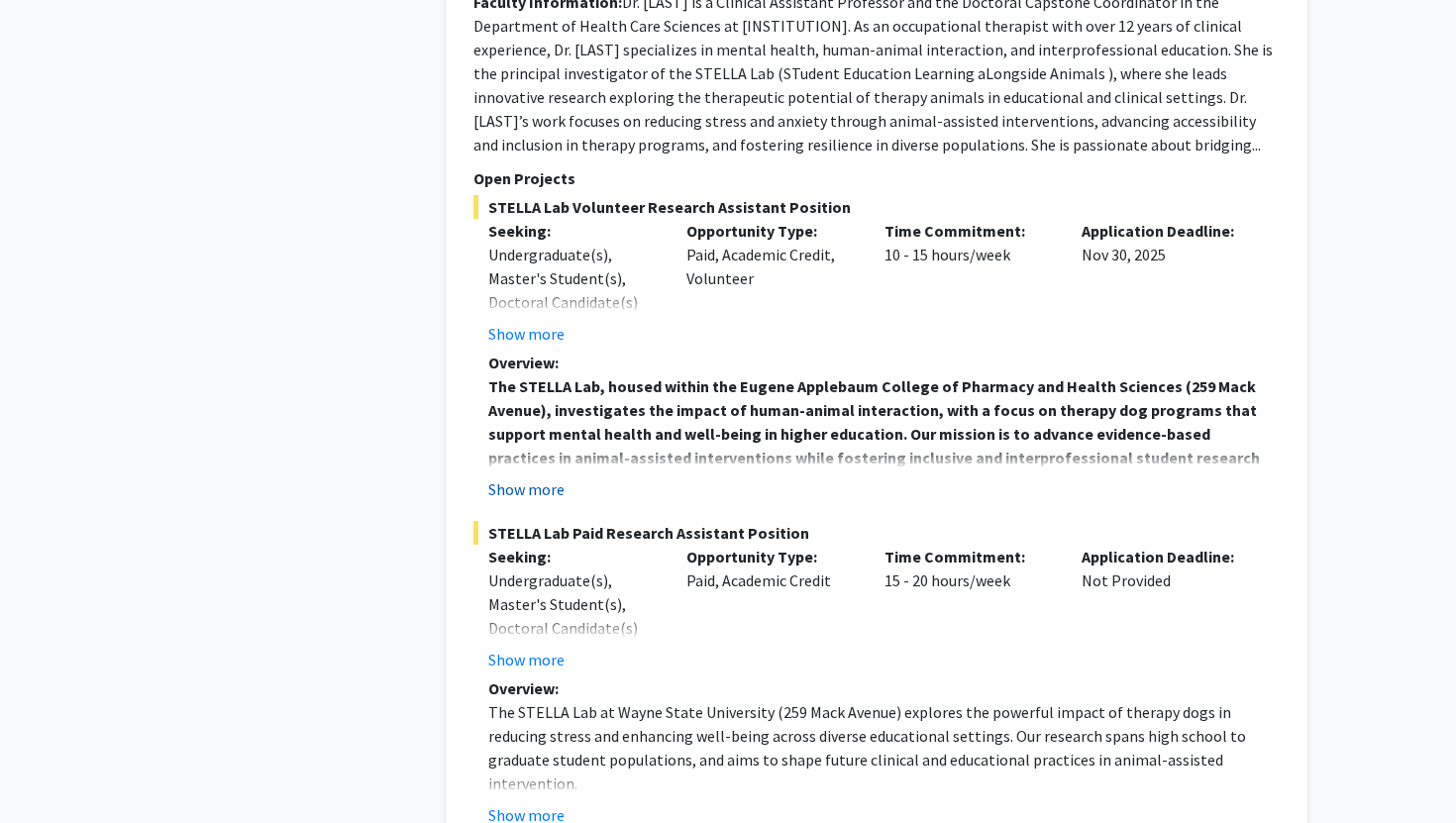 click on "Show more" 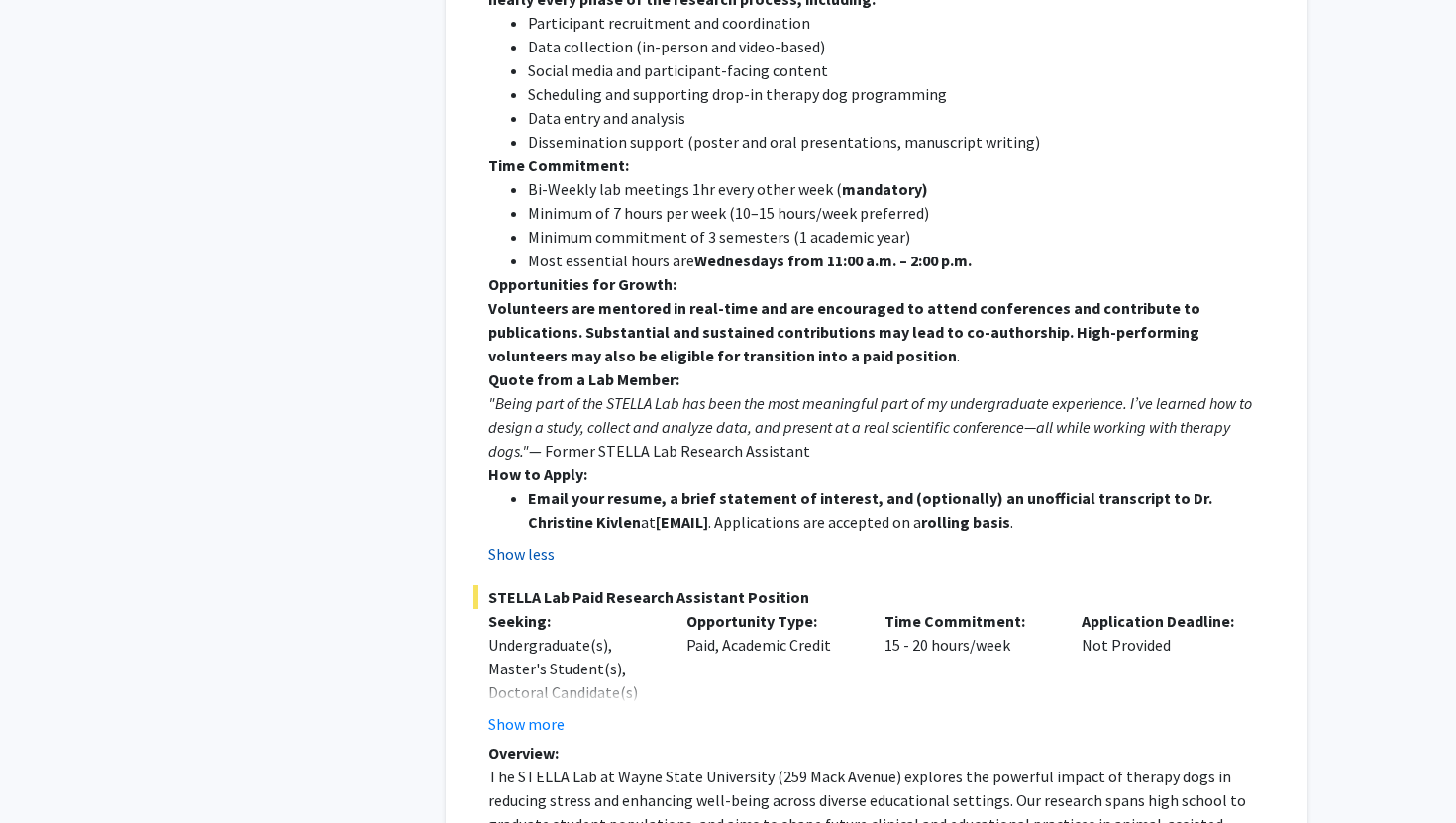 scroll, scrollTop: 10333, scrollLeft: 0, axis: vertical 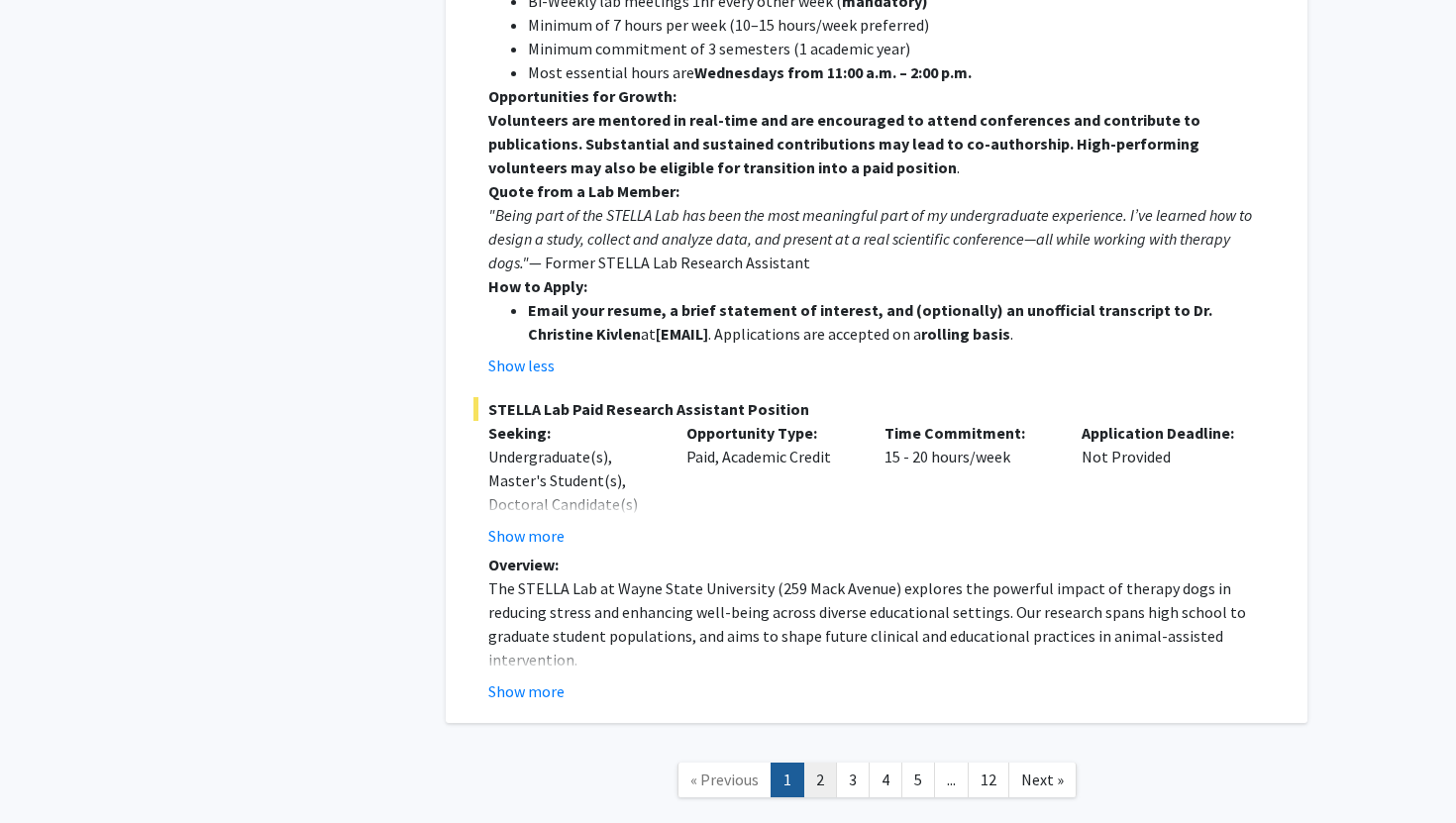 click on "2" 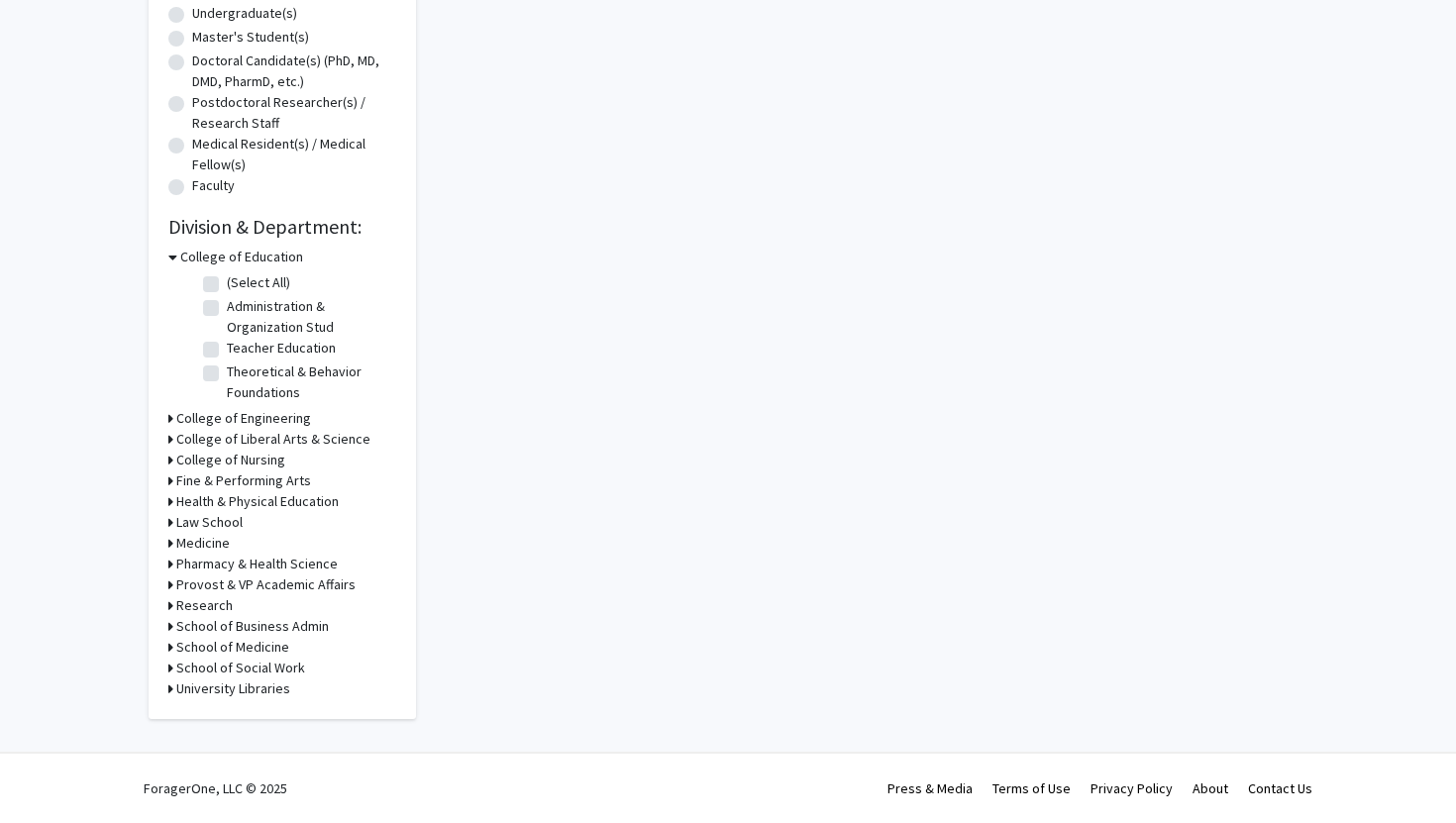 scroll, scrollTop: 0, scrollLeft: 0, axis: both 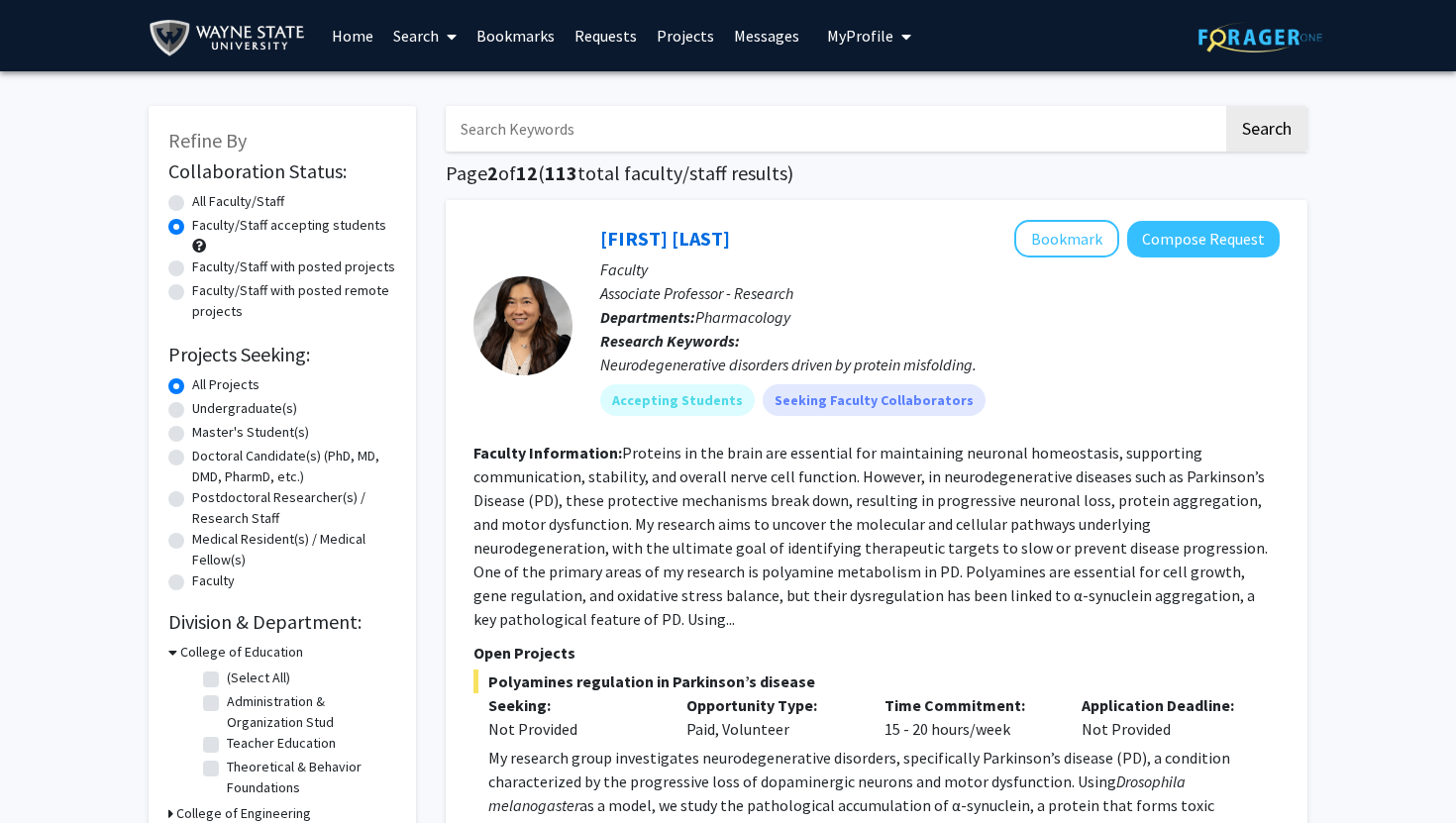 click on "Proteins in the brain are essential for maintaining neuronal homeostasis, supporting communication, stability, and overall nerve cell function. However, in neurodegenerative diseases such as Parkinson’s Disease (PD), these protective mechanisms break down, resulting in progressive neuronal loss, protein aggregation, and motor dysfunction. My research aims to uncover the molecular and cellular pathways underlying neurodegeneration, with the ultimate goal of identifying therapeutic targets to slow or prevent disease progression.   One of the primary areas of my research is polyamine metabolism in PD. Polyamines are essential for cell growth, gene regulation, and oxidative stress balance, but their dysregulation has been linked to α-synuclein aggregation, a key pathological feature of PD. Using..." 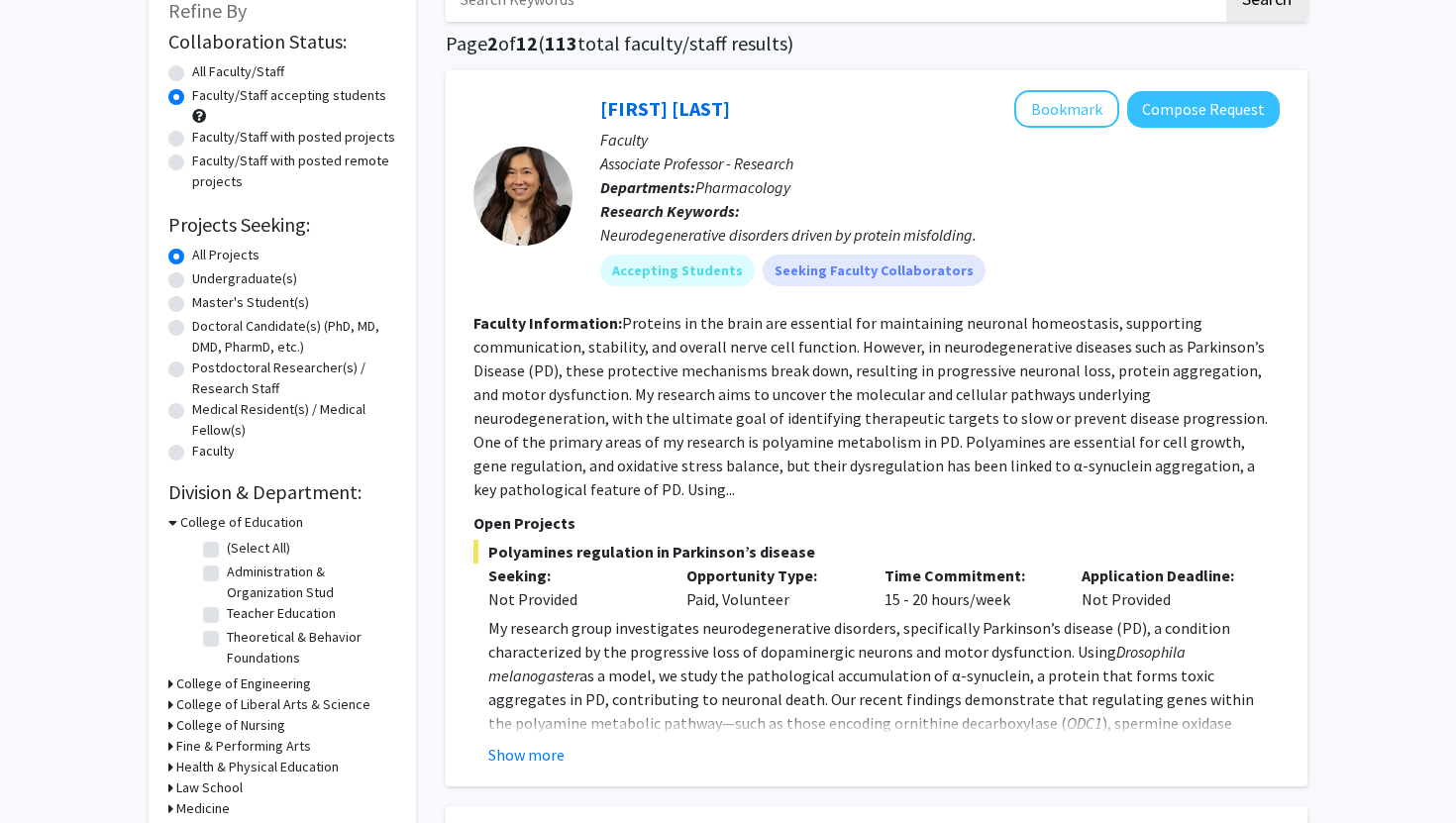 scroll, scrollTop: 142, scrollLeft: 0, axis: vertical 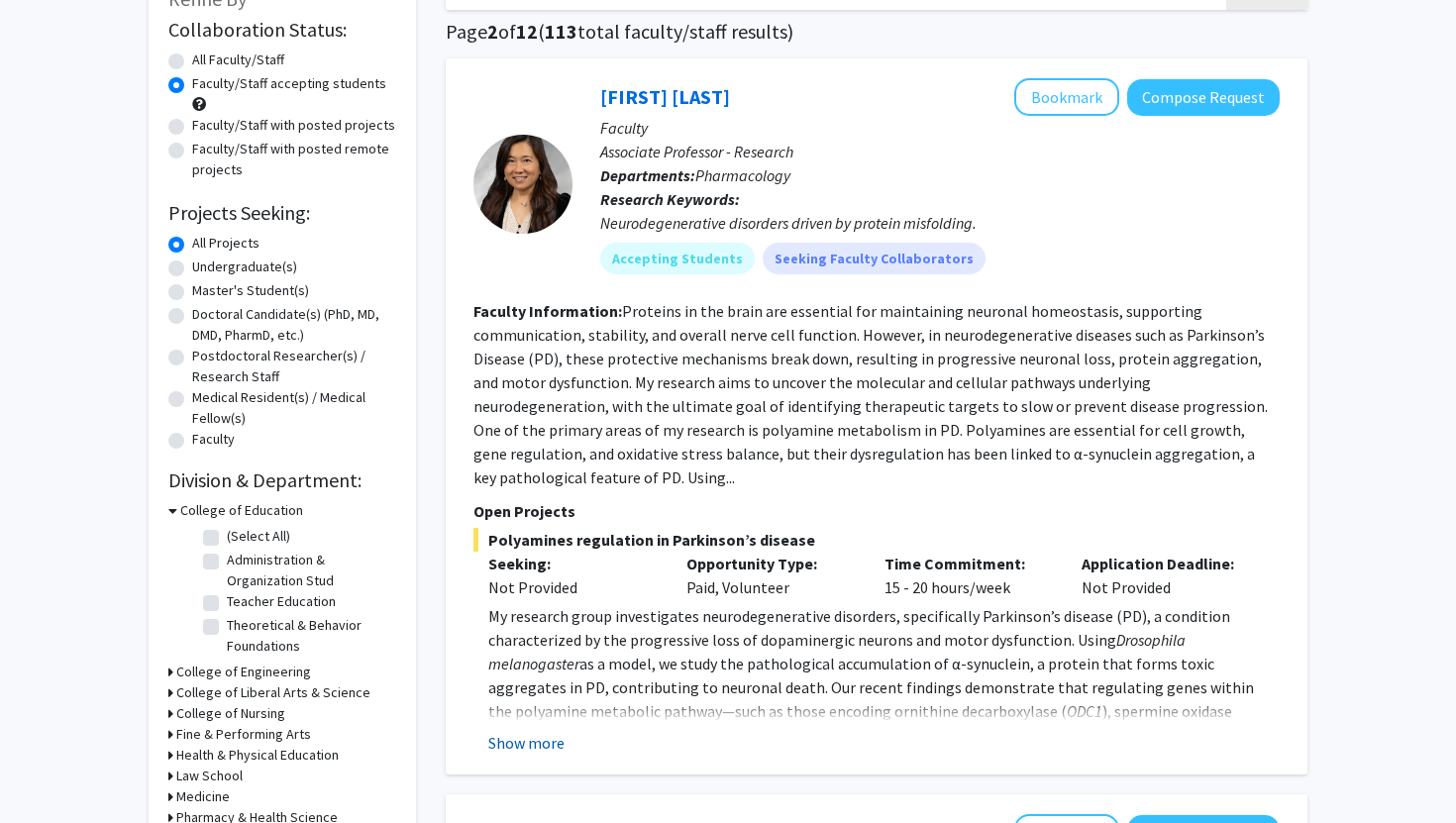 click on "Show more" 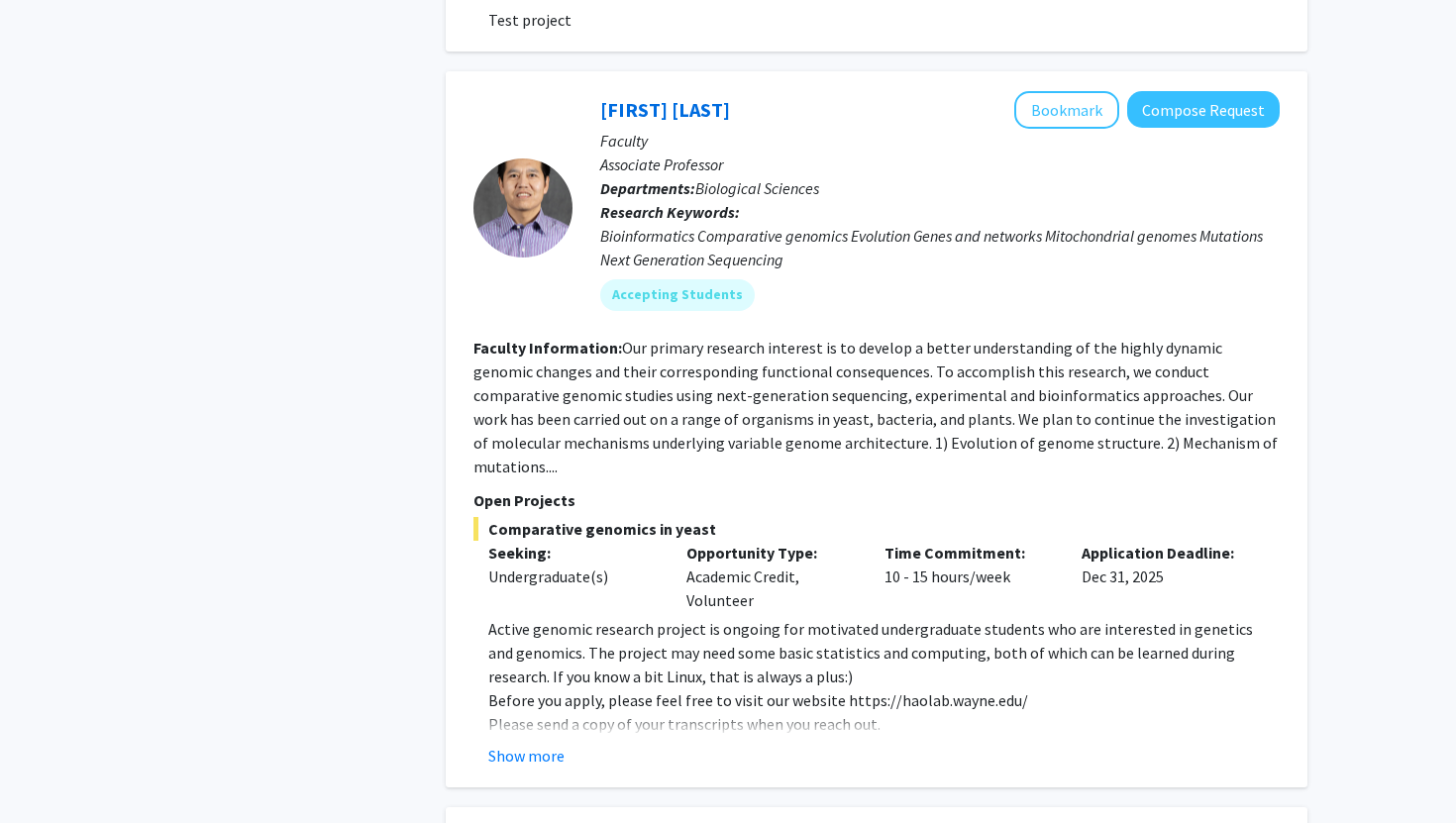 scroll, scrollTop: 5465, scrollLeft: 0, axis: vertical 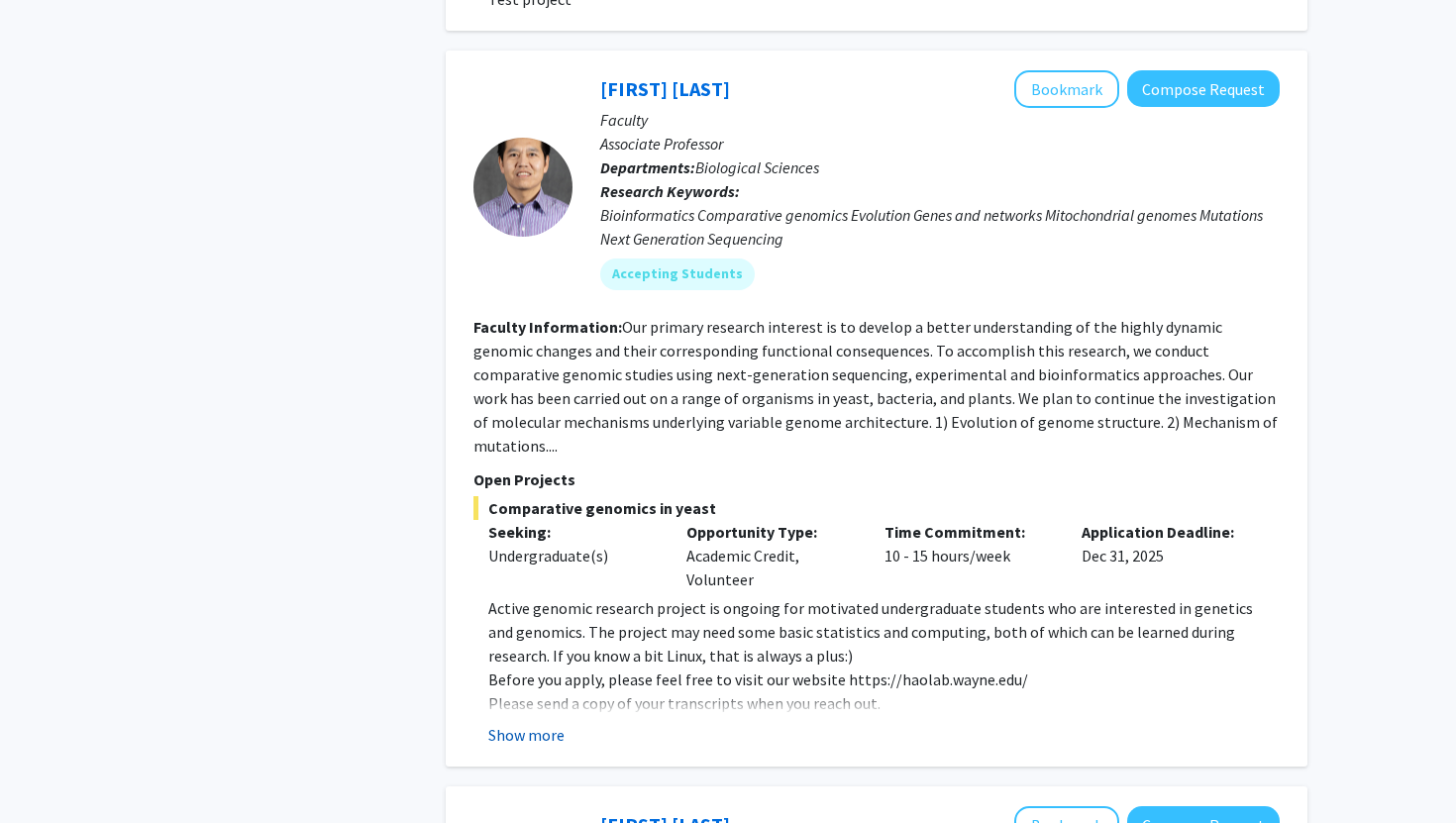 click on "Show more" 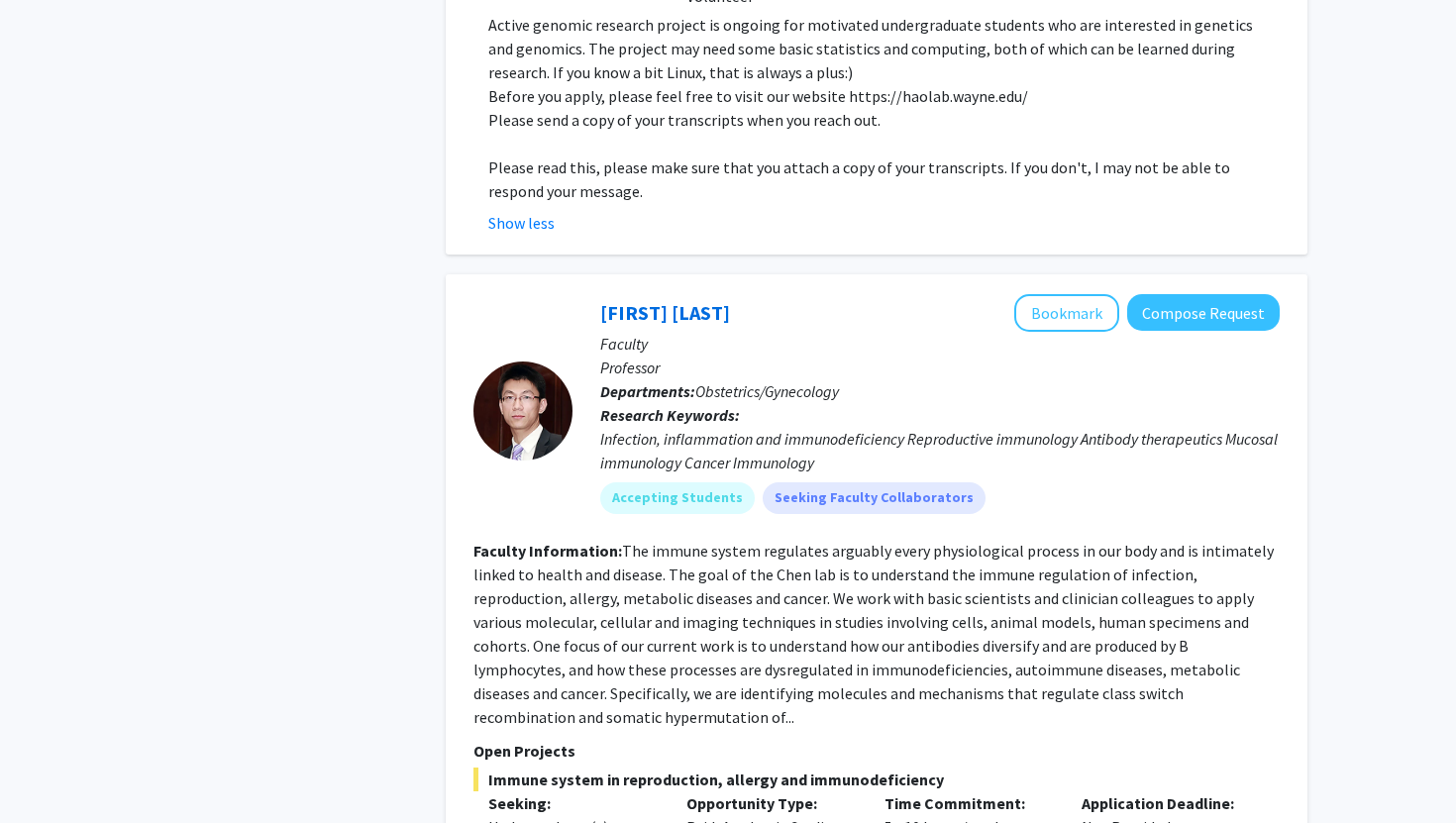 scroll, scrollTop: 6057, scrollLeft: 0, axis: vertical 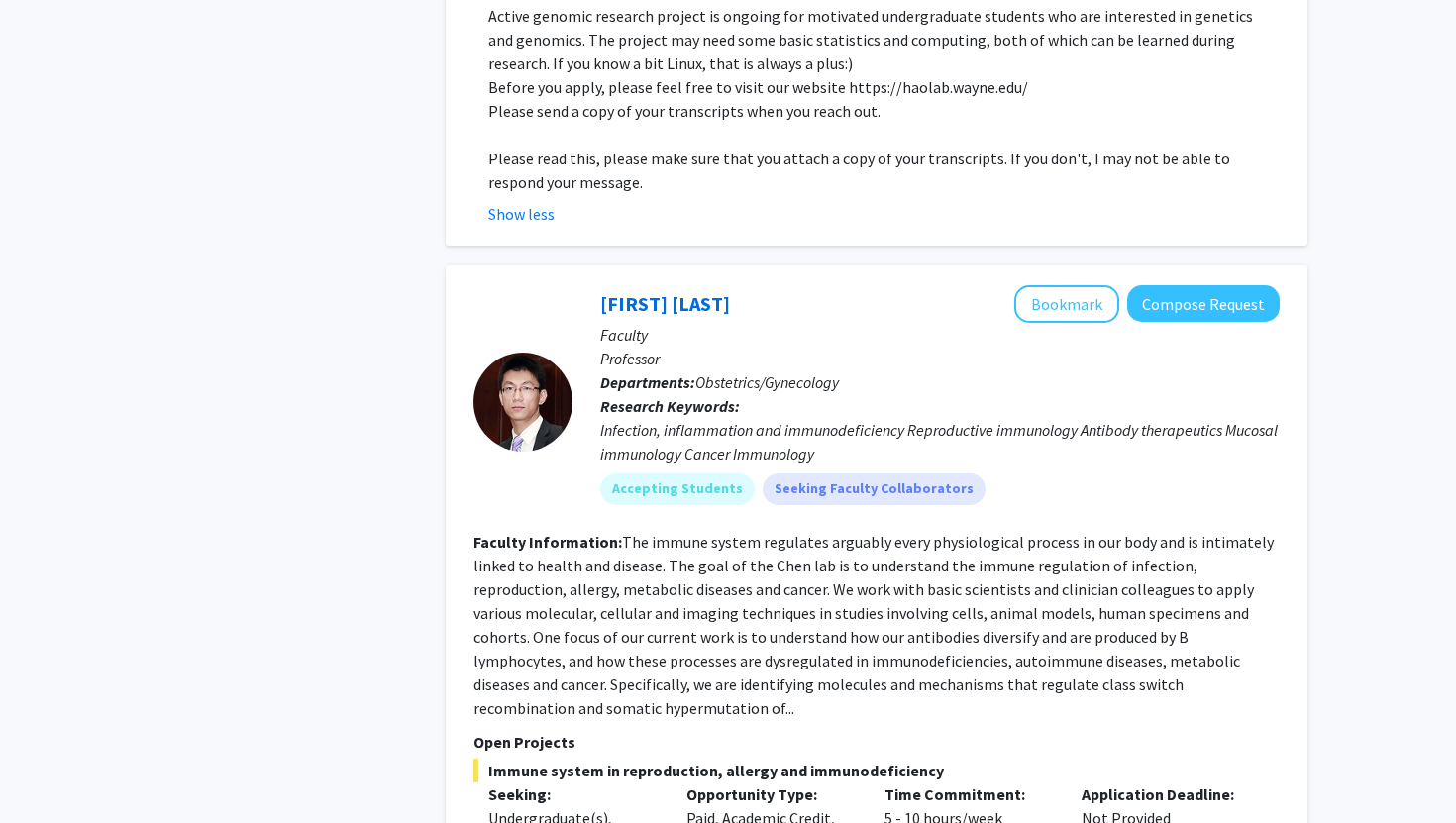 click on "Show more" 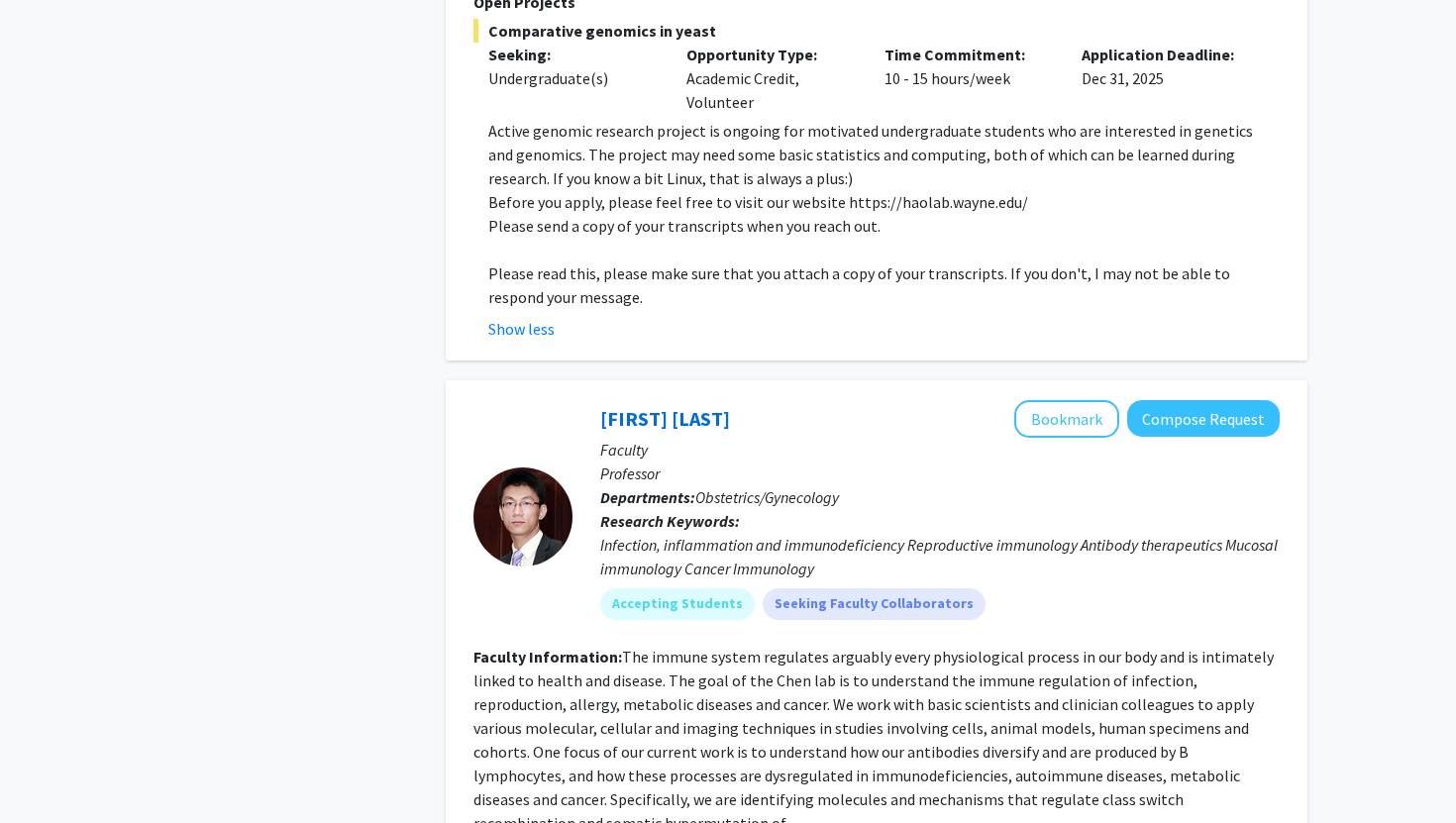 scroll, scrollTop: 5916, scrollLeft: 0, axis: vertical 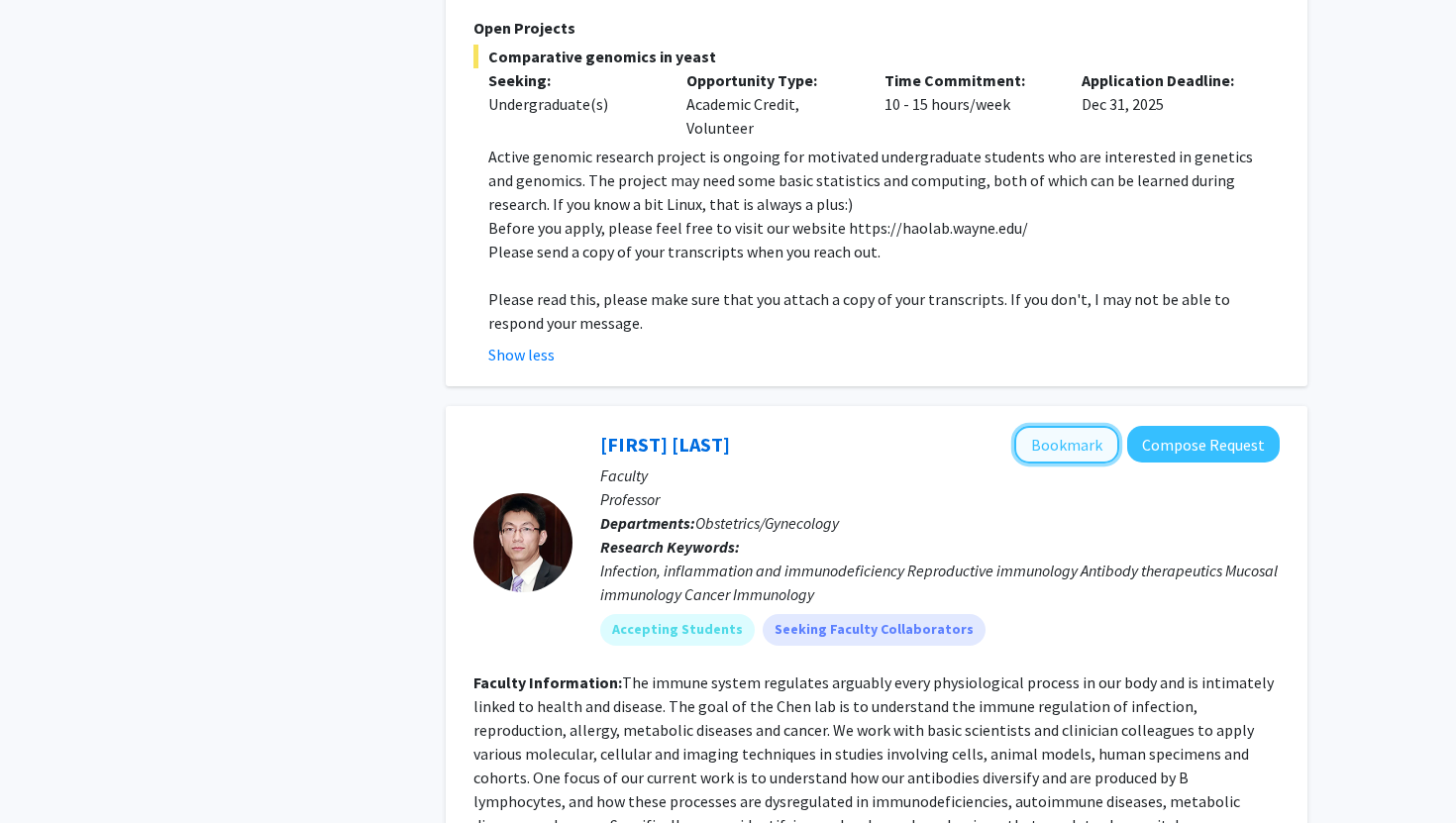 click on "Bookmark" 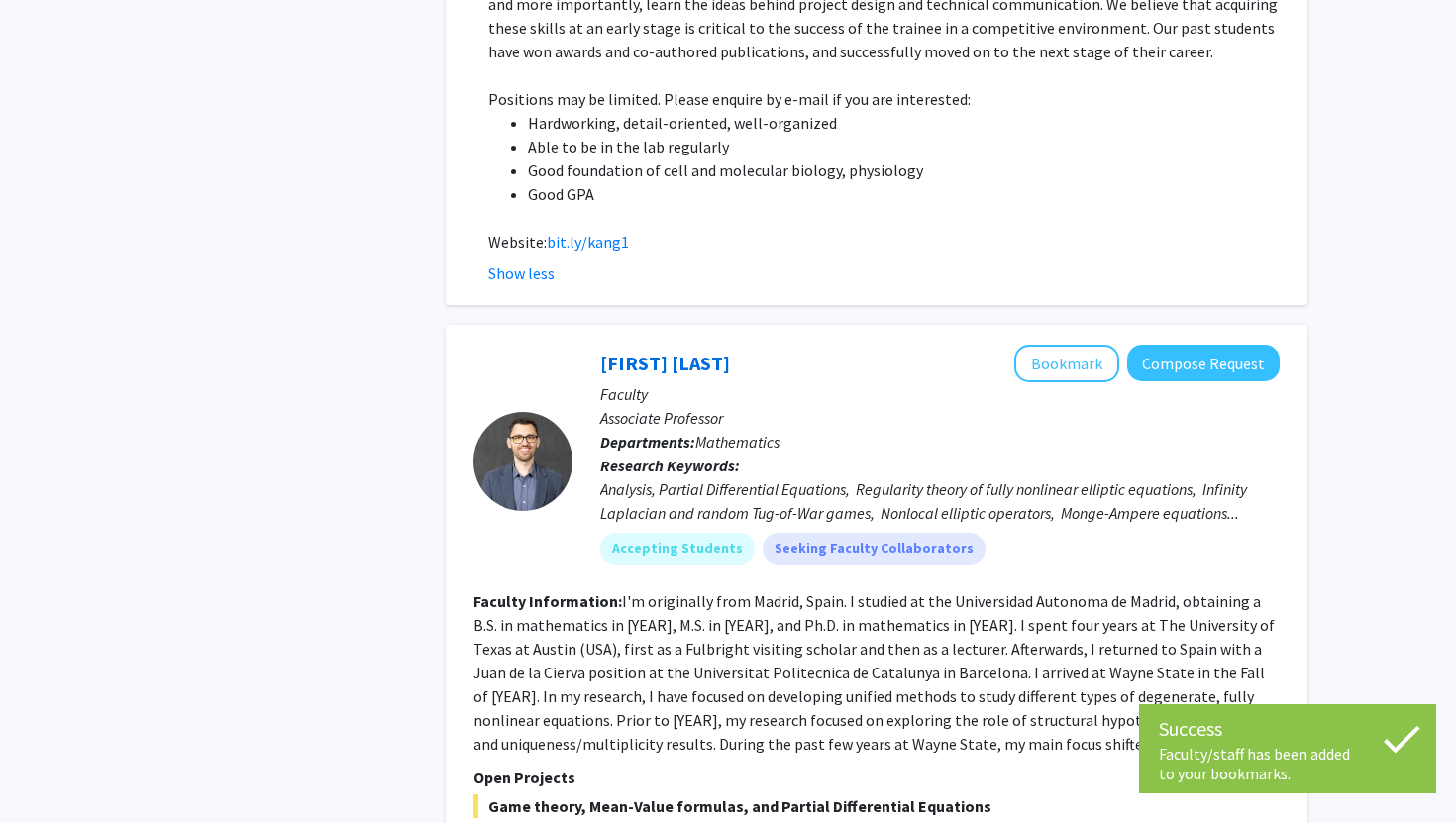 scroll, scrollTop: 7566, scrollLeft: 0, axis: vertical 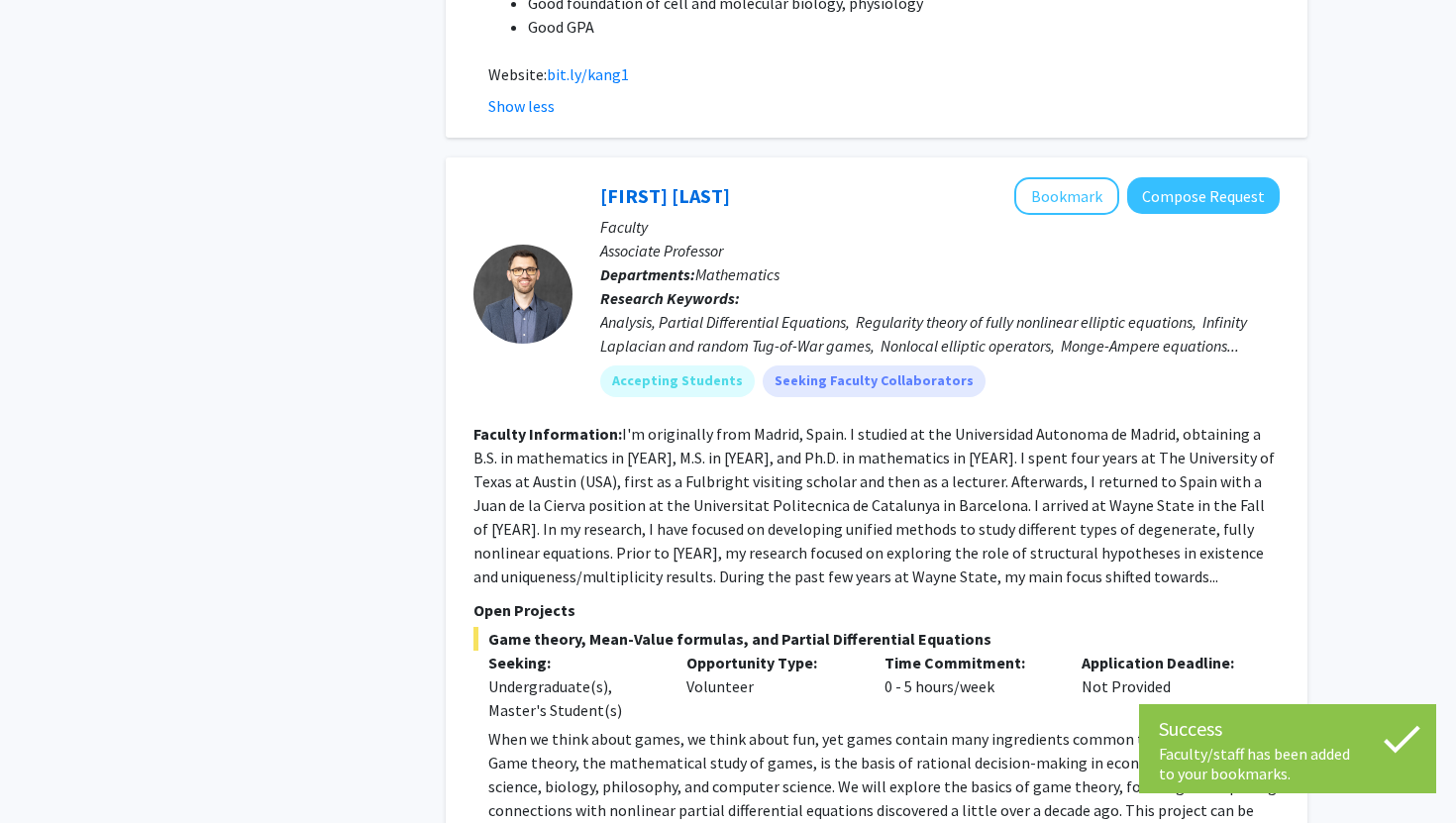 click on "3" 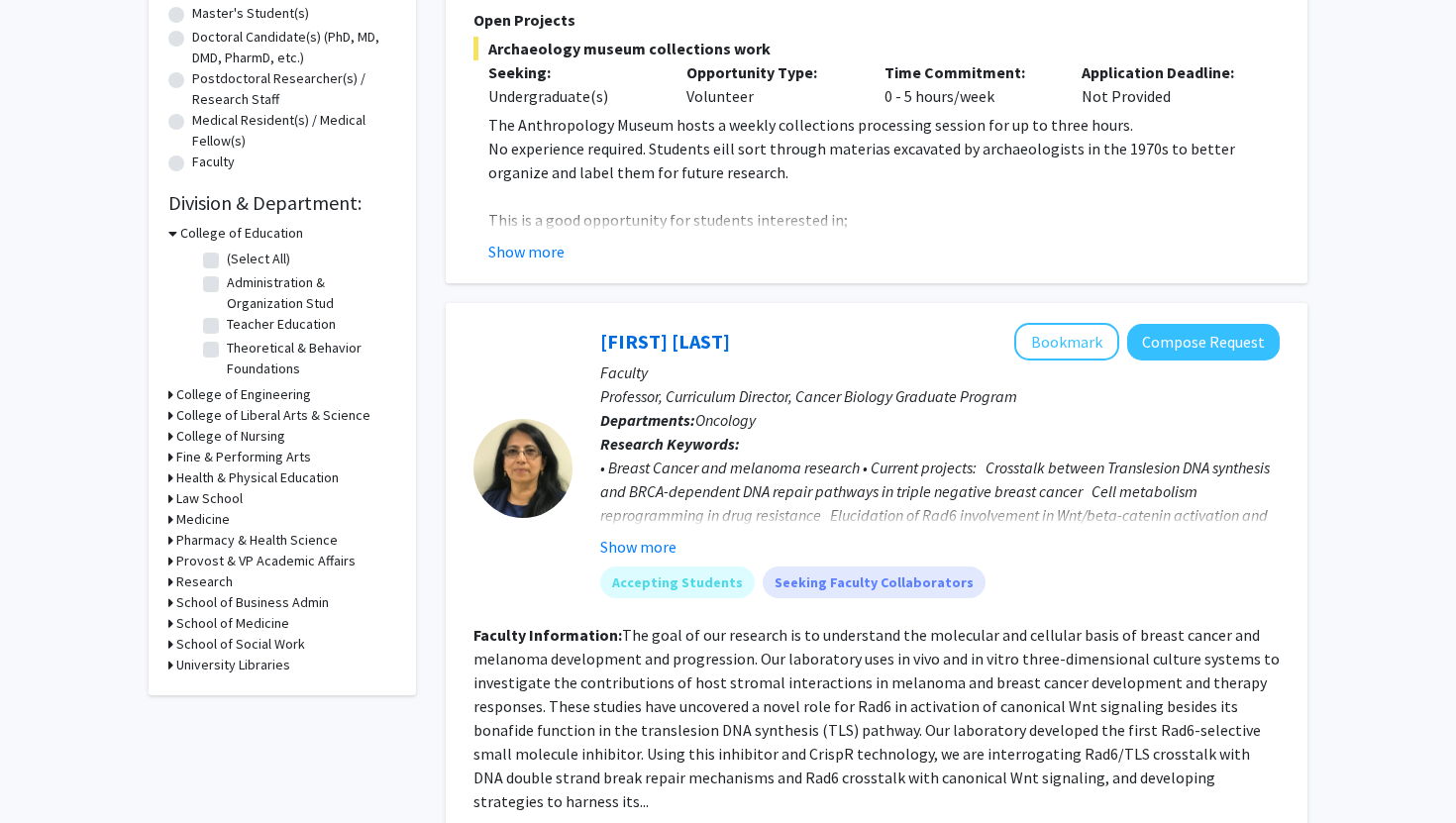 scroll, scrollTop: 420, scrollLeft: 0, axis: vertical 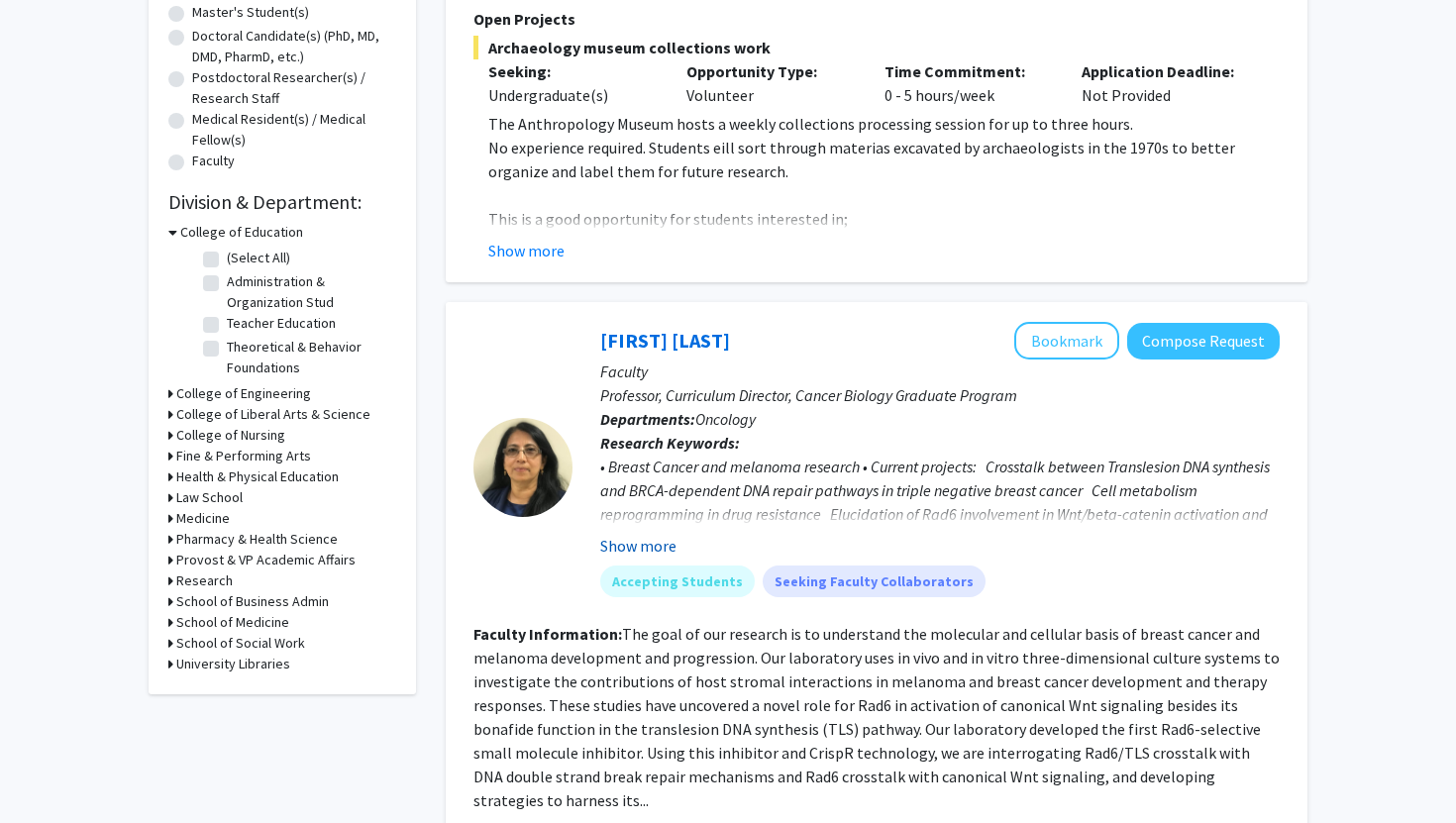 click on "Show more" 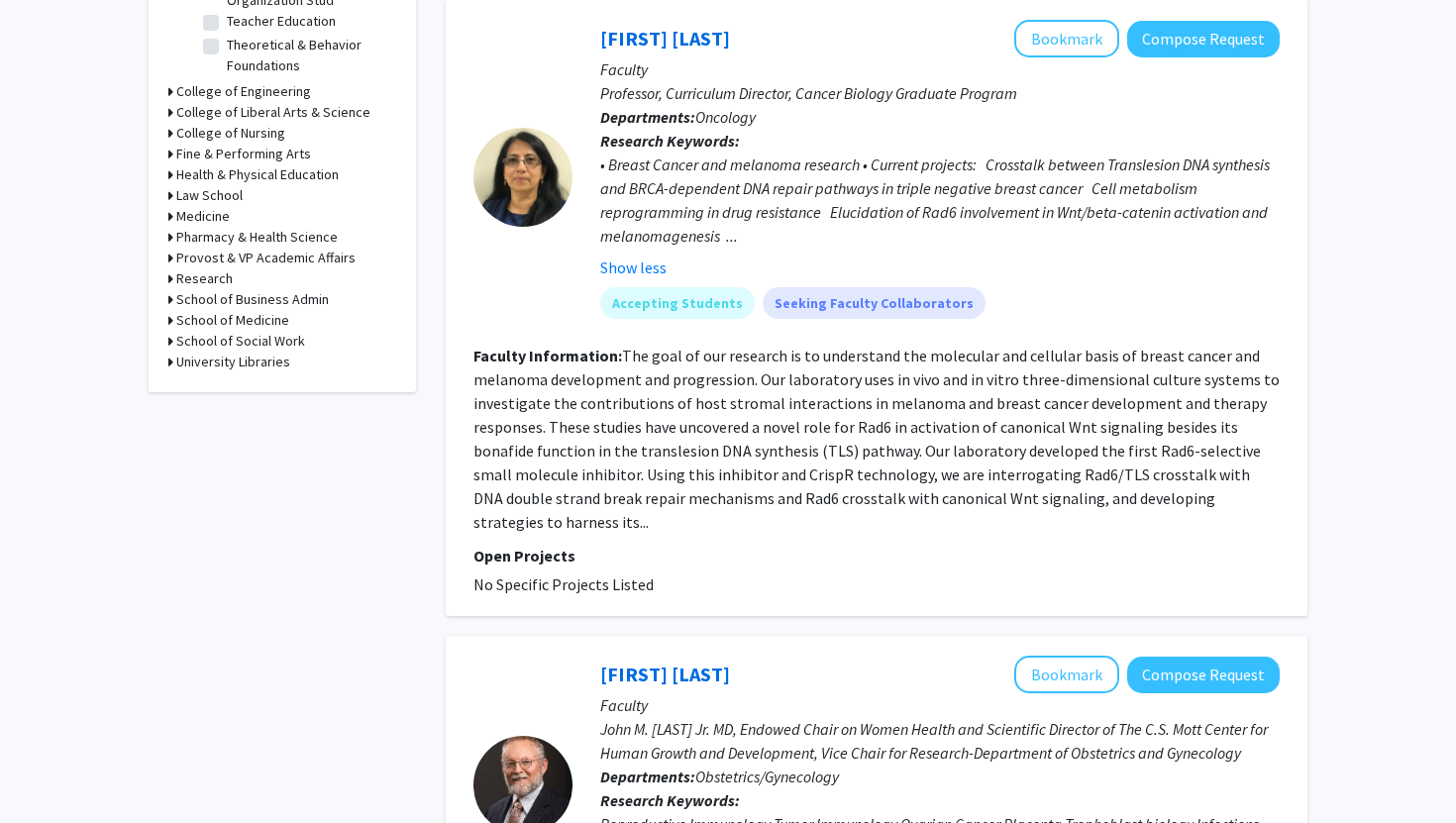 scroll, scrollTop: 726, scrollLeft: 0, axis: vertical 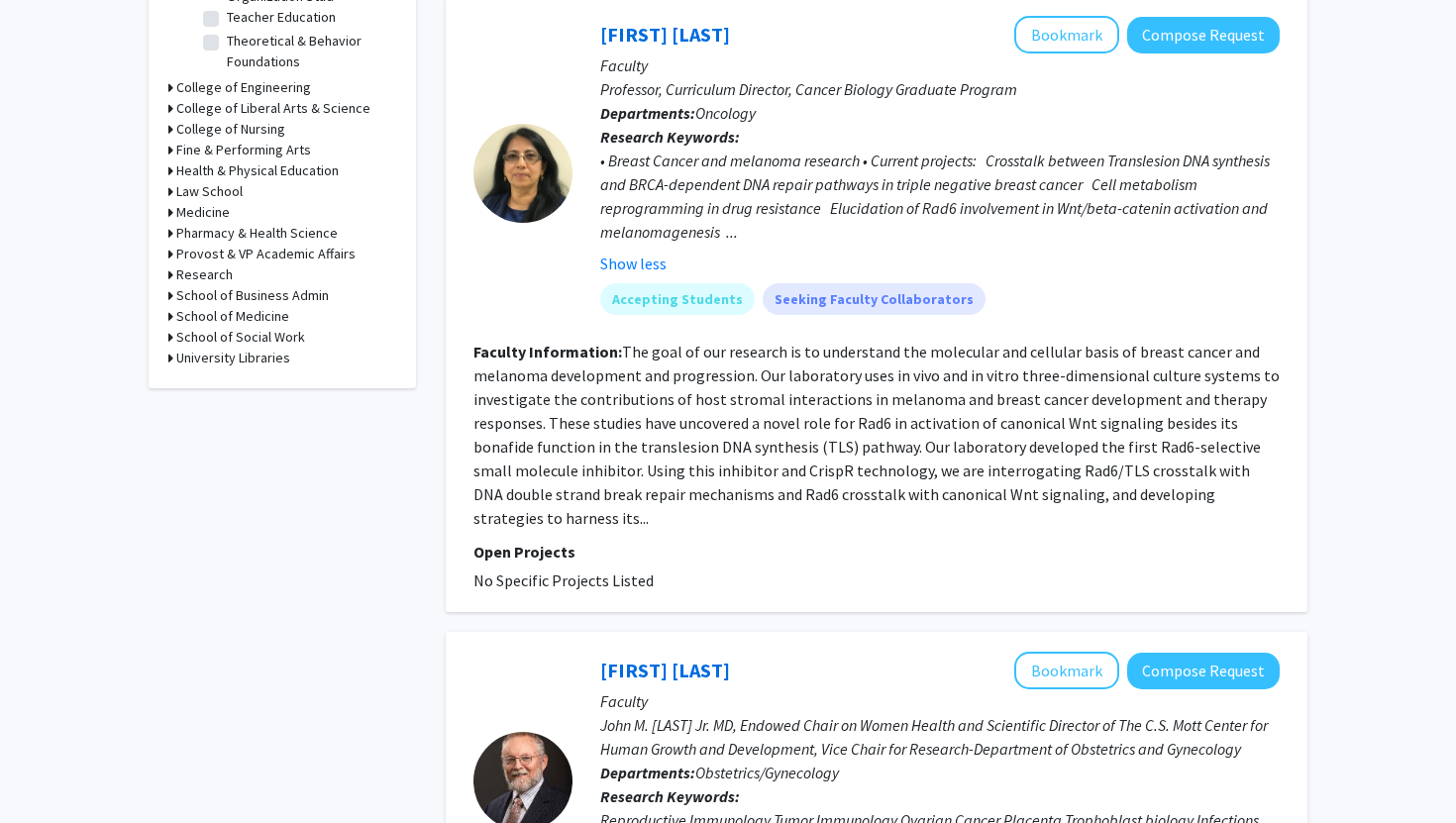 click on "[LAST] [LAST] [LAST] Bookmark
Compose Request  Faculty Professor, Curriculum Director, Cancer Biology Graduate Program Departments:  Oncology Research Keywords:  •	Breast Cancer and melanoma research •	Current projects:
Crosstalk between Translesion DNA synthesis and BRCA-dependent DNA repair pathways in triple negative breast cancer
Cell metabolism reprogramming in drug resistance
Elucidation of Rad6 involvement in Wnt/beta-catenin activation and melanomagenesis
... Show less Accepting Students  Seeking Faculty Collaborators Faculty Information:		 Open Projects  No Specific Projects Listed" 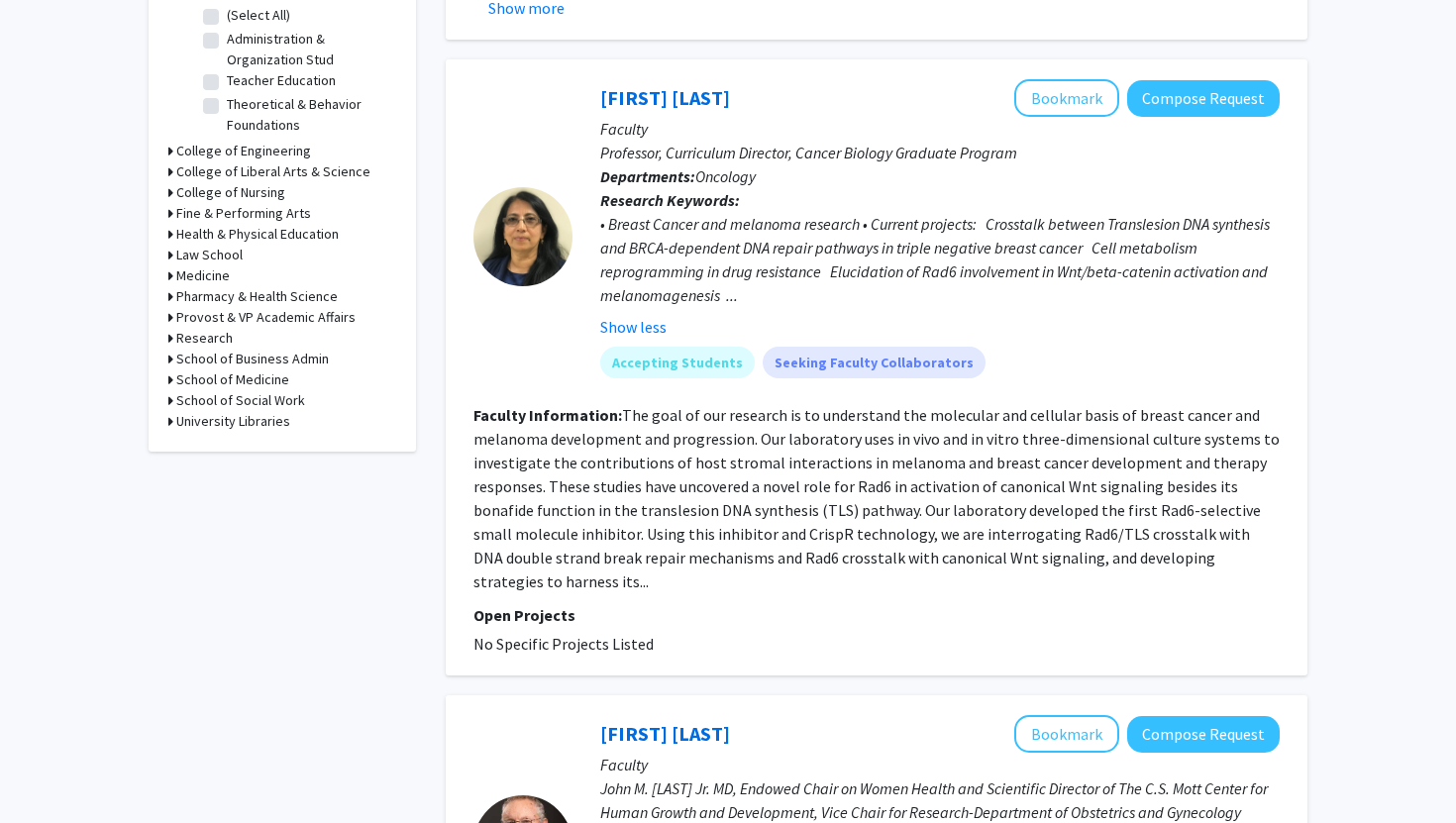 scroll, scrollTop: 654, scrollLeft: 0, axis: vertical 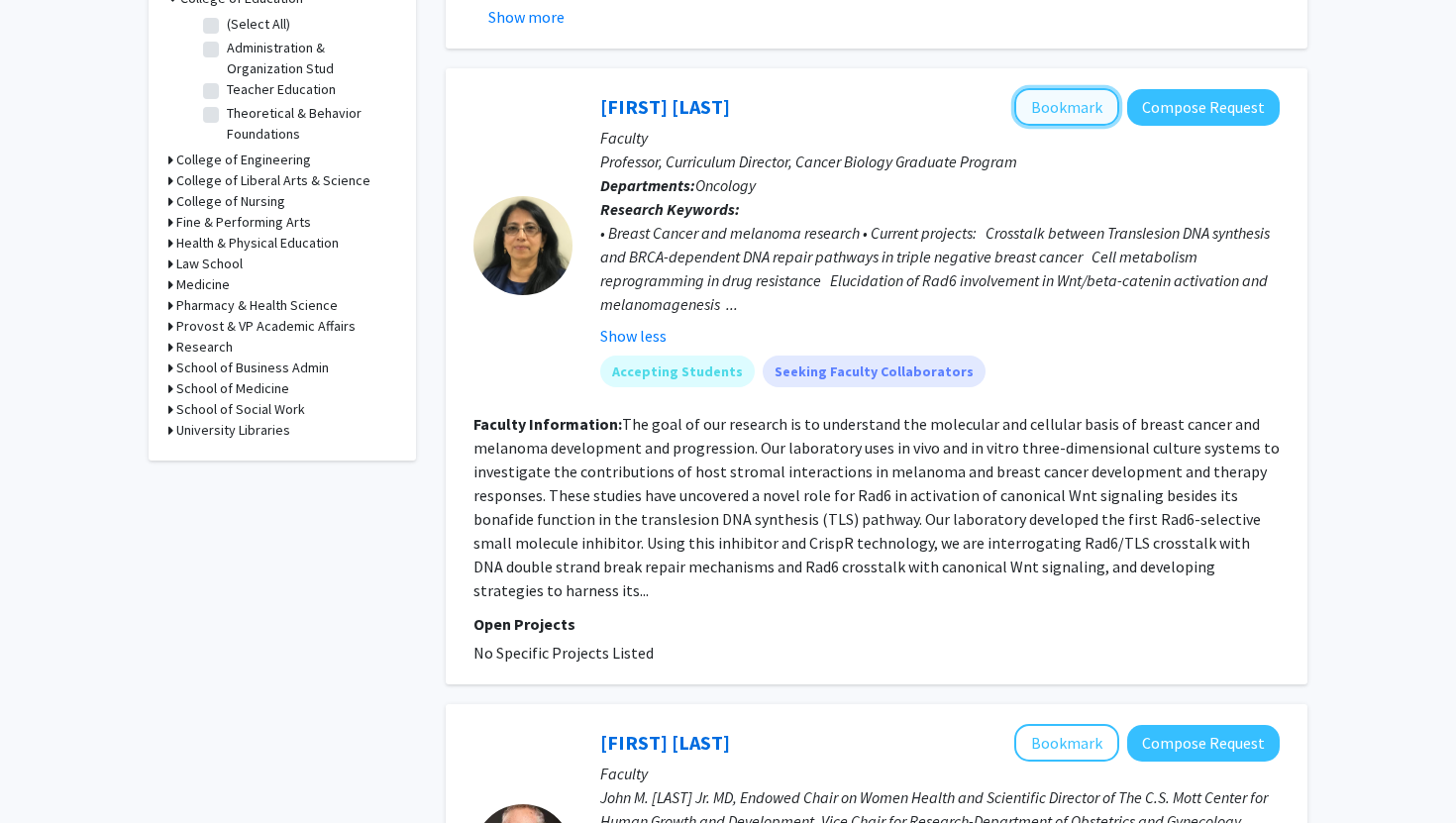 click on "Bookmark" 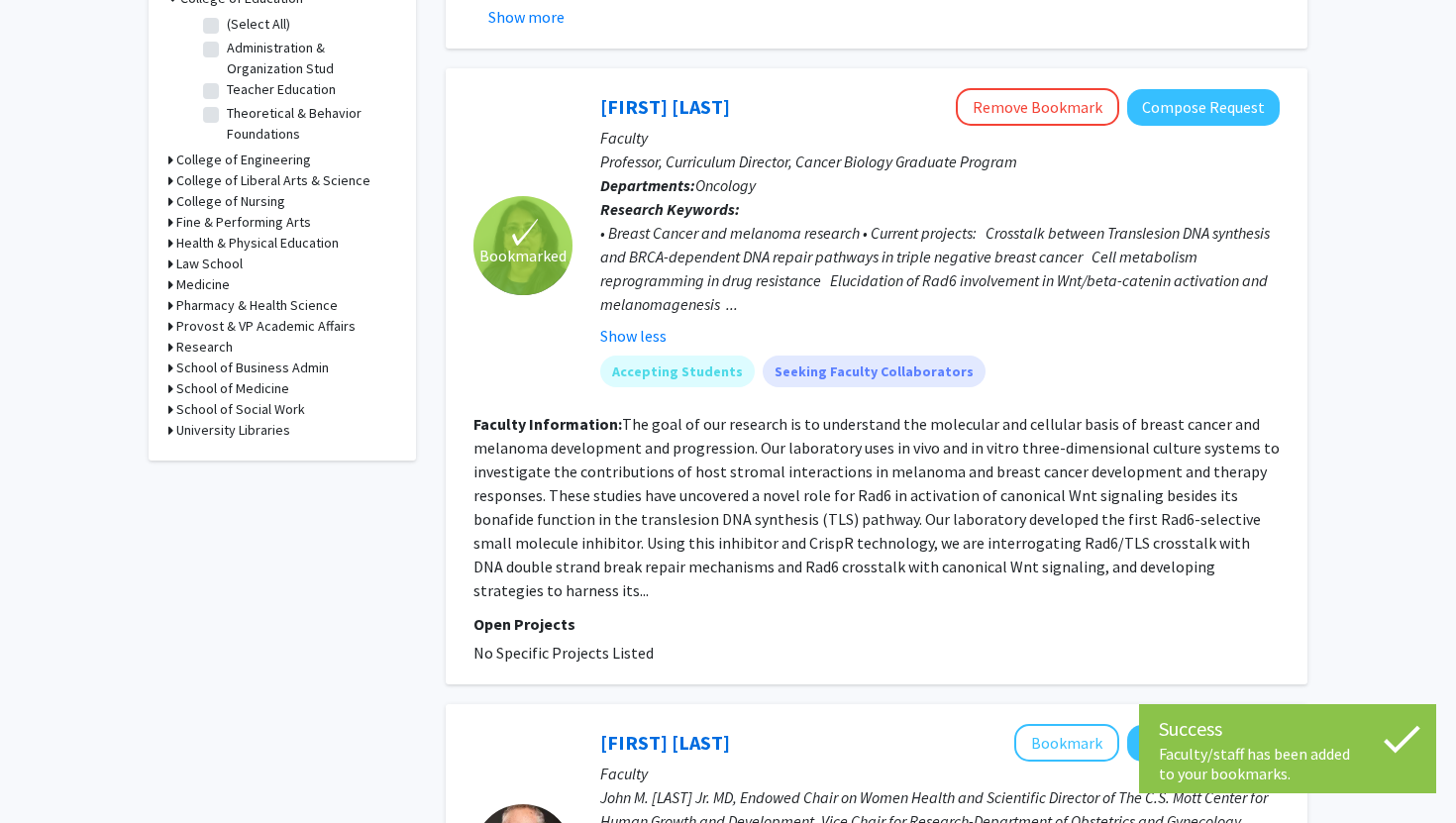click on "Faculty Information:  The goal of our research is to understand the molecular and cellular basis of breast cancer and melanoma development and progression. Our laboratory uses in vivo and in vitro three-dimensional culture systems to investigate the contributions of host stromal interactions in melanoma and breast cancer development and therapy responses. These studies have uncovered a novel role for Rad6 in activation of canonical Wnt signaling besides its bonafide function in the translesion DNA synthesis (TLS) pathway. Our laboratory developed the first Rad6-selective small molecule inhibitor. Using this inhibitor and CrispR technology, we are interrogating Rad6/TLS crosstalk with DNA double strand break repair mechanisms and Rad6 crosstalk with canonical Wnt signaling, and developing strategies to harness its..." 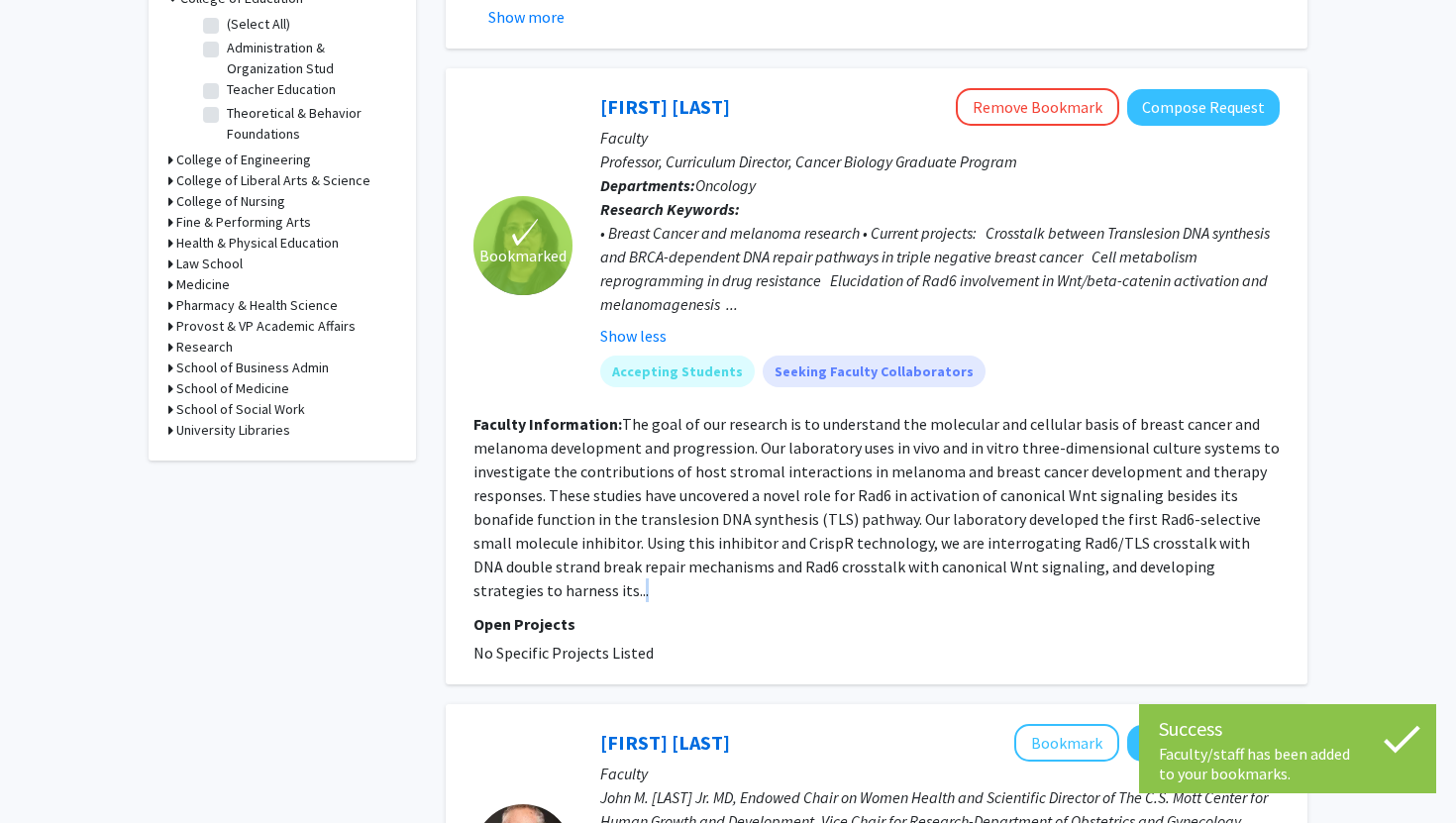click on "The goal of our research is to understand the molecular and cellular basis of breast cancer and melanoma development and progression. Our laboratory uses in vivo and in vitro three-dimensional culture systems to investigate the contributions of host stromal interactions in melanoma and breast cancer development and therapy responses. These studies have uncovered a novel role for Rad6 in activation of canonical Wnt signaling besides its bonafide function in the translesion DNA synthesis (TLS) pathway. Our laboratory developed the first Rad6-selective small molecule inhibitor. Using this inhibitor and CrispR technology, we are interrogating Rad6/TLS crosstalk with DNA double strand break repair mechanisms and Rad6 crosstalk with canonical Wnt signaling, and developing strategies to harness its..." 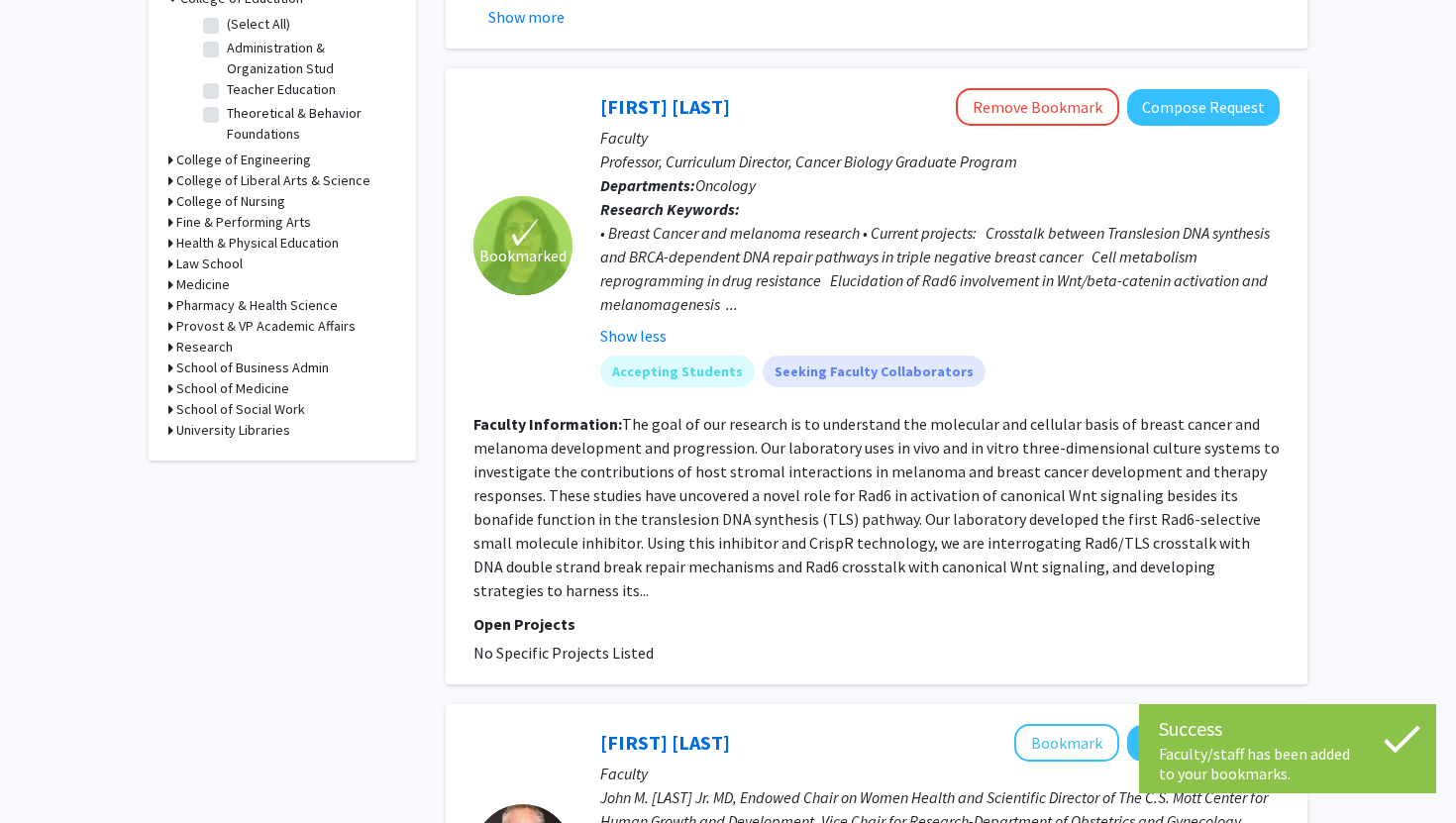 click on "✓" 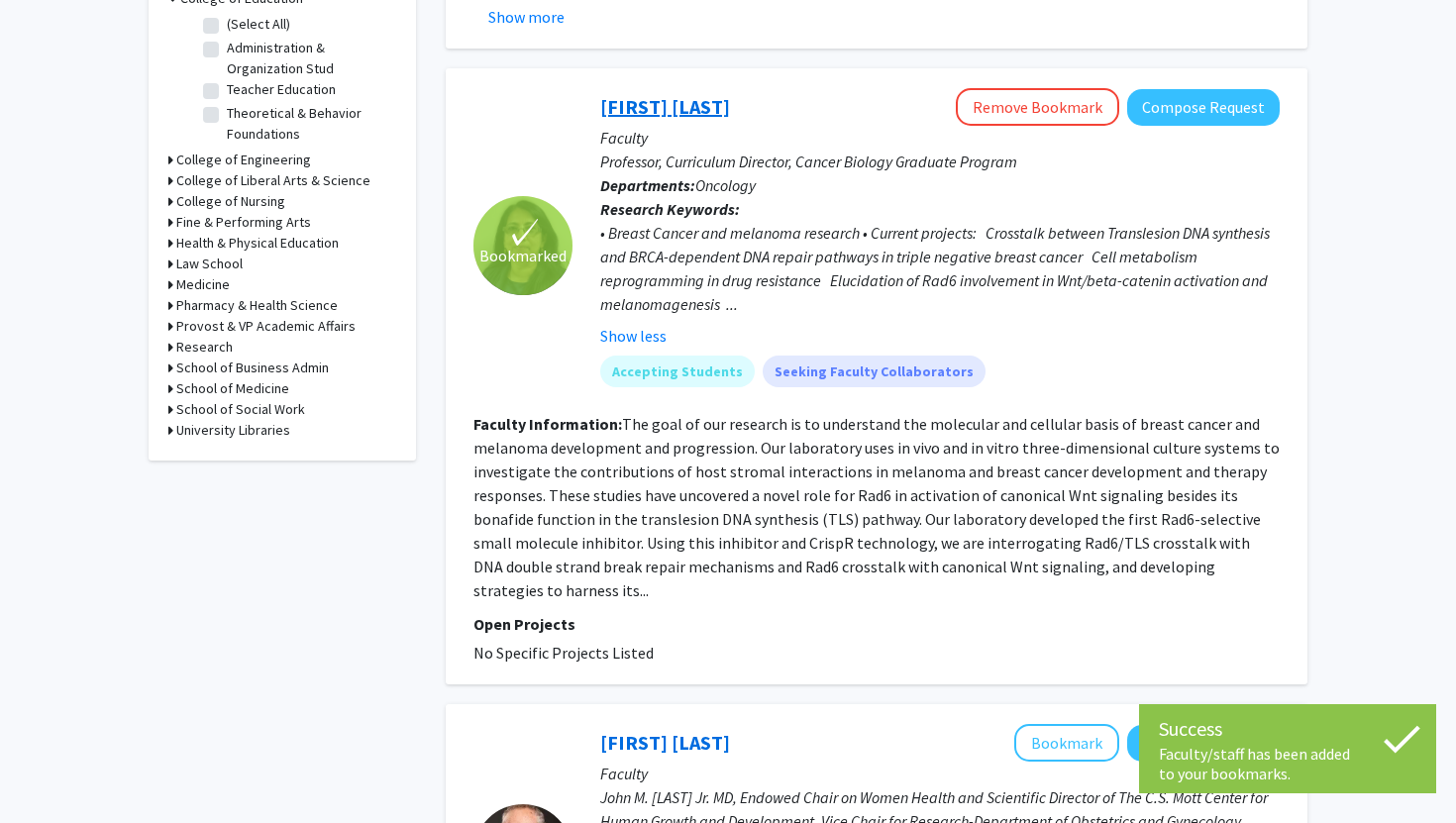 click on "[FIRST] [LAST]" 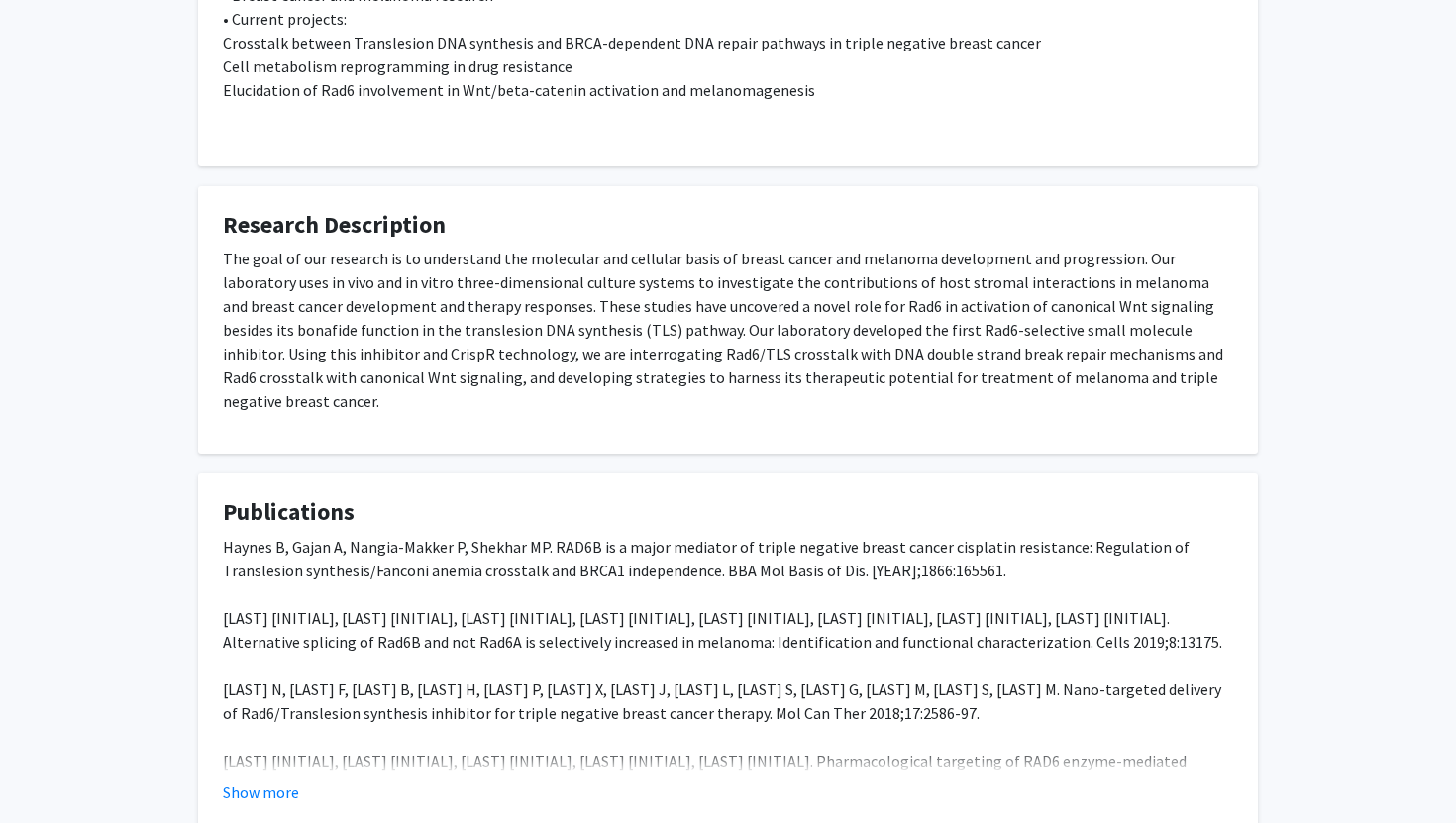 scroll, scrollTop: 943, scrollLeft: 0, axis: vertical 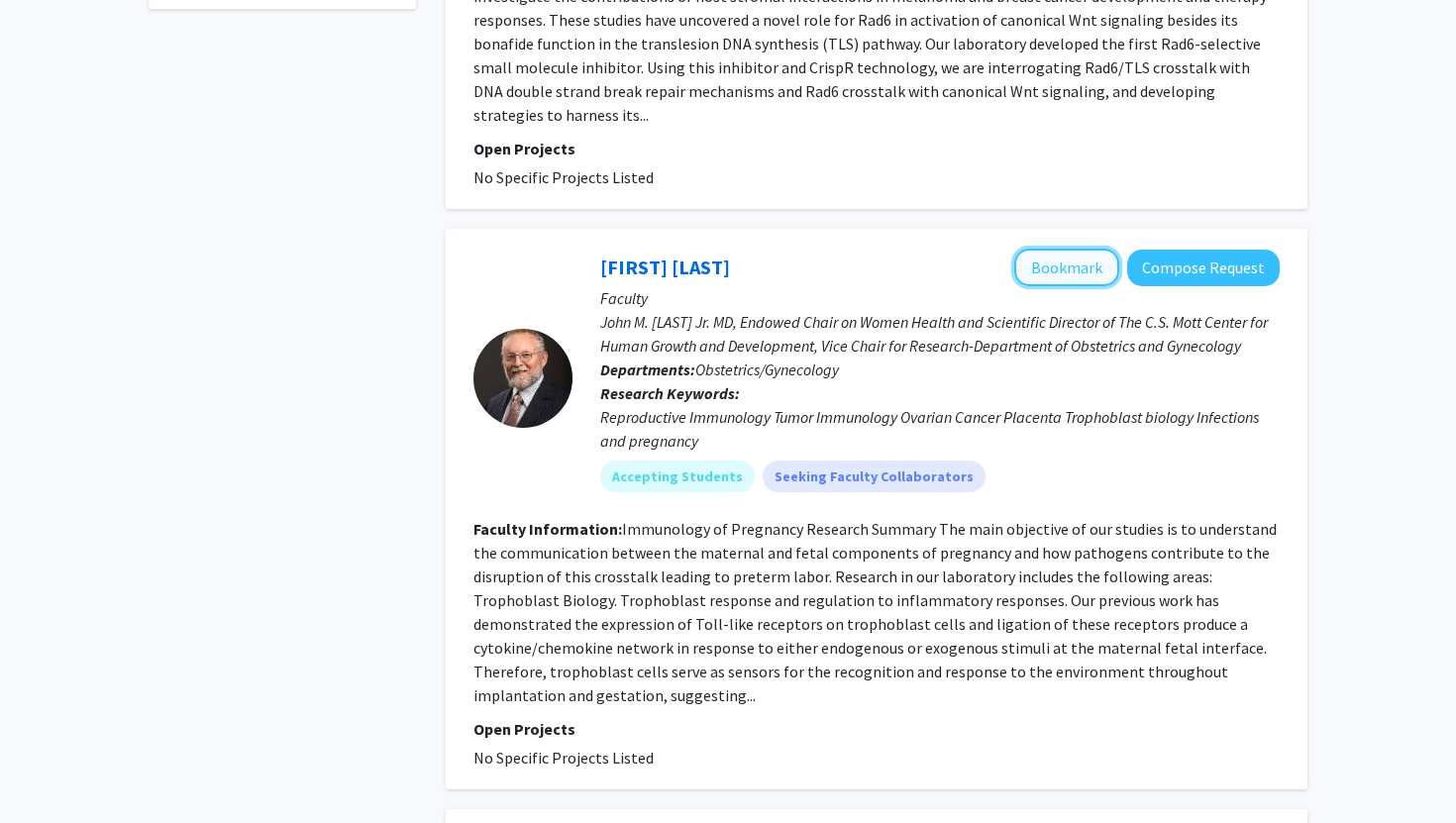 click on "Bookmark" 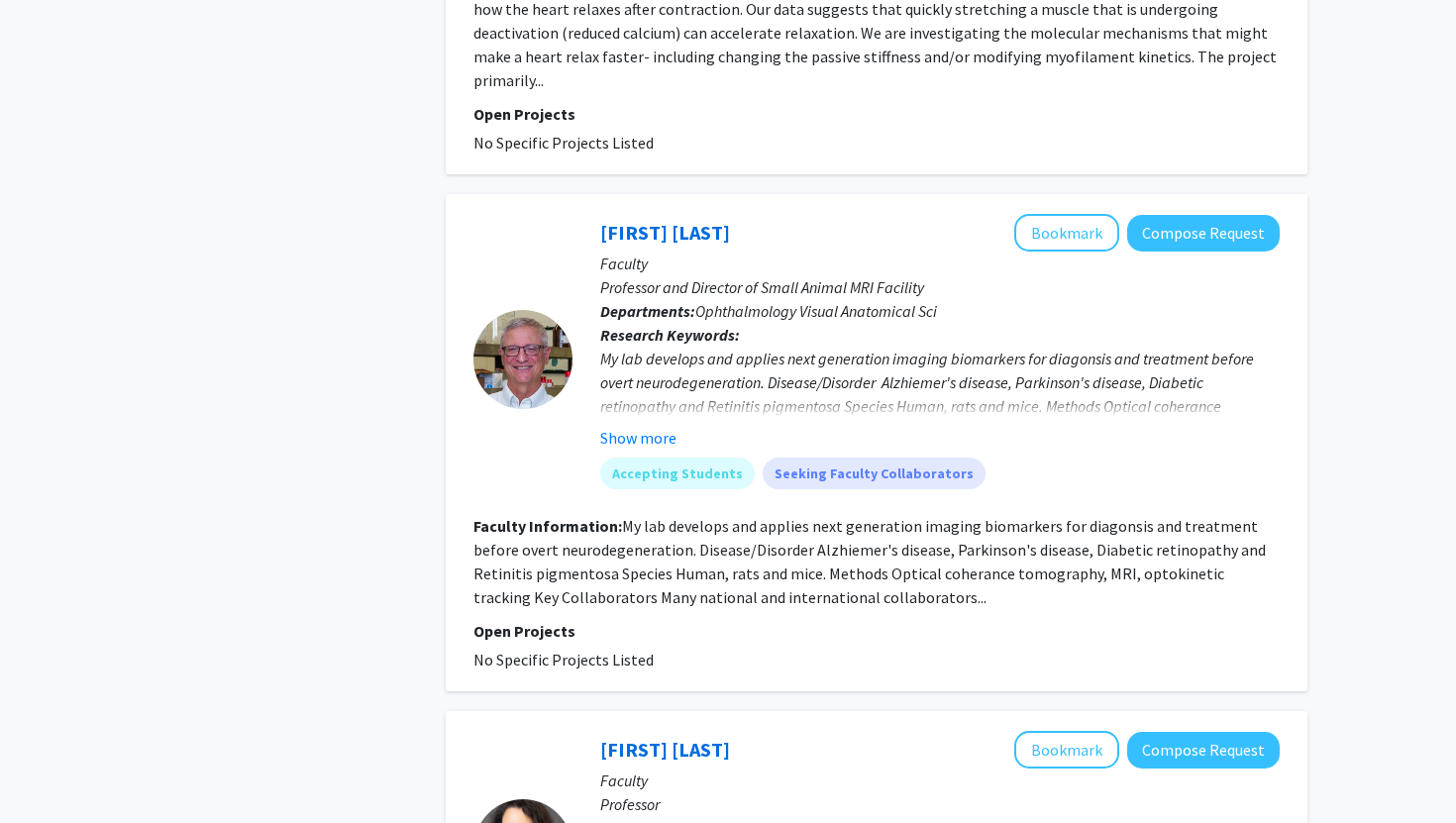 scroll, scrollTop: 2254, scrollLeft: 0, axis: vertical 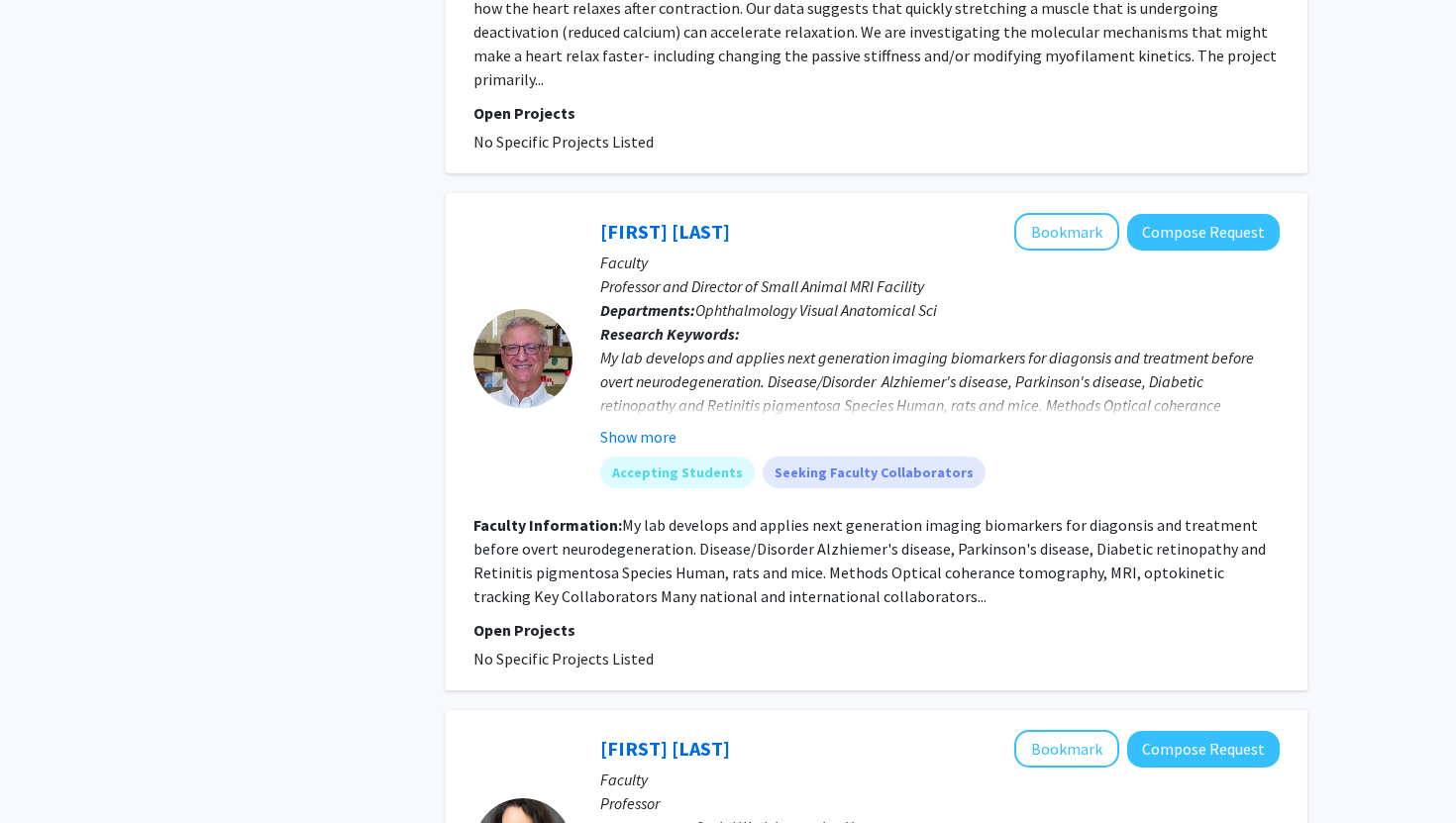 click on "Faculty Information: My lab develops and applies next generation imaging biomarkers for diagonsis and treatment before overt neurodegeneration. Disease/Disorder Alzhiemer's disease, Parkinson's disease, Diabetic retinopathy and Retinitis pigmentosa Species Human, rats and mice. Methods Optical coherance tomography, MRI, optokinetic tracking Key Collaborators Many national and international collaborators..." 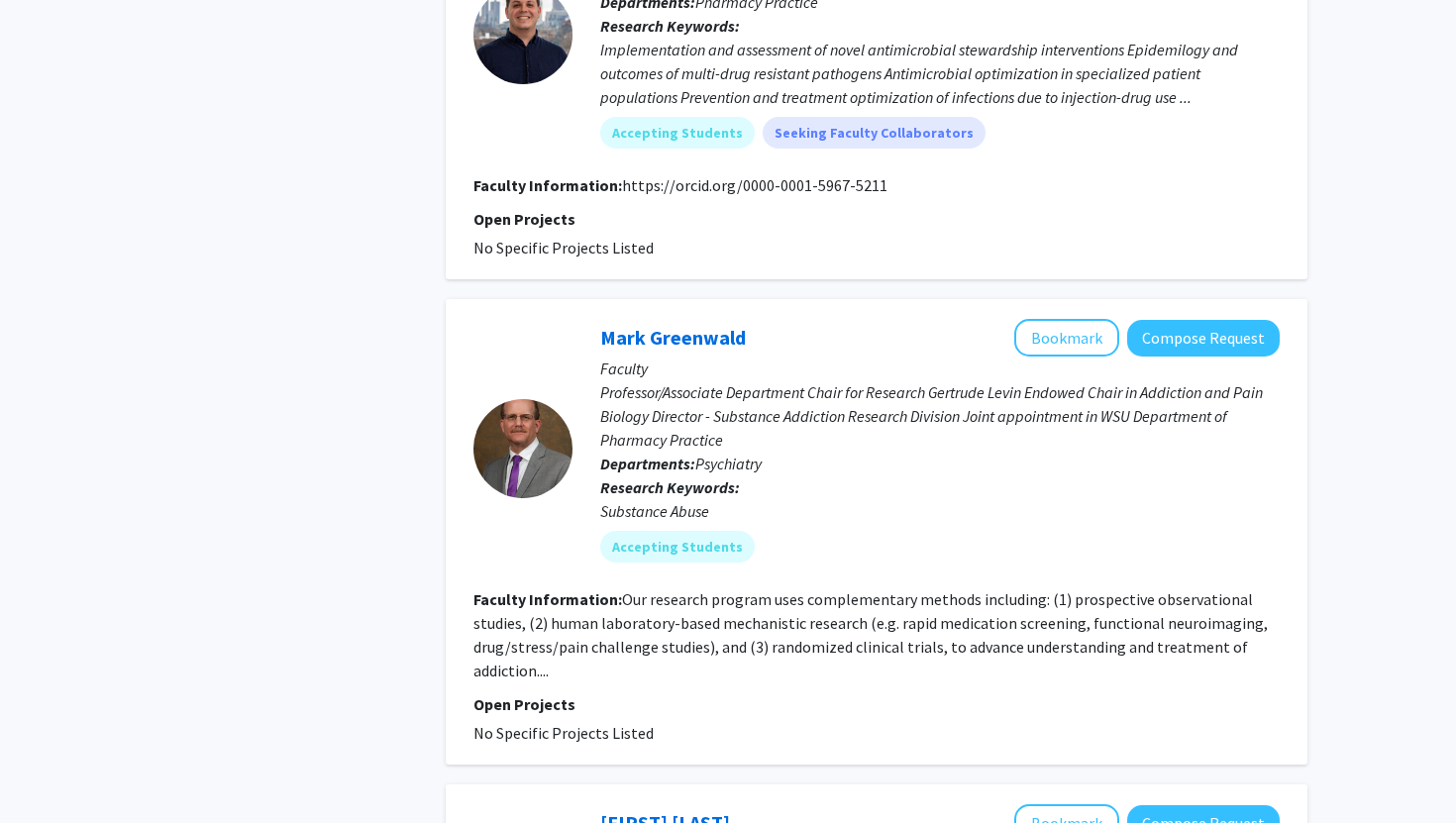 scroll, scrollTop: 4098, scrollLeft: 0, axis: vertical 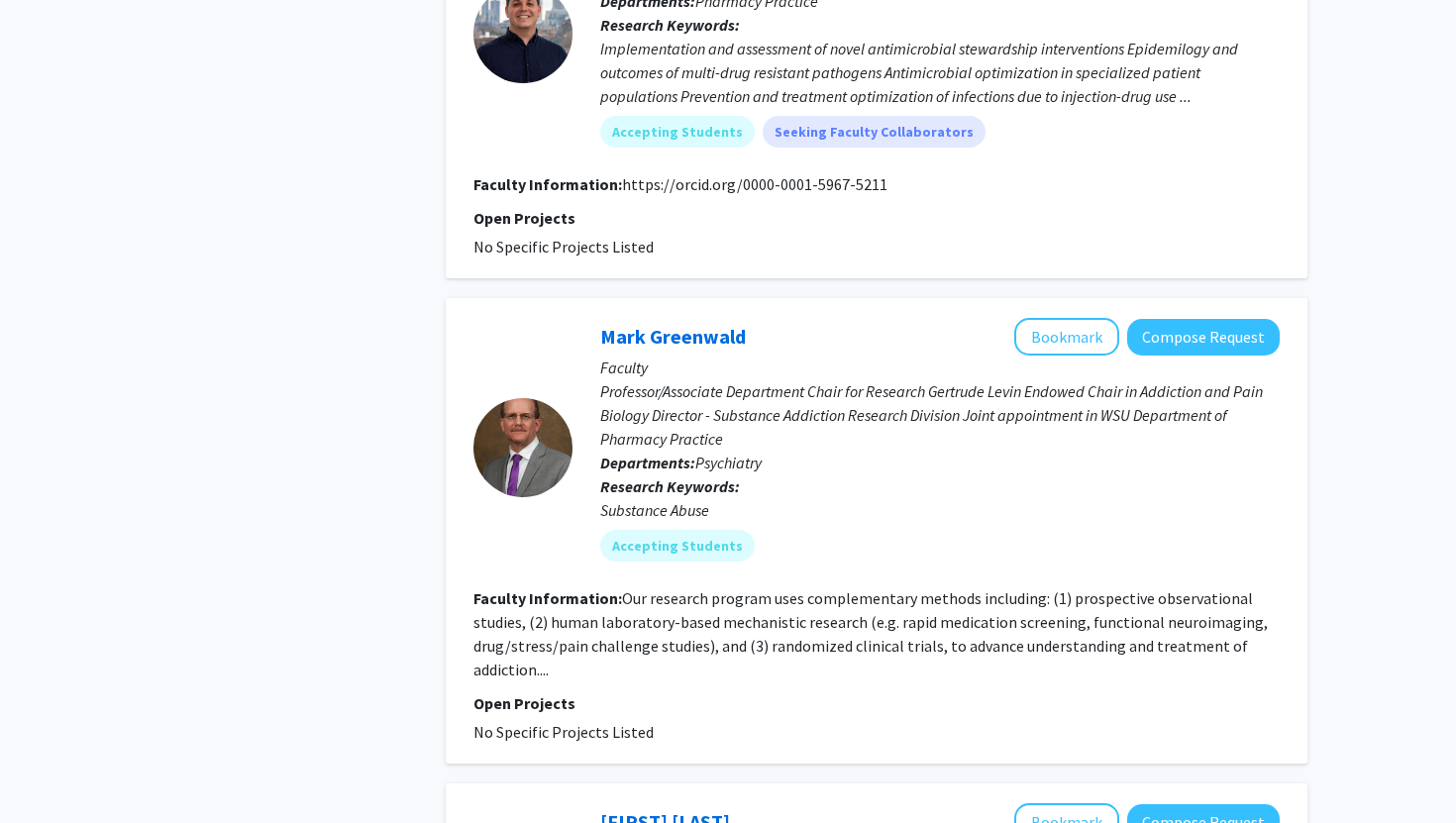click on "Our research program uses complementary methods including: (1) prospective observational studies, (2) human laboratory-based mechanistic research (e.g. rapid medication screening, functional neuroimaging, drug/stress/pain challenge studies), and (3) randomized clinical trials, to advance understanding and treatment of addiction...." 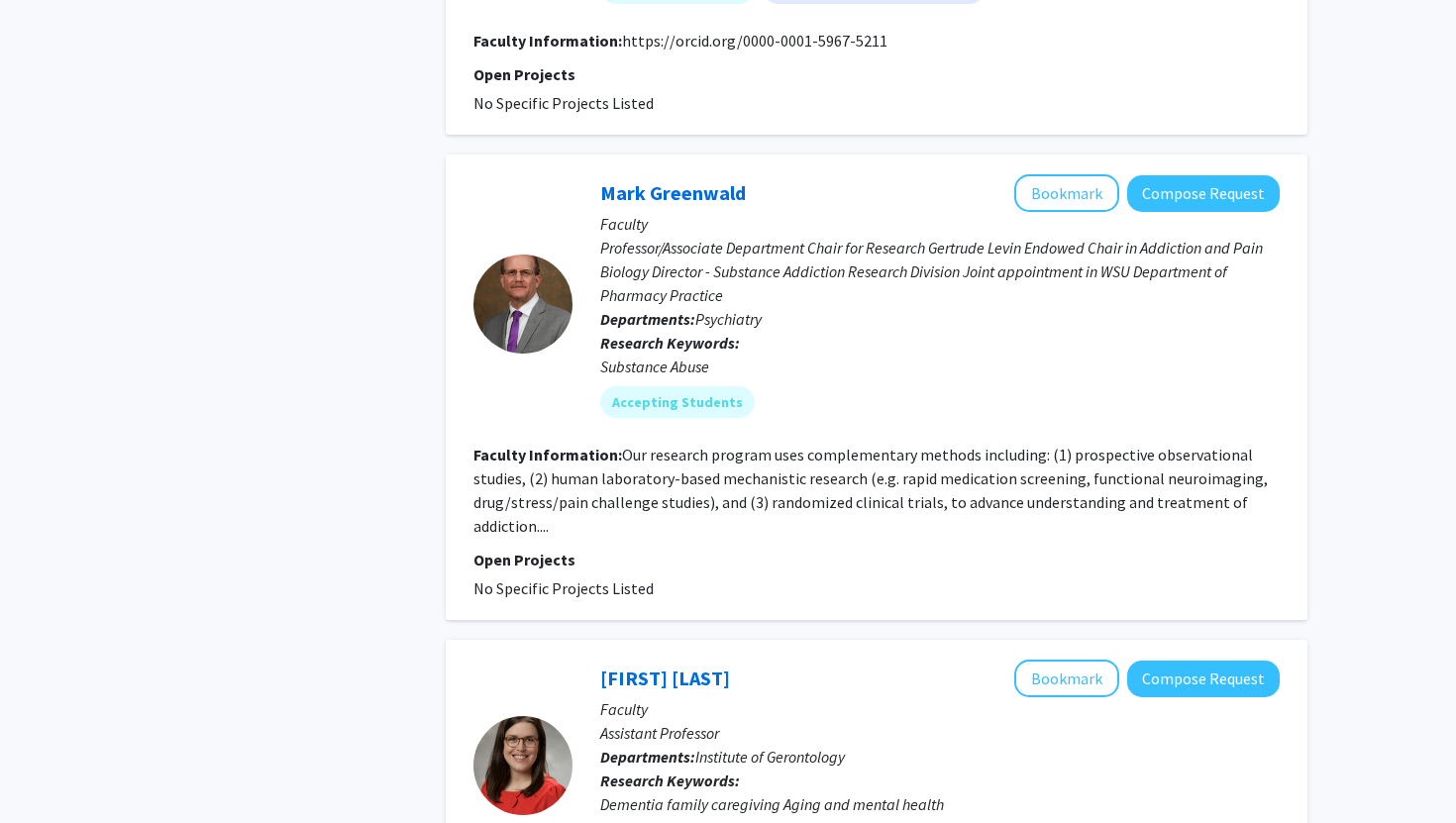 scroll, scrollTop: 4600, scrollLeft: 0, axis: vertical 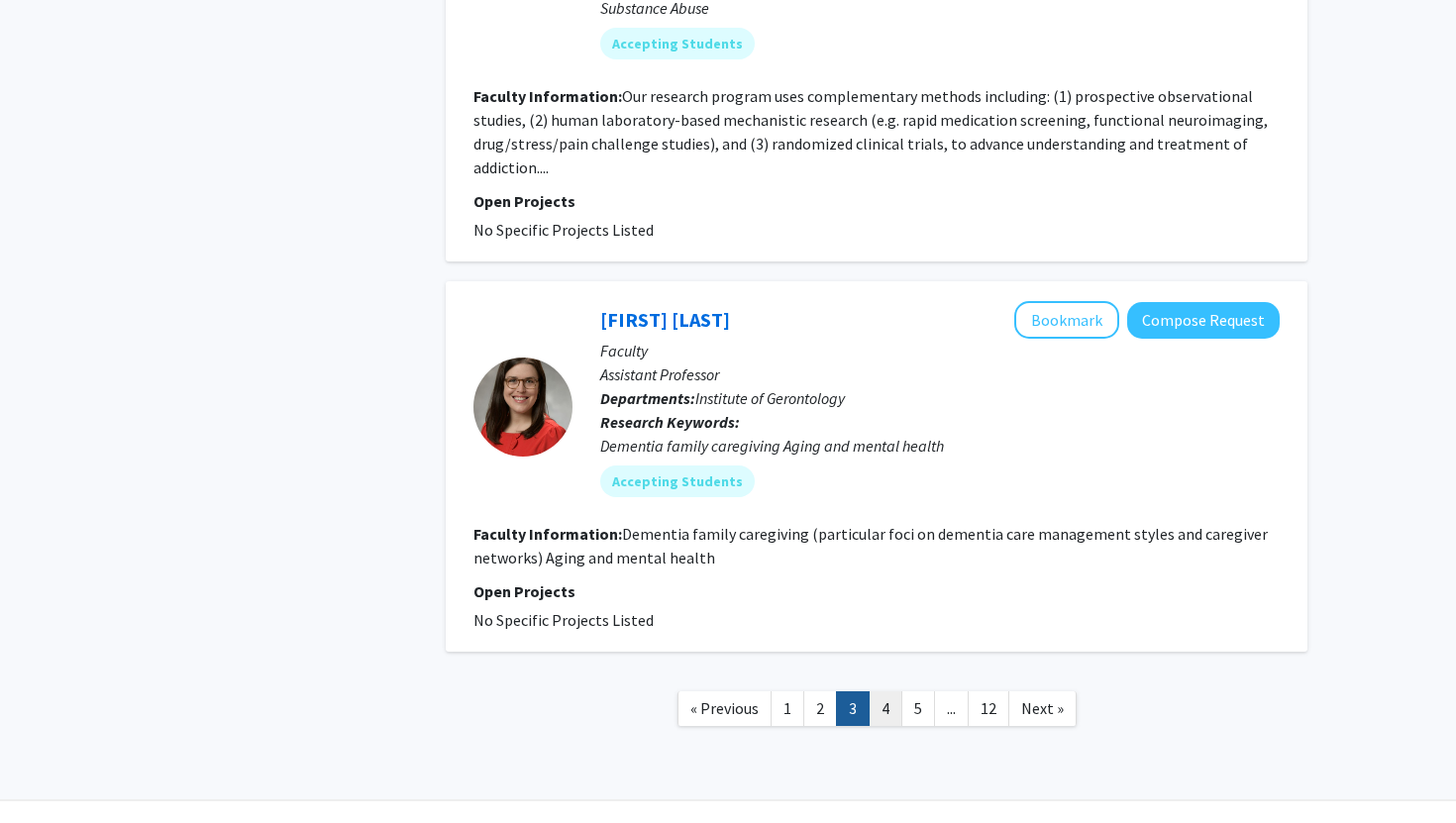 click on "4" 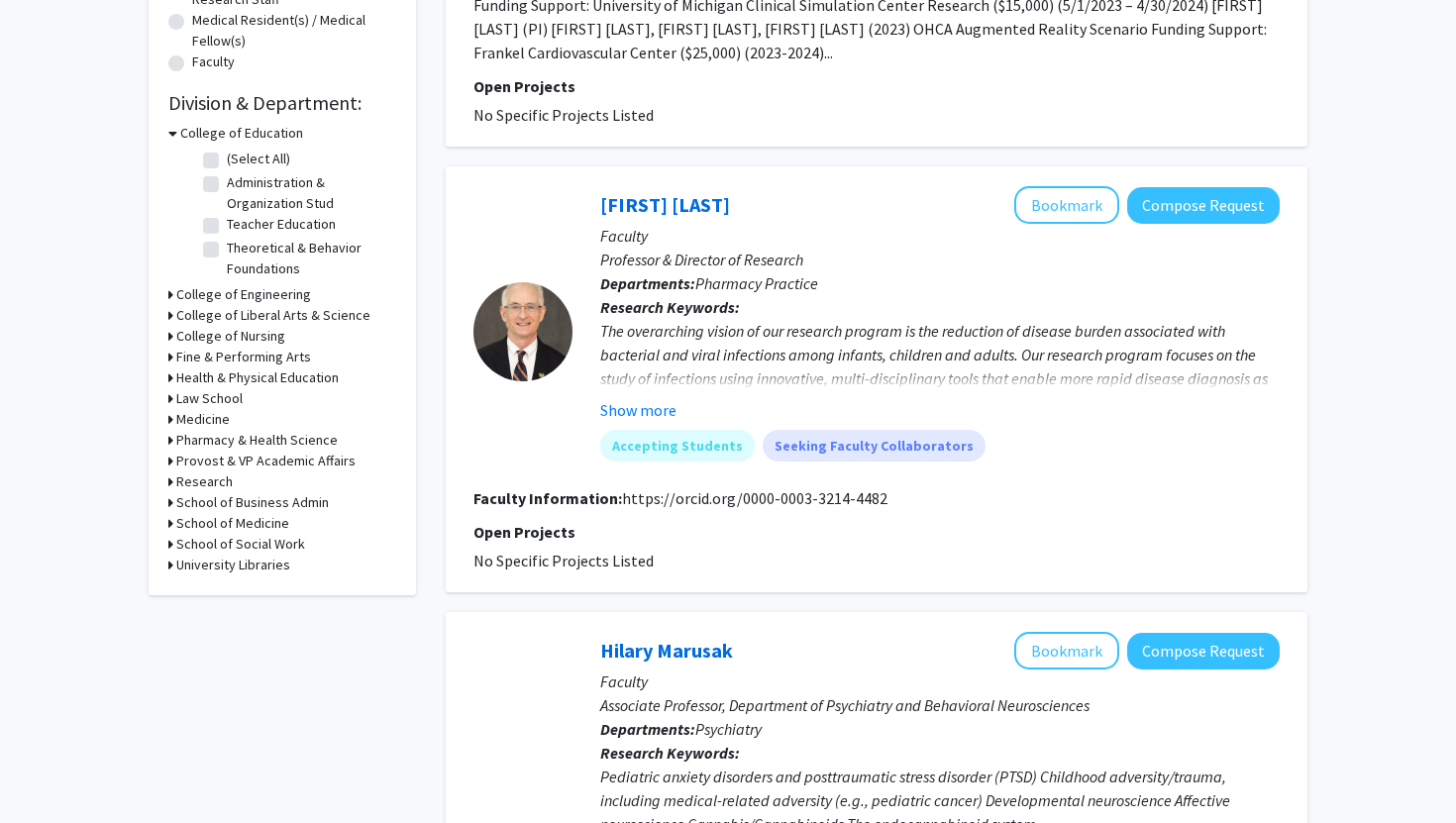 scroll, scrollTop: 524, scrollLeft: 0, axis: vertical 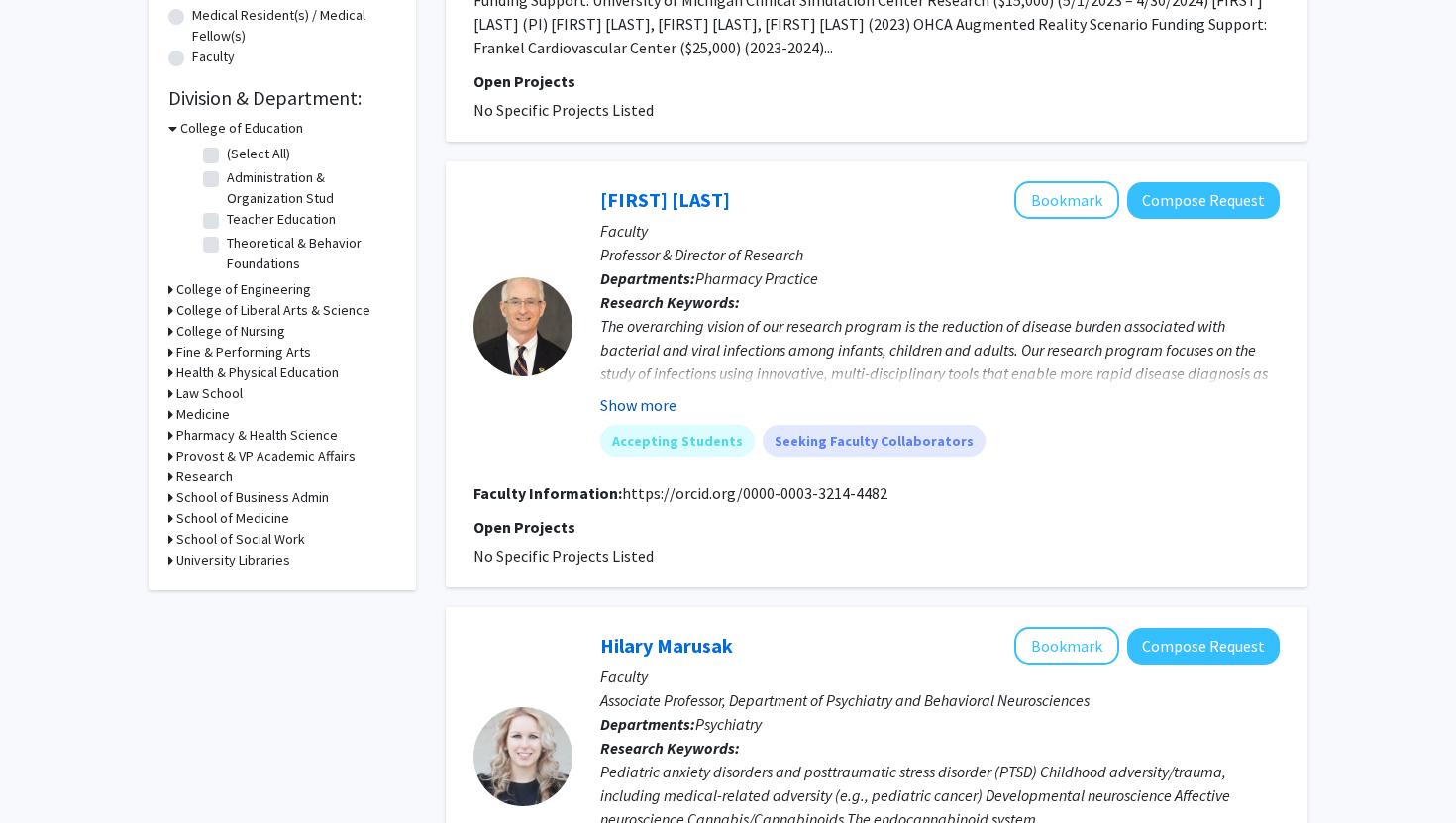 click on "Show more" 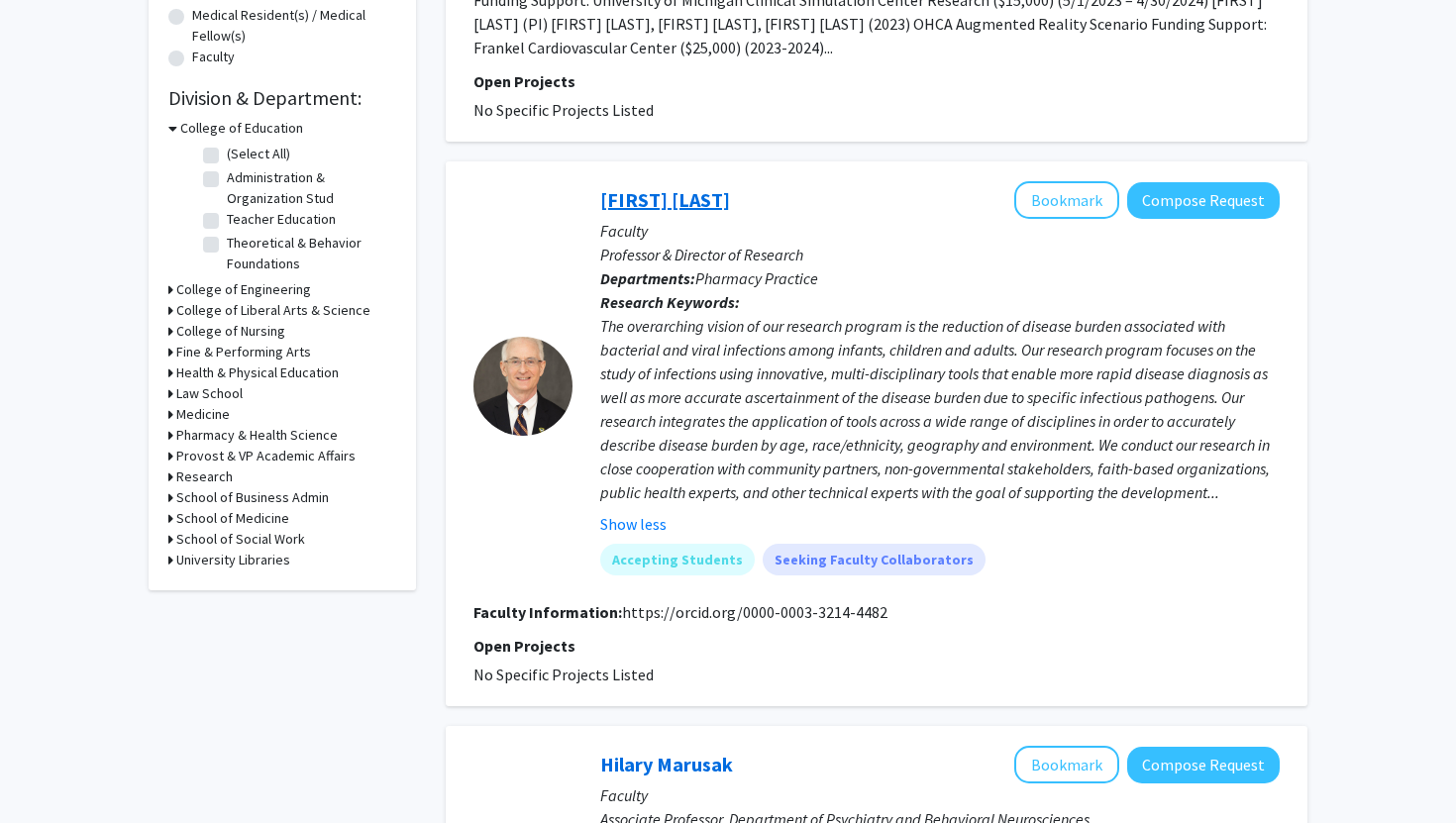 click on "[FIRST] [LAST]" 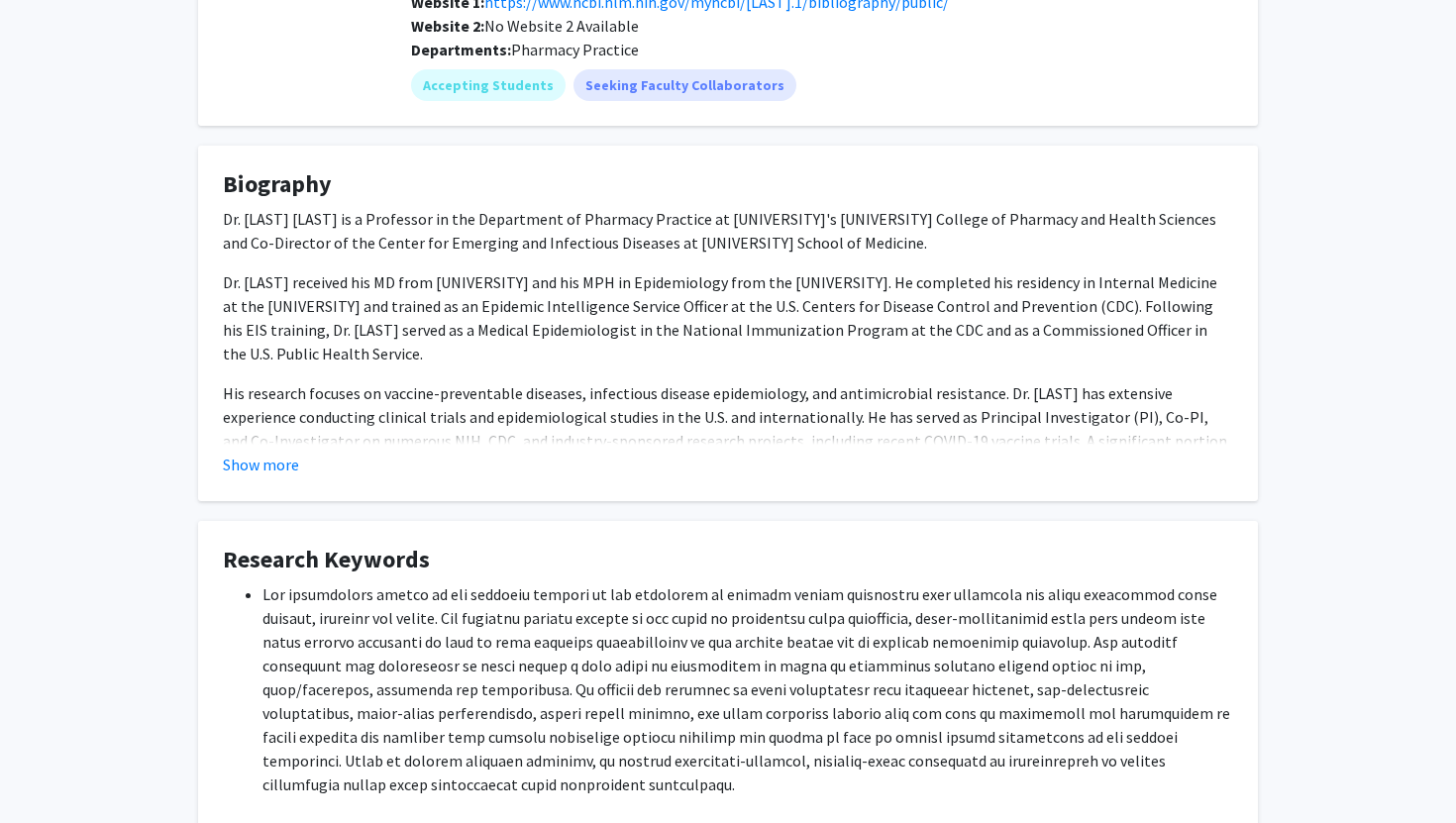 scroll, scrollTop: 310, scrollLeft: 0, axis: vertical 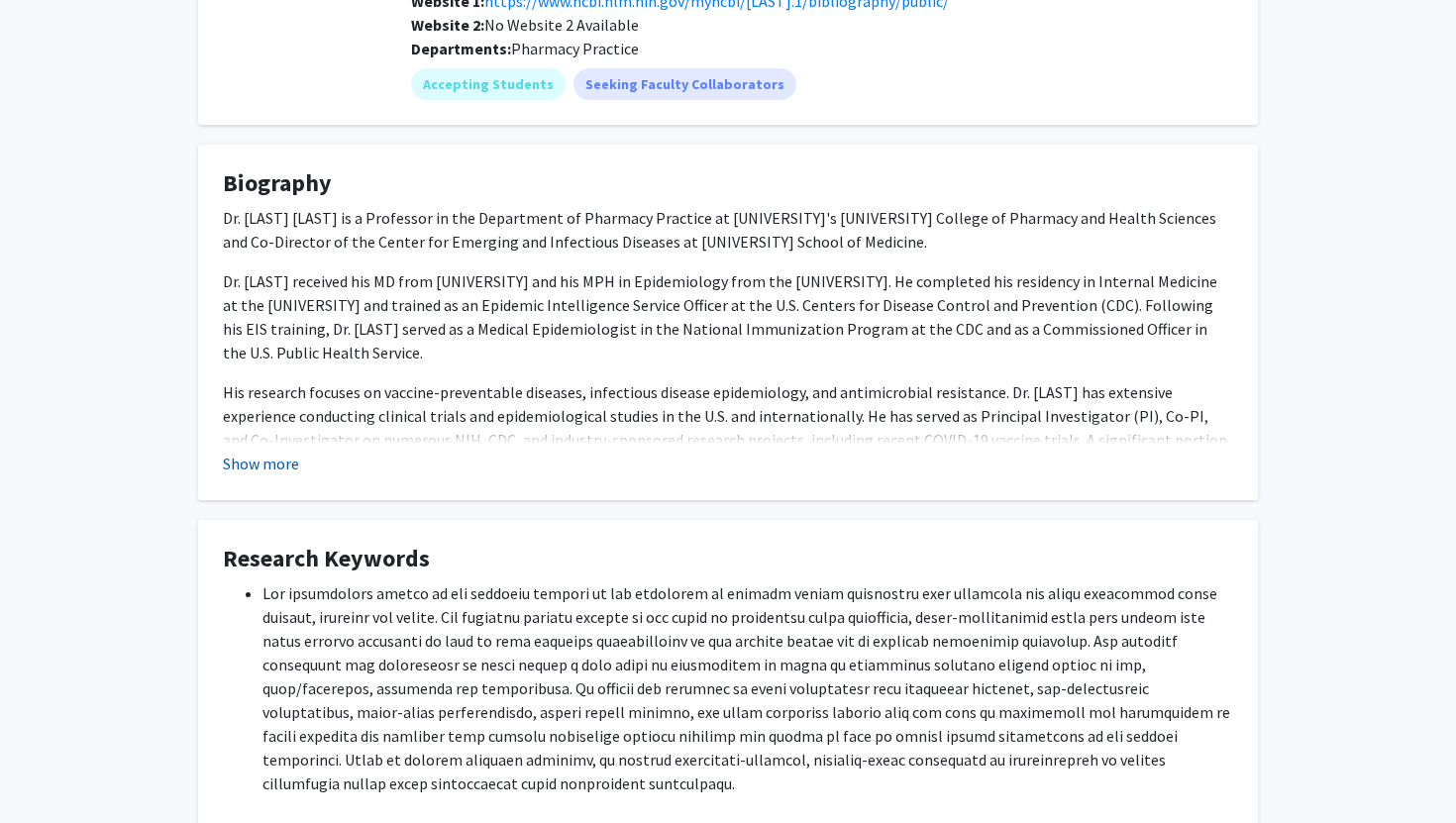 click on "Show more" 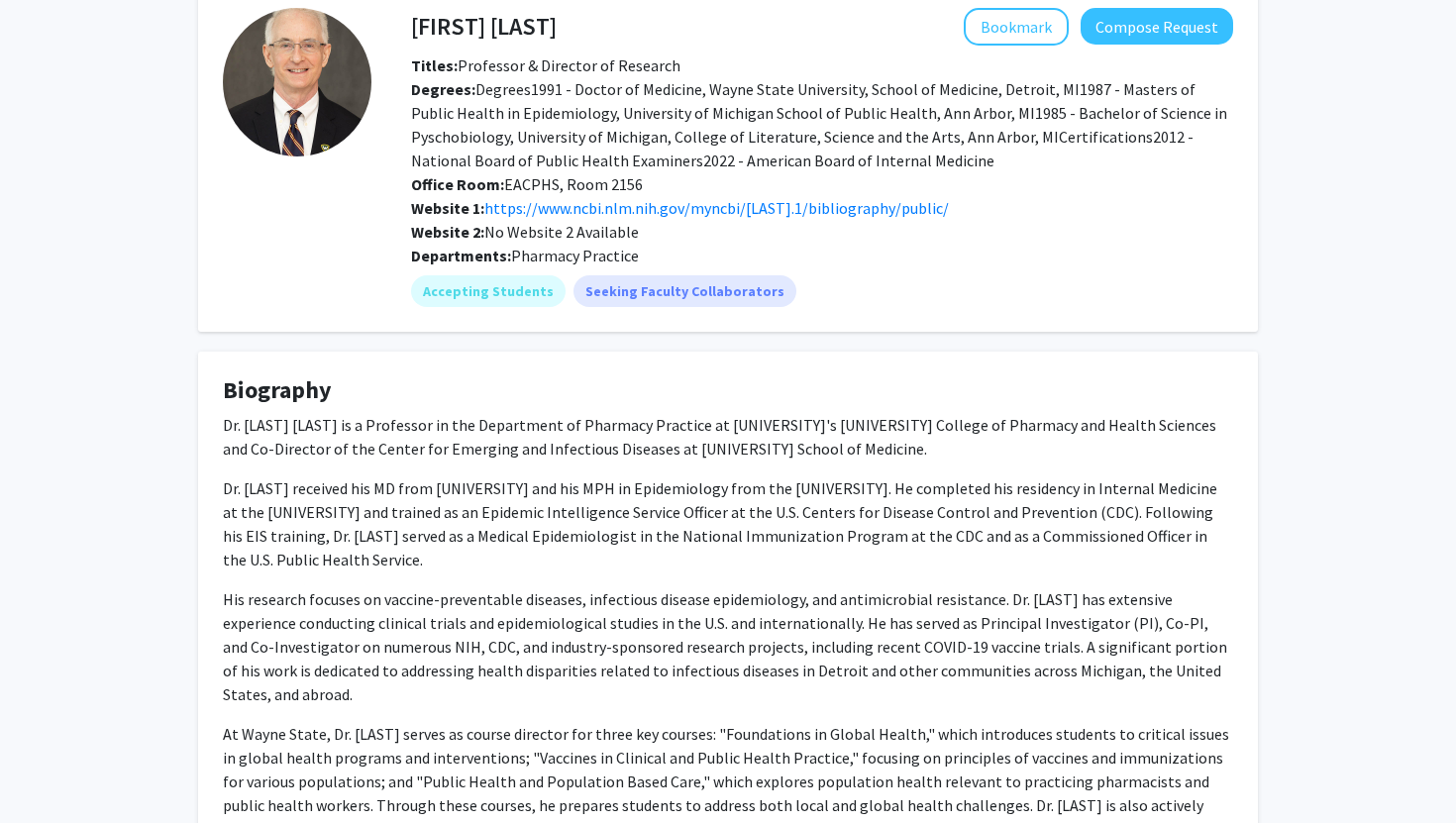 scroll, scrollTop: 0, scrollLeft: 0, axis: both 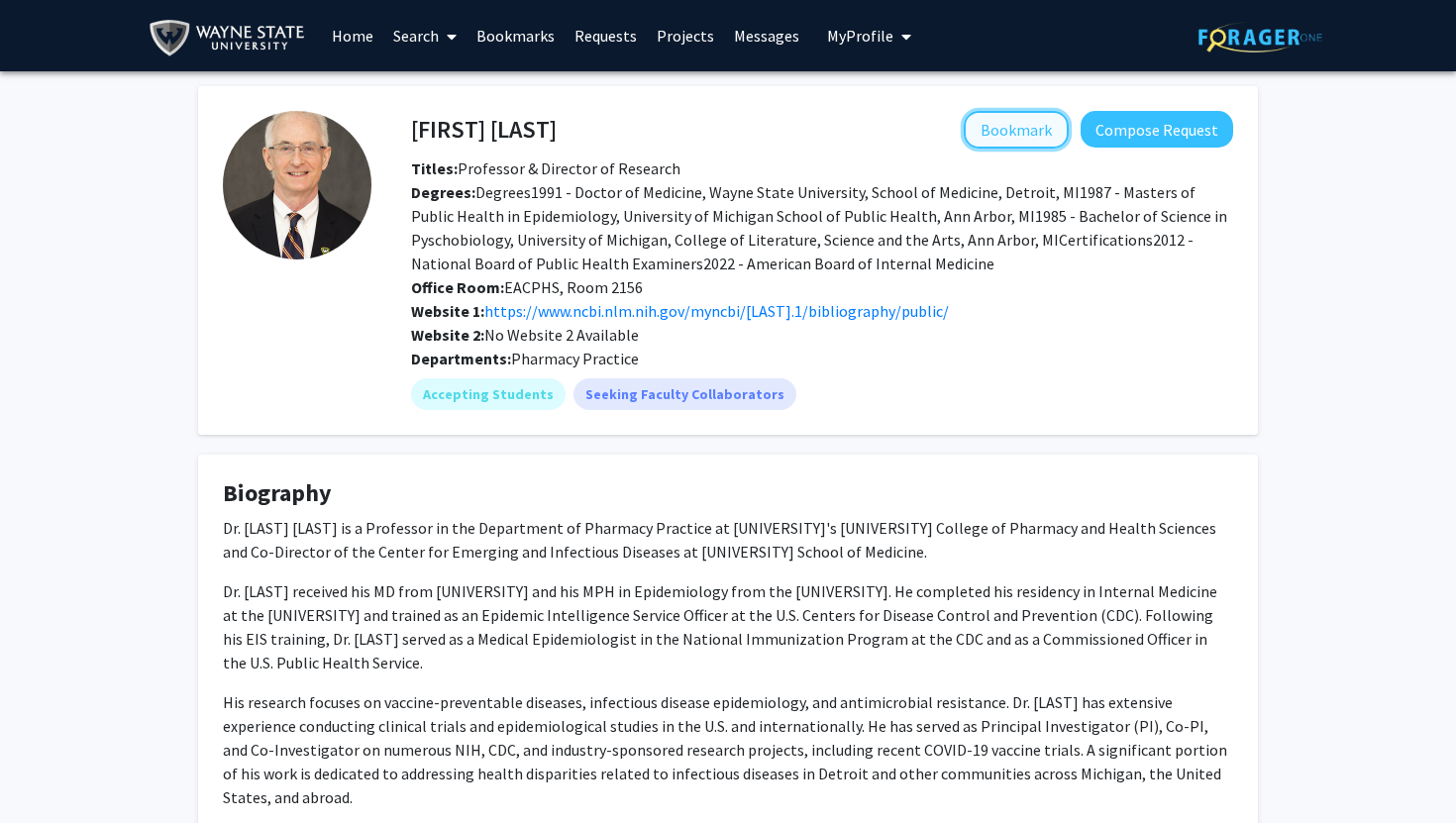 click on "Bookmark" 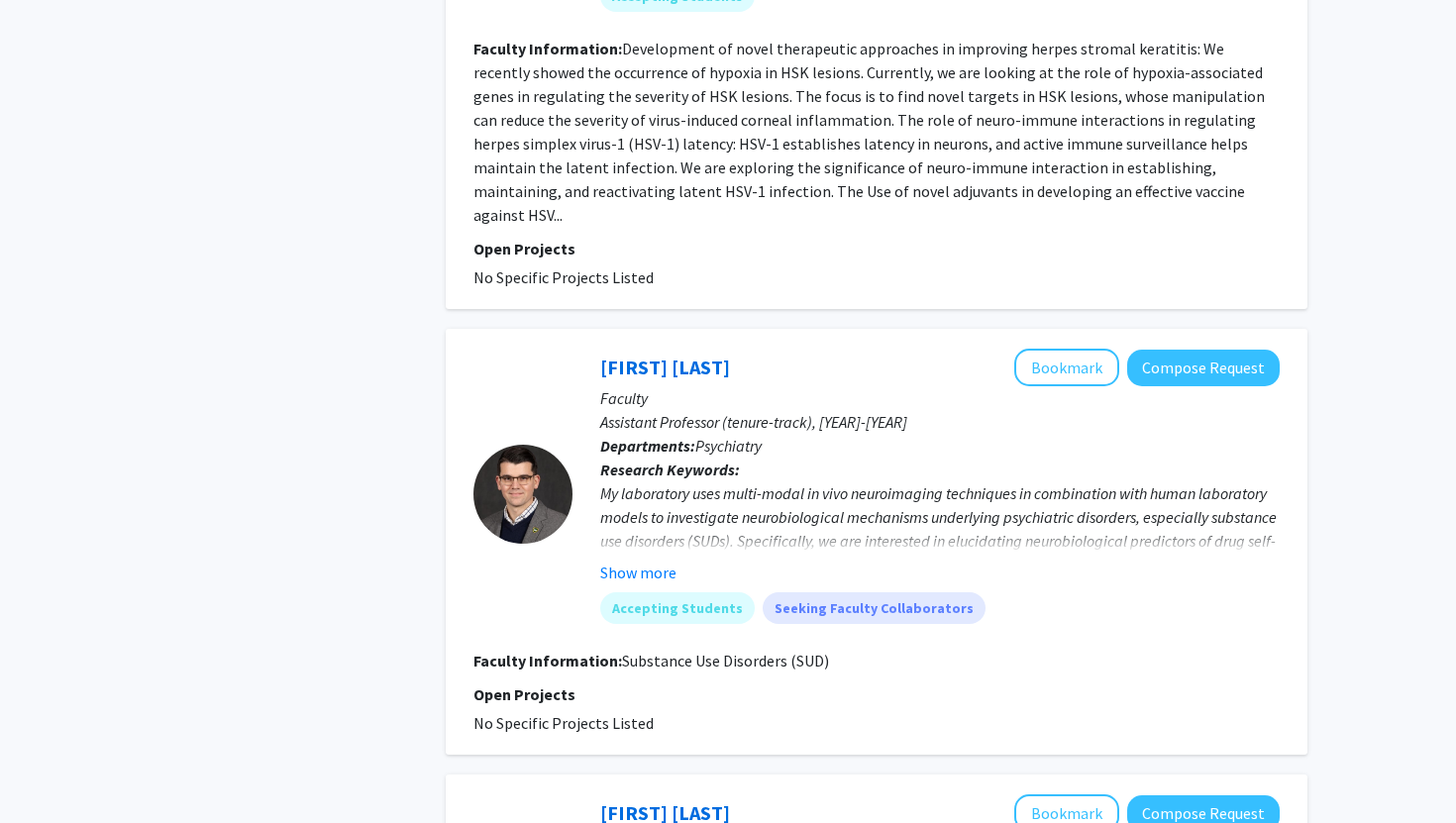 scroll, scrollTop: 3213, scrollLeft: 0, axis: vertical 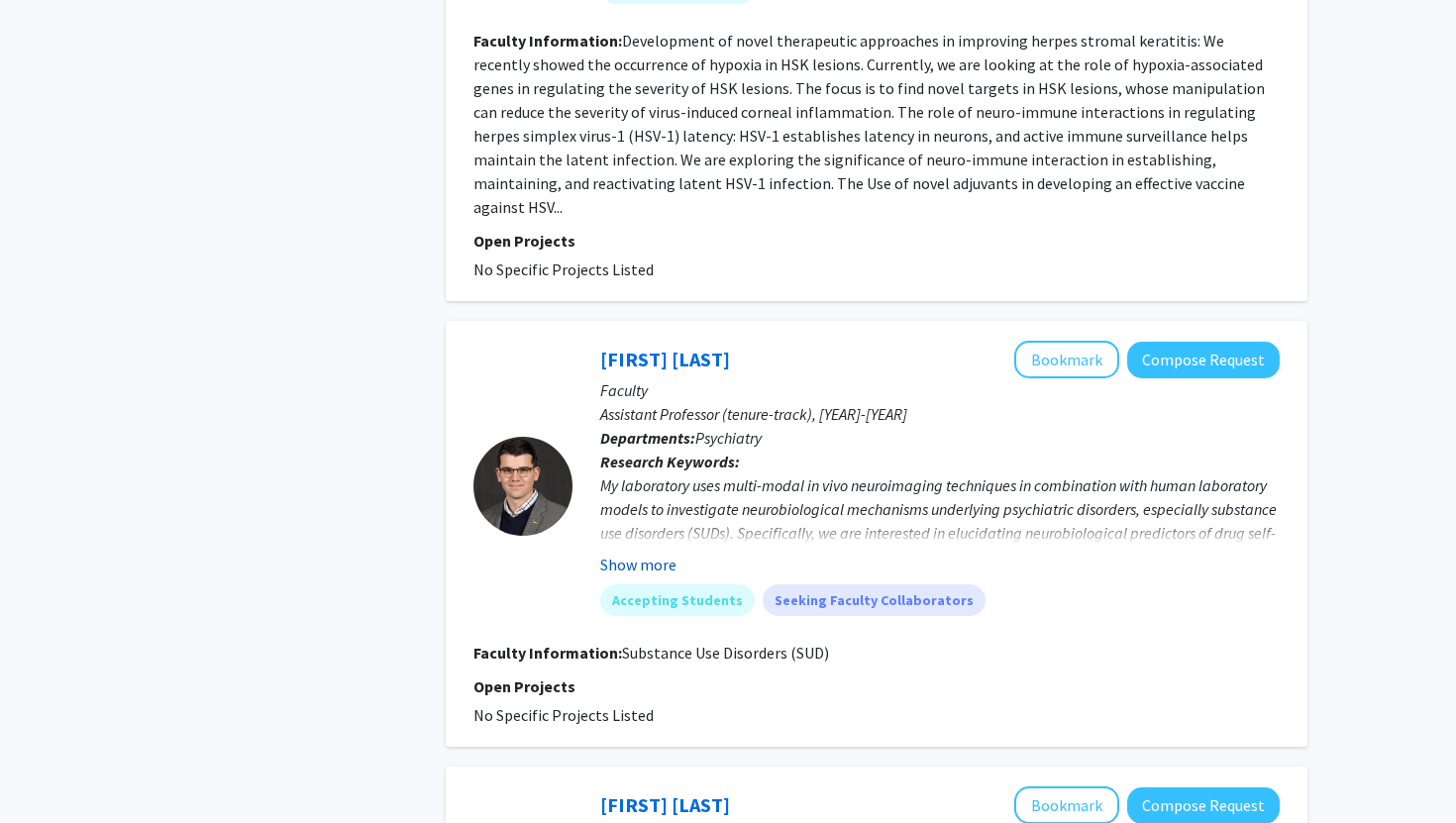 click on "Show more" 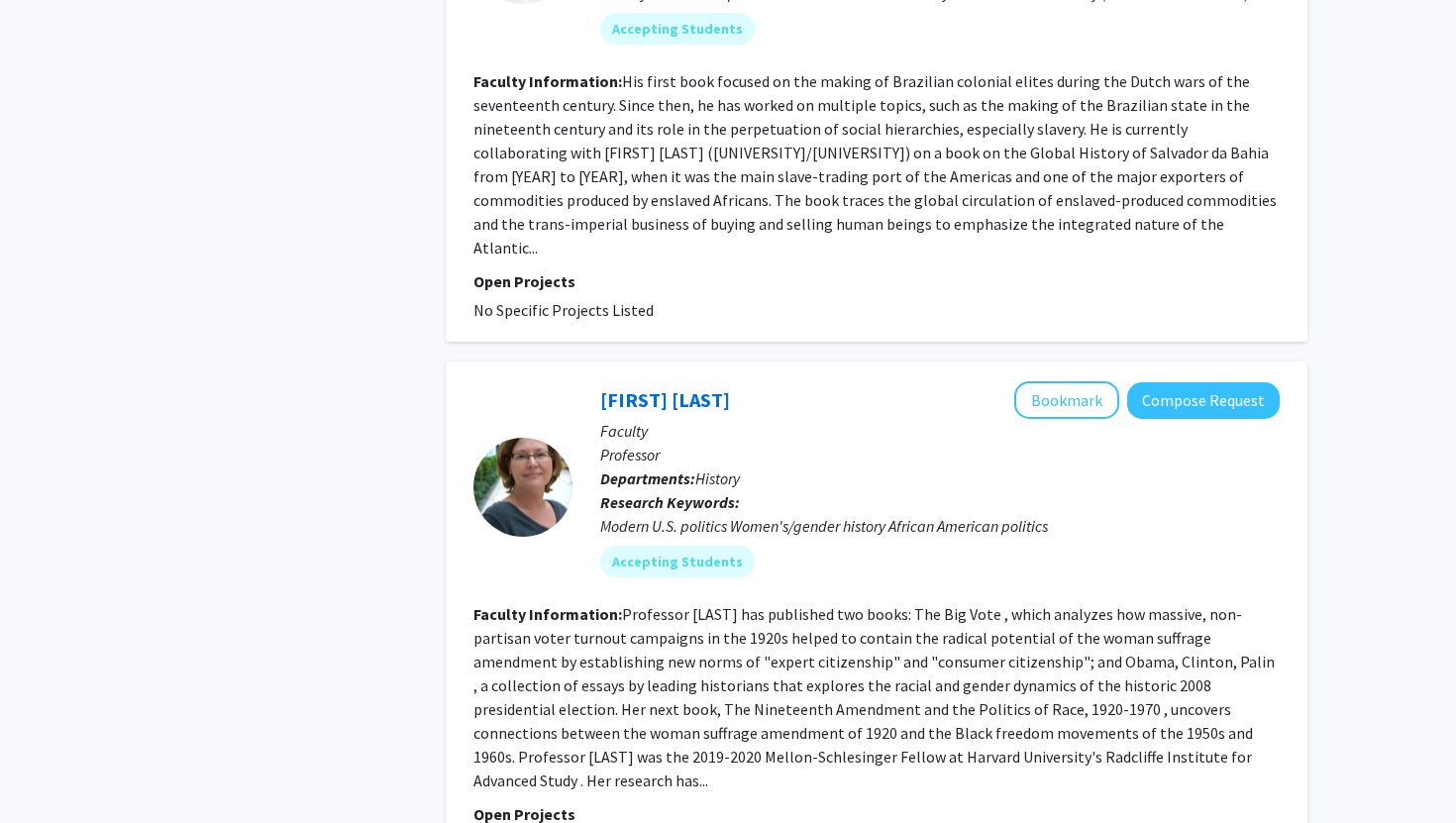 scroll, scrollTop: 4373, scrollLeft: 0, axis: vertical 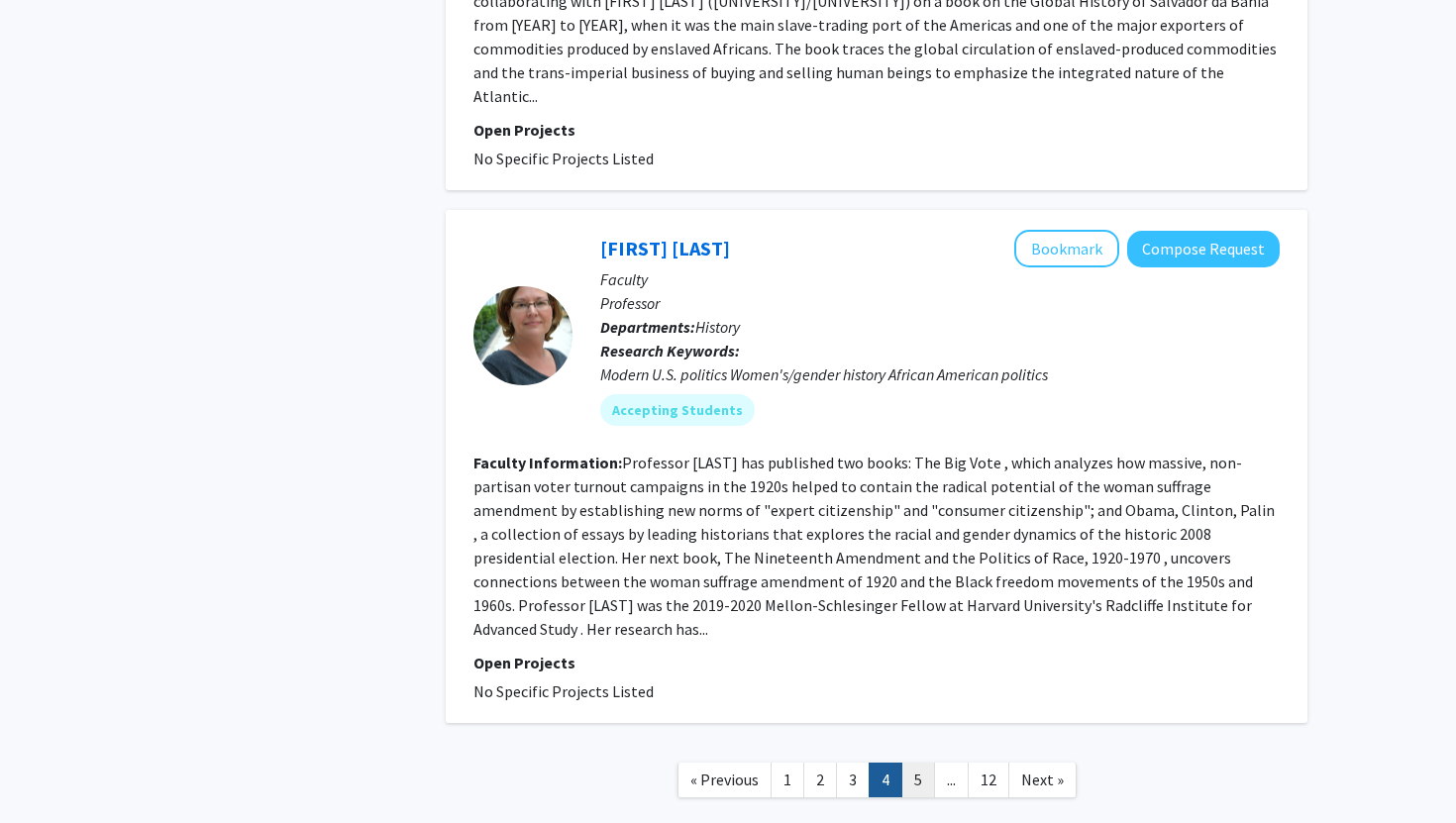 click on "5" 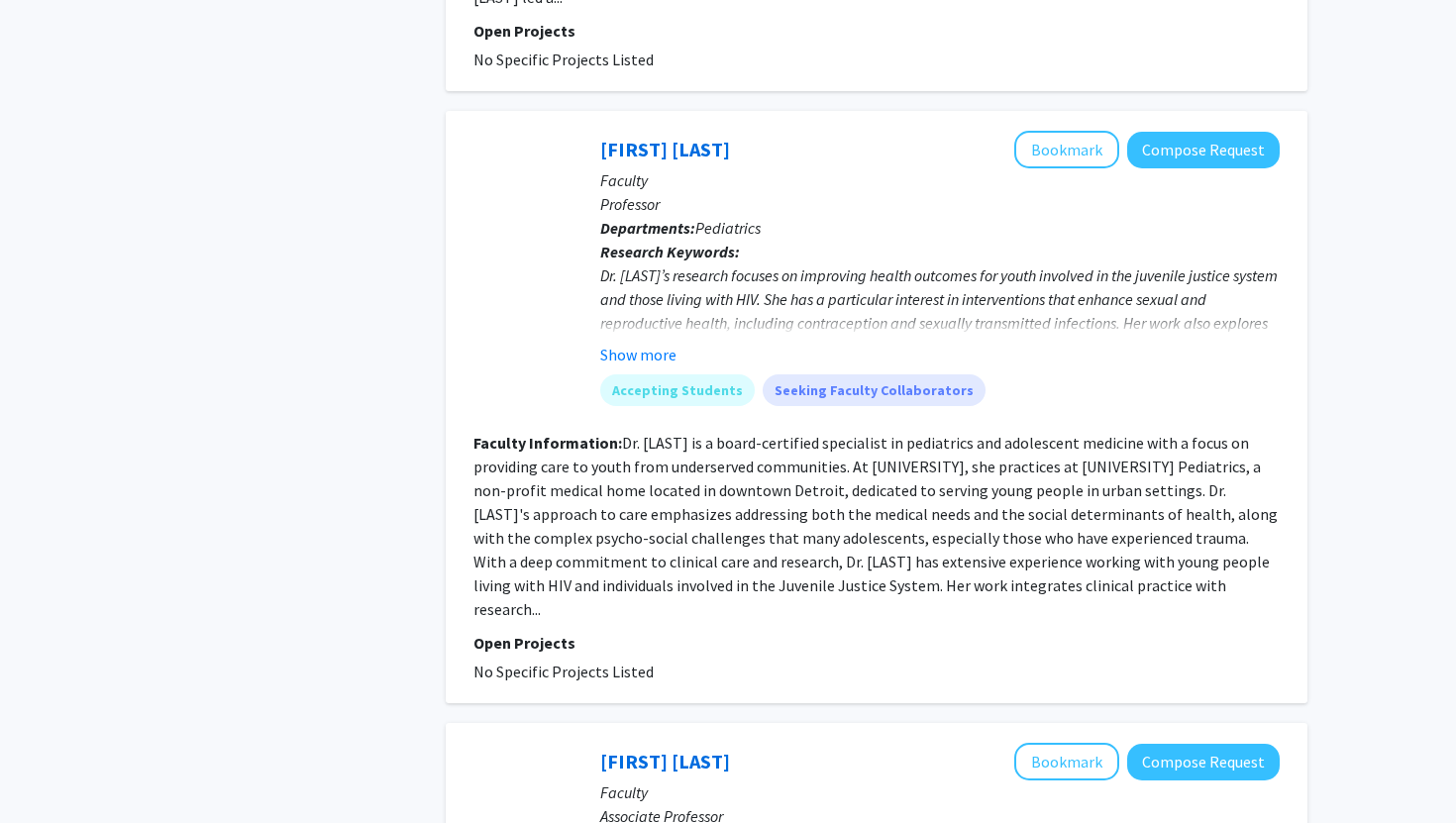 scroll, scrollTop: 1138, scrollLeft: 0, axis: vertical 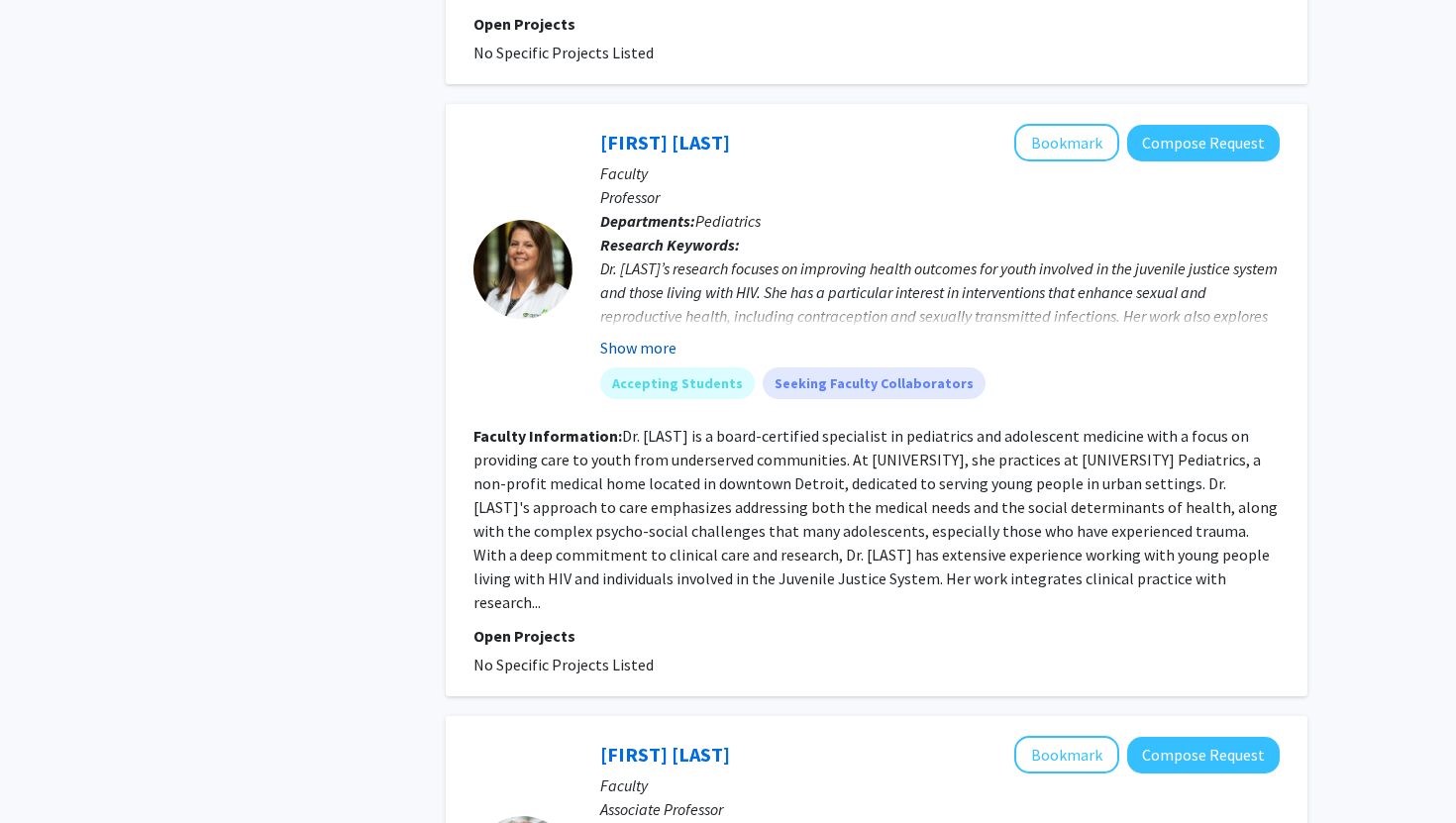 click on "Show more" 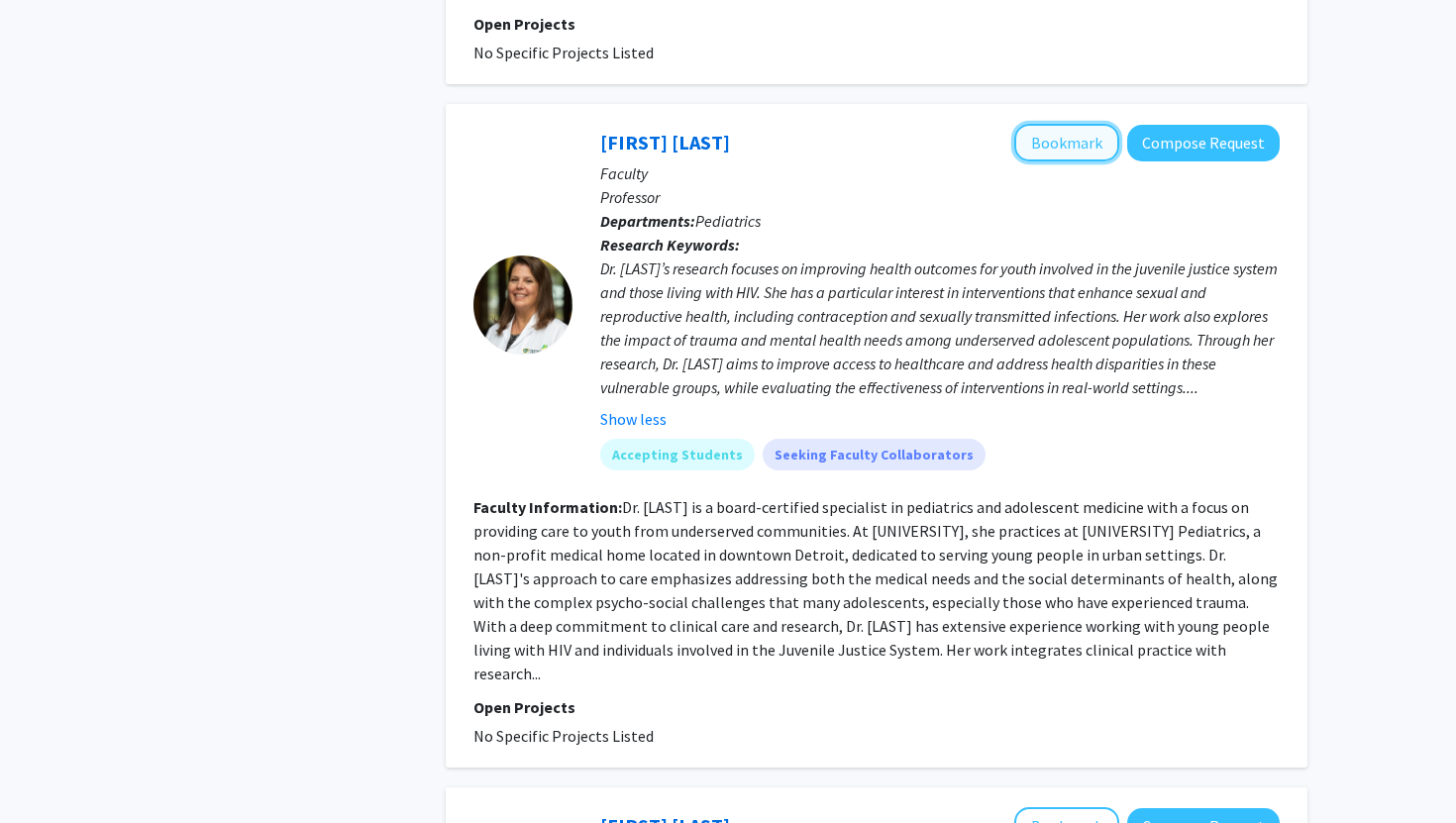 click on "Bookmark" 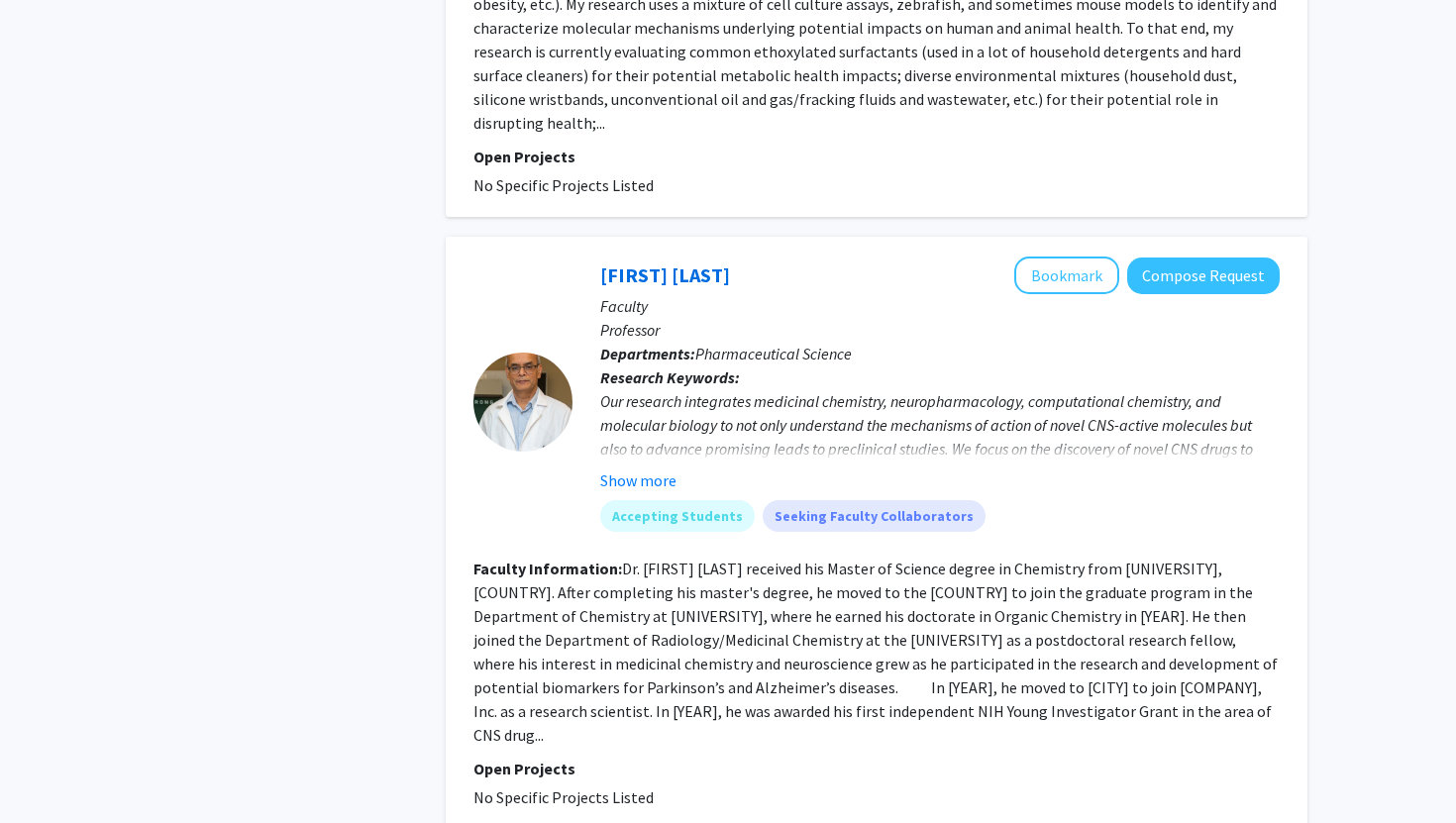 scroll, scrollTop: 2888, scrollLeft: 0, axis: vertical 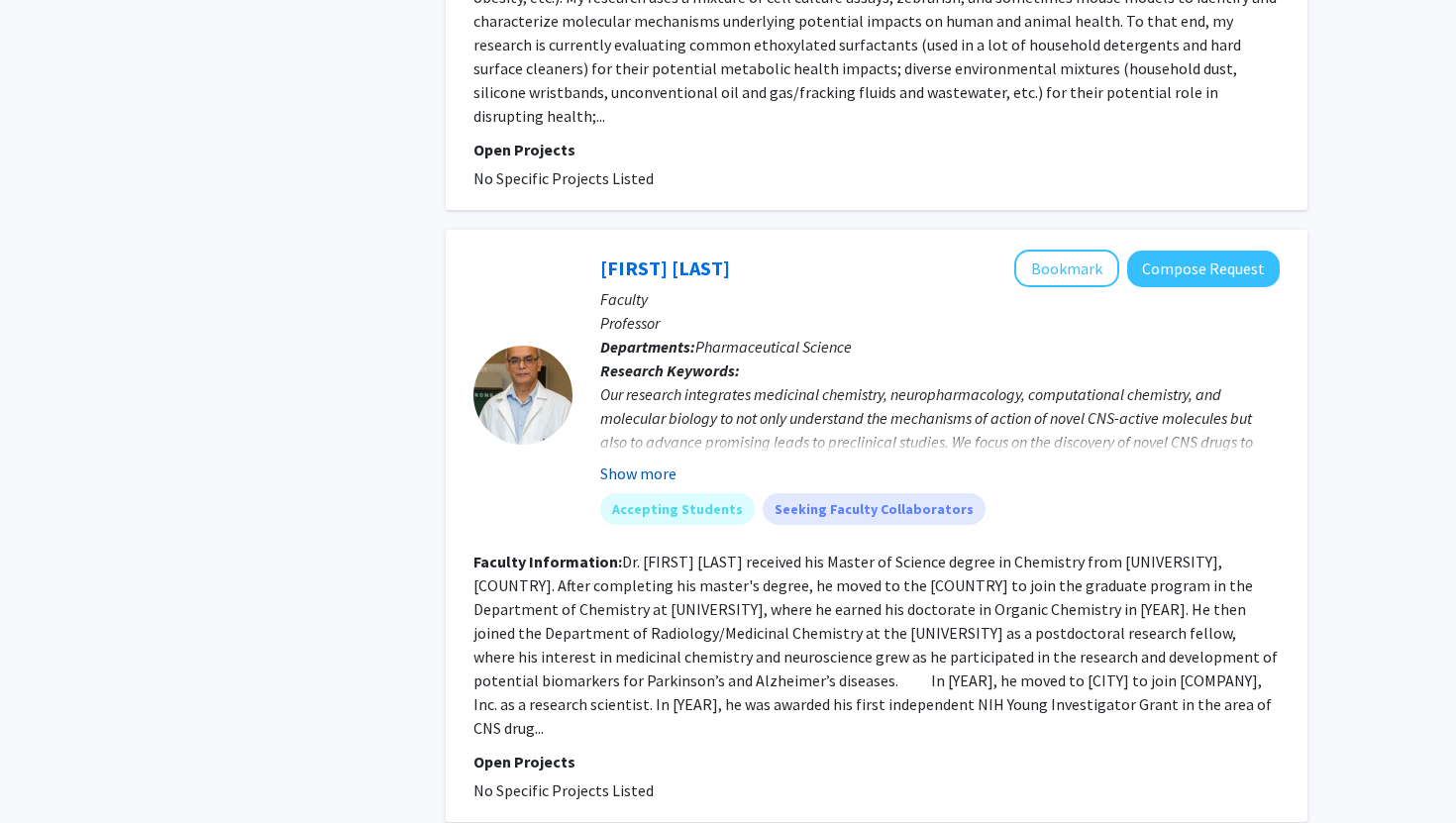 click on "Show more" 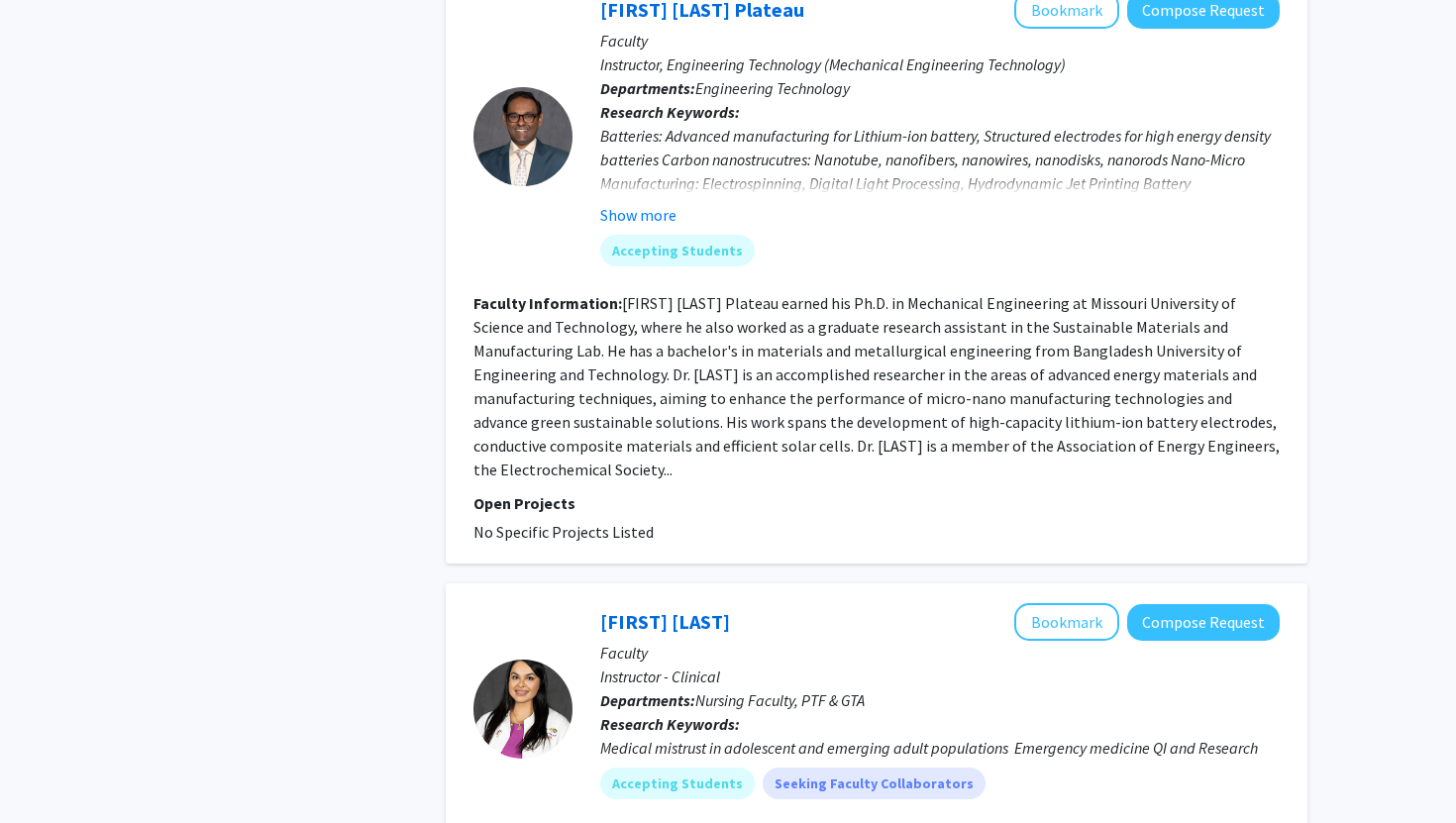 scroll, scrollTop: 5316, scrollLeft: 0, axis: vertical 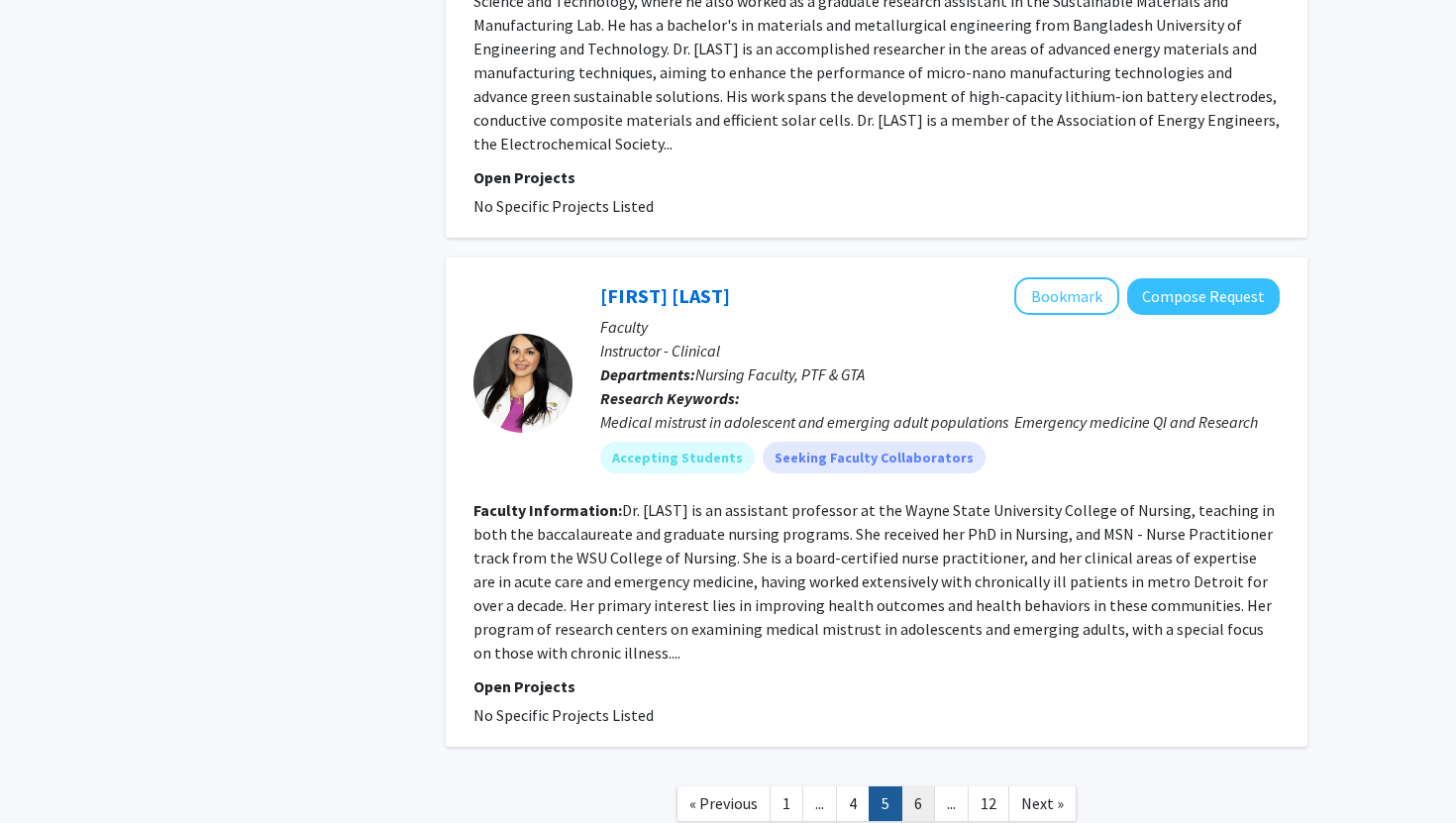 click on "6" 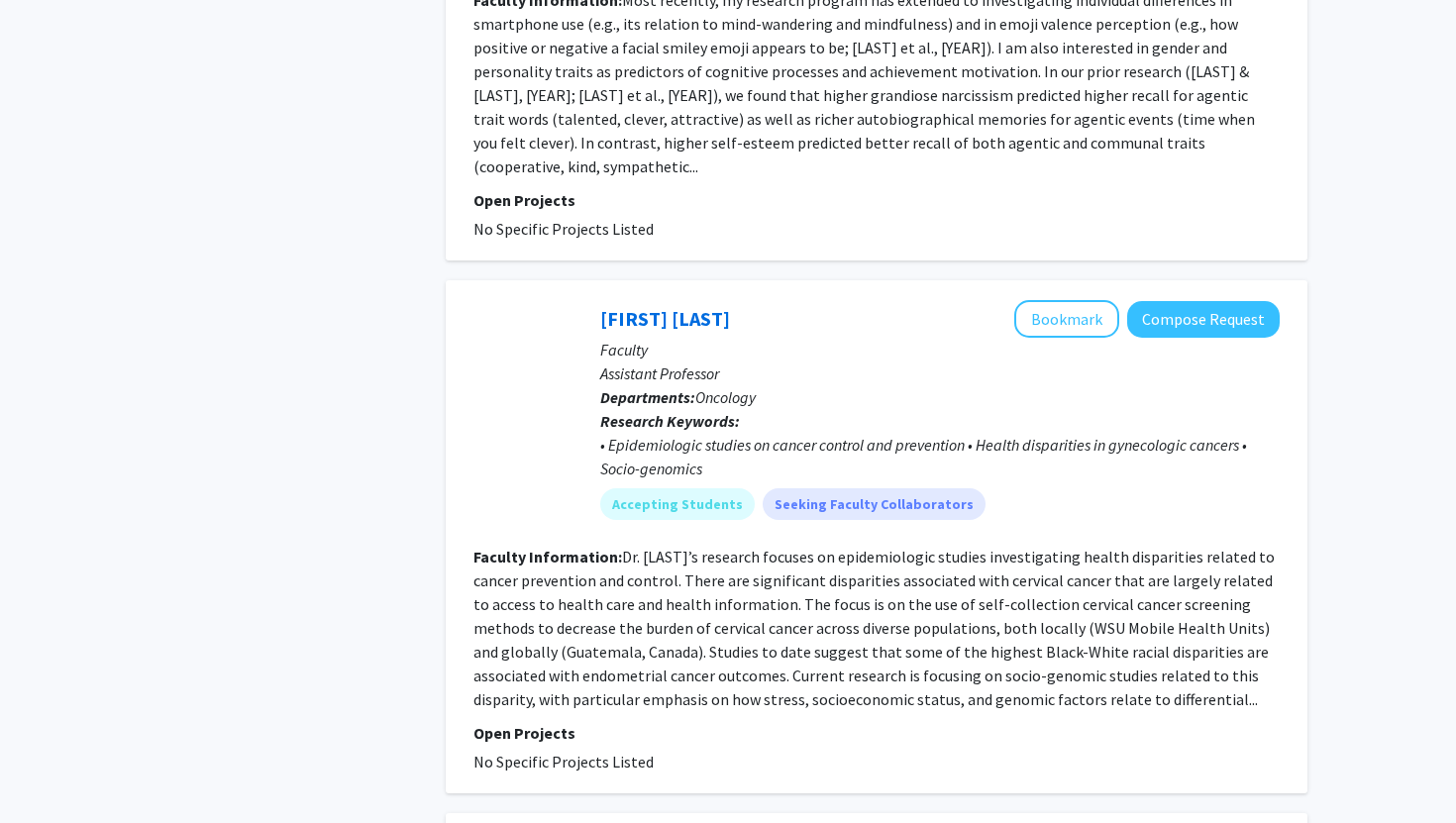scroll, scrollTop: 4377, scrollLeft: 0, axis: vertical 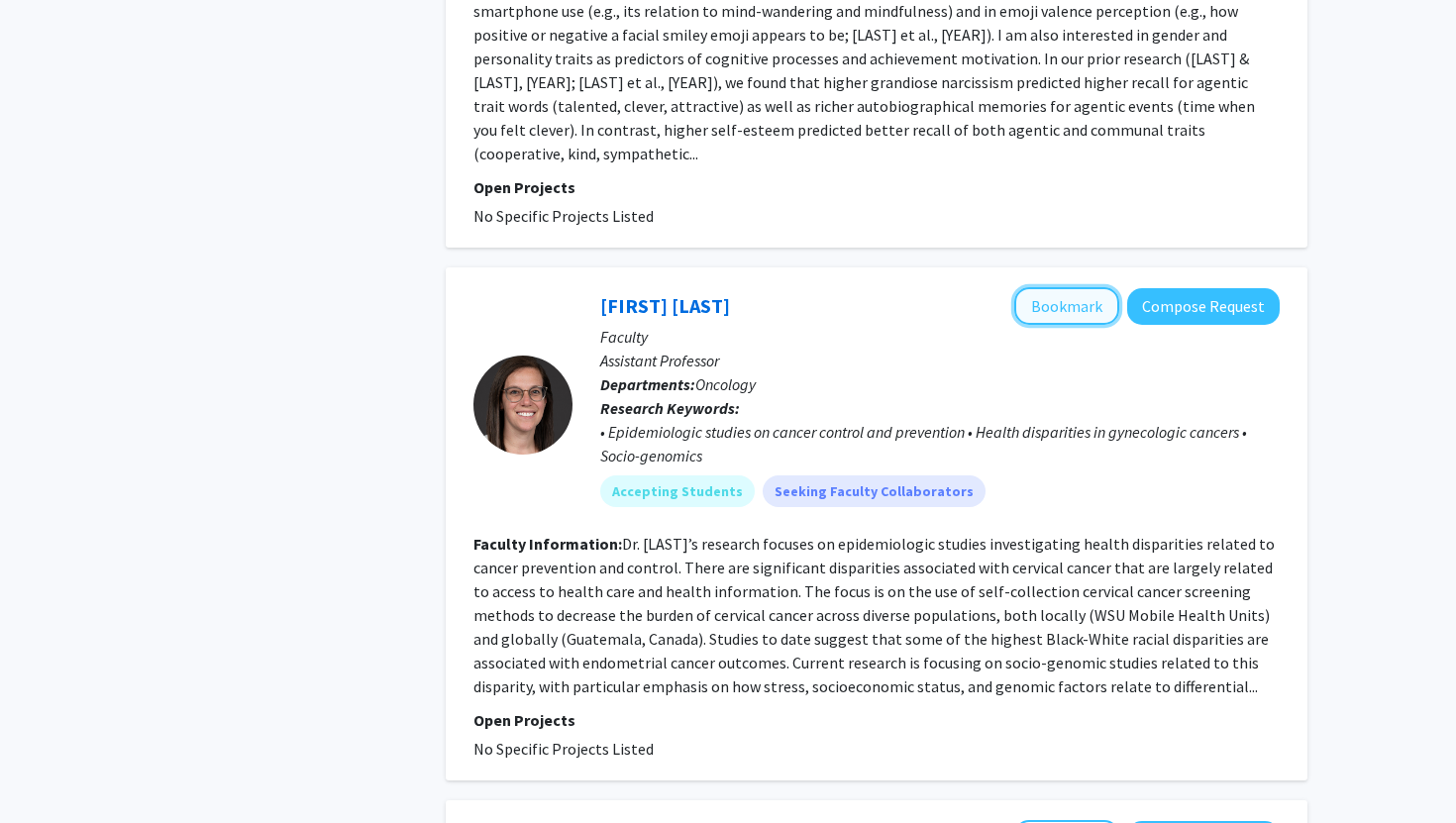 click on "Bookmark" 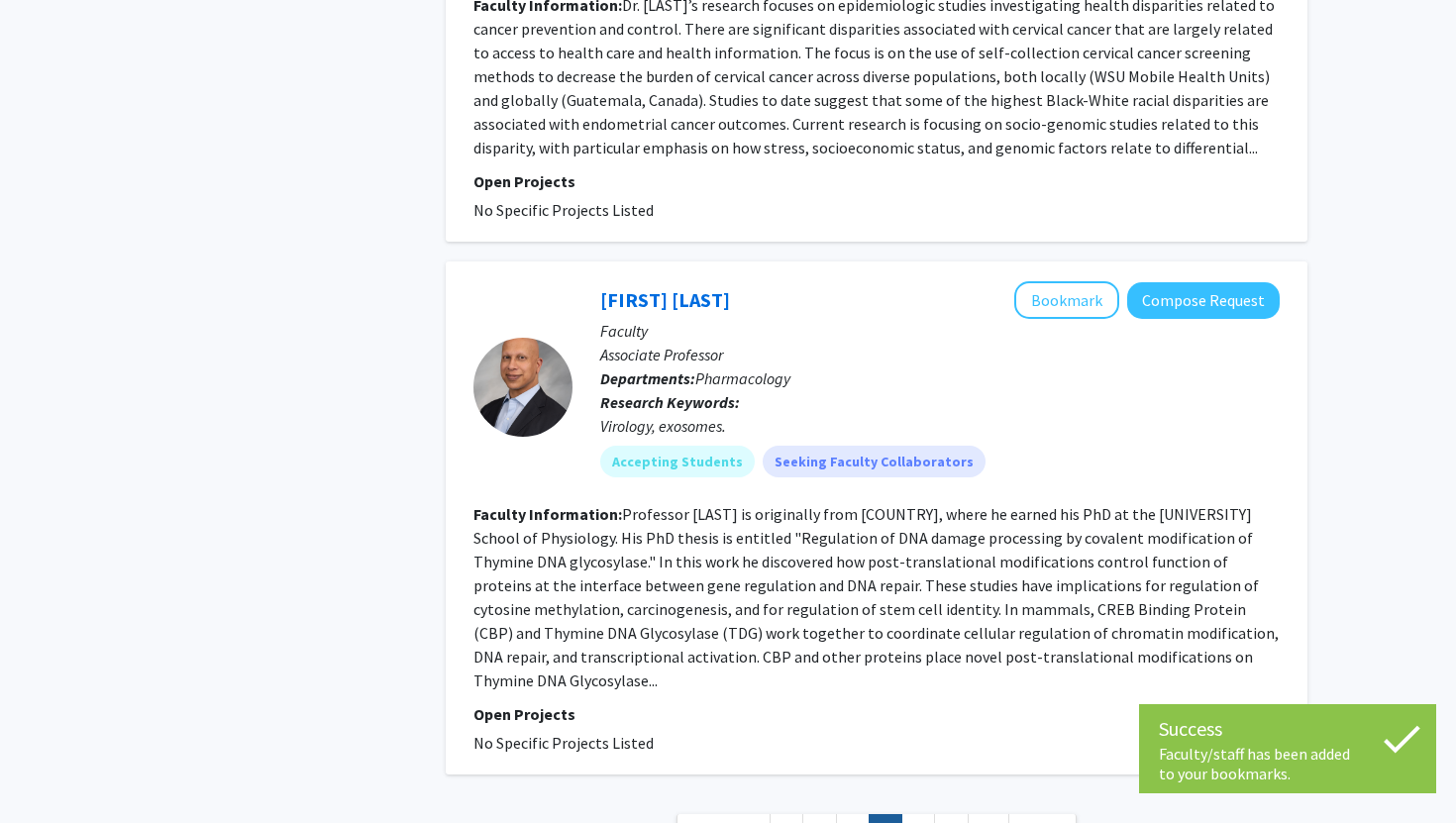 scroll, scrollTop: 4980, scrollLeft: 0, axis: vertical 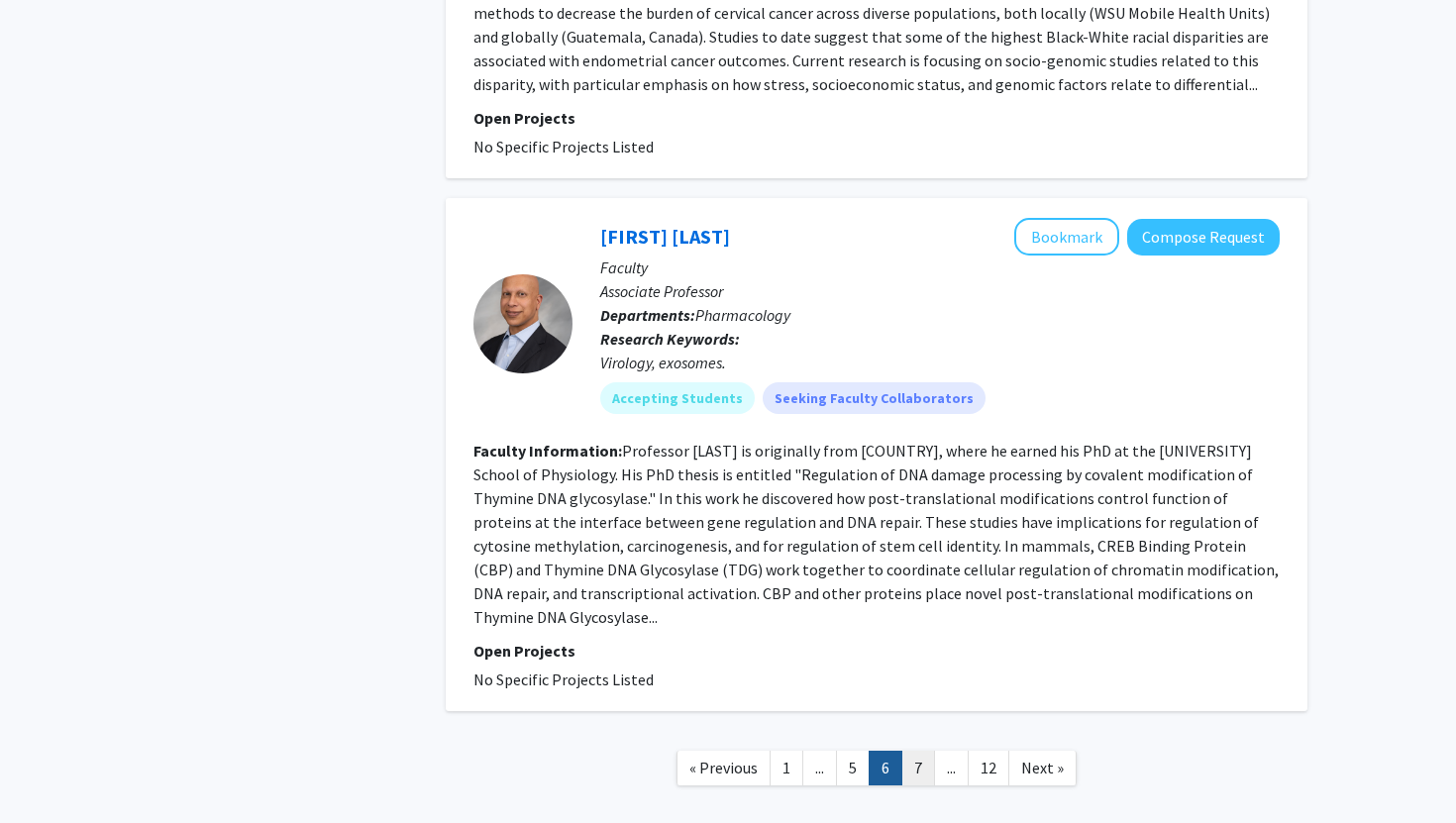 click on "7" 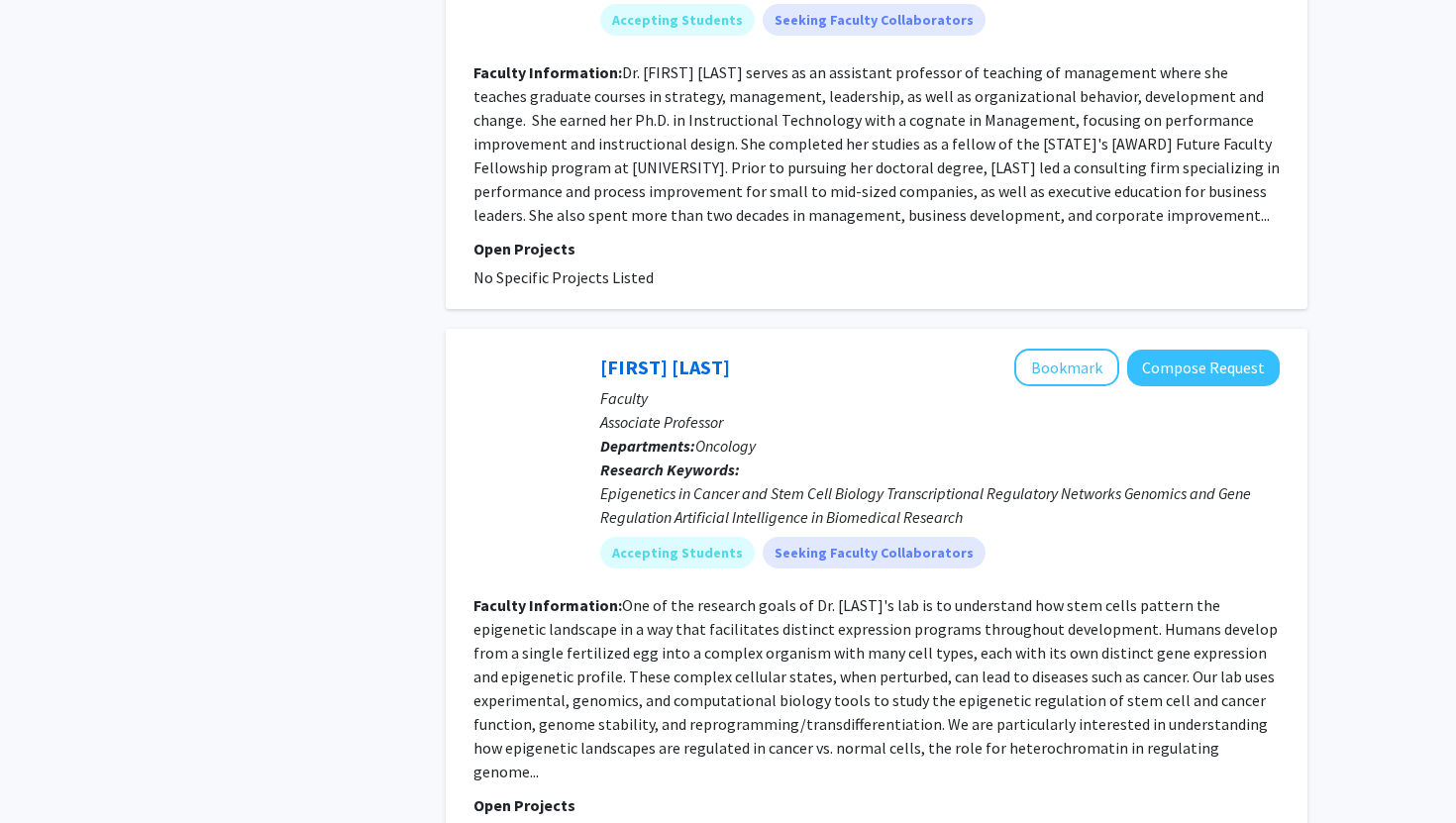 scroll, scrollTop: 3610, scrollLeft: 0, axis: vertical 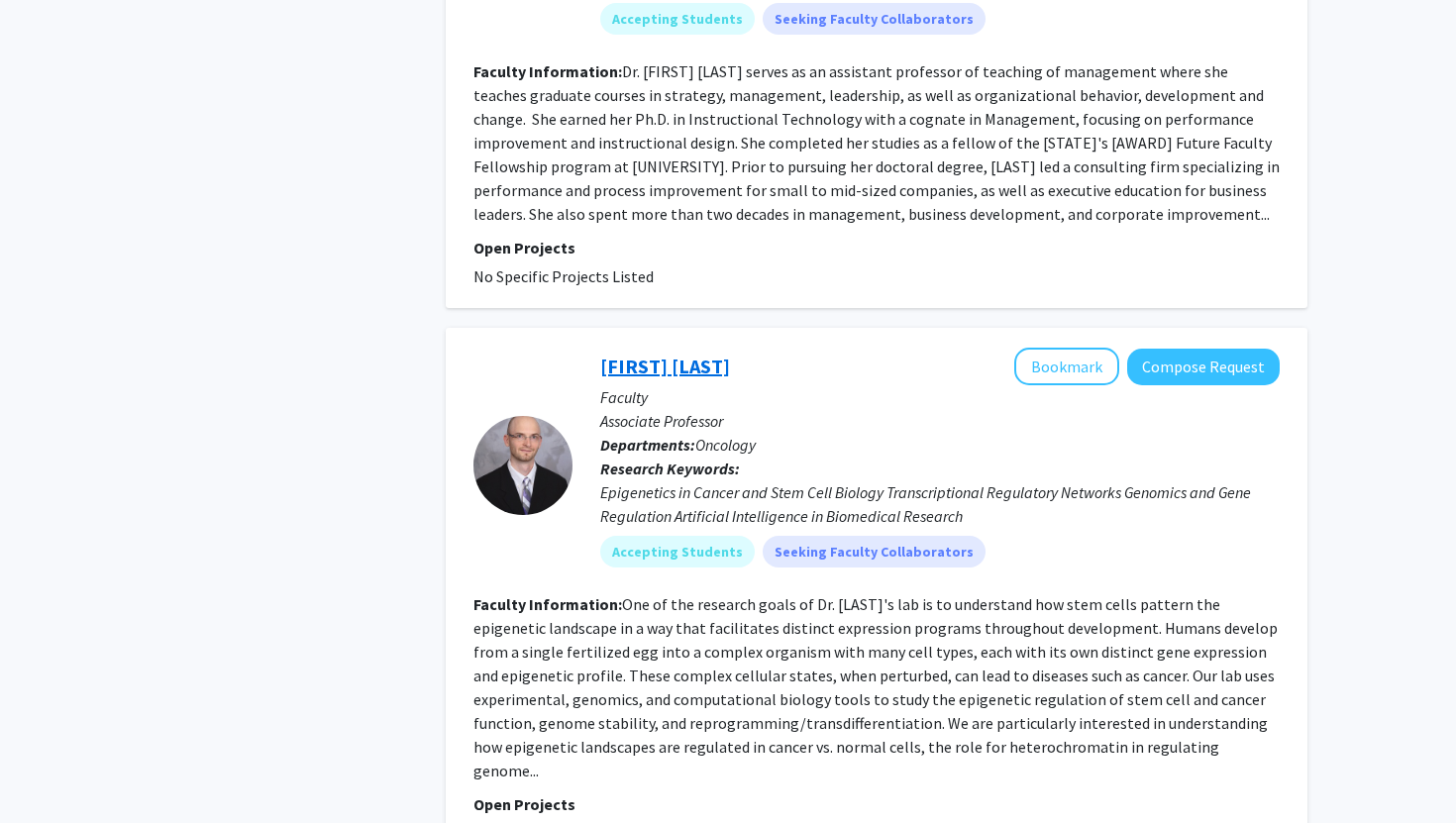 click on "[FIRST] [LAST]" 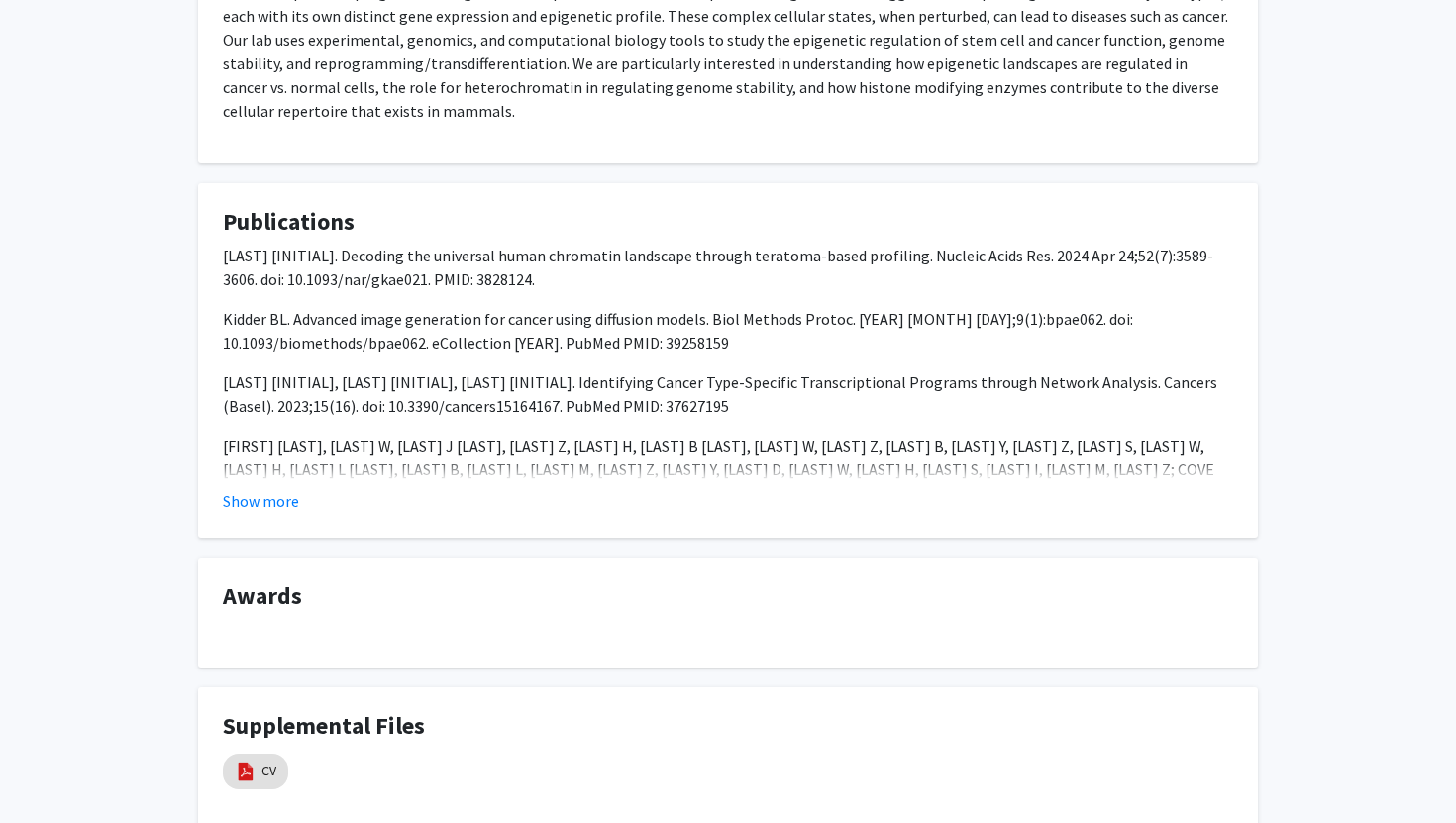 scroll, scrollTop: 880, scrollLeft: 0, axis: vertical 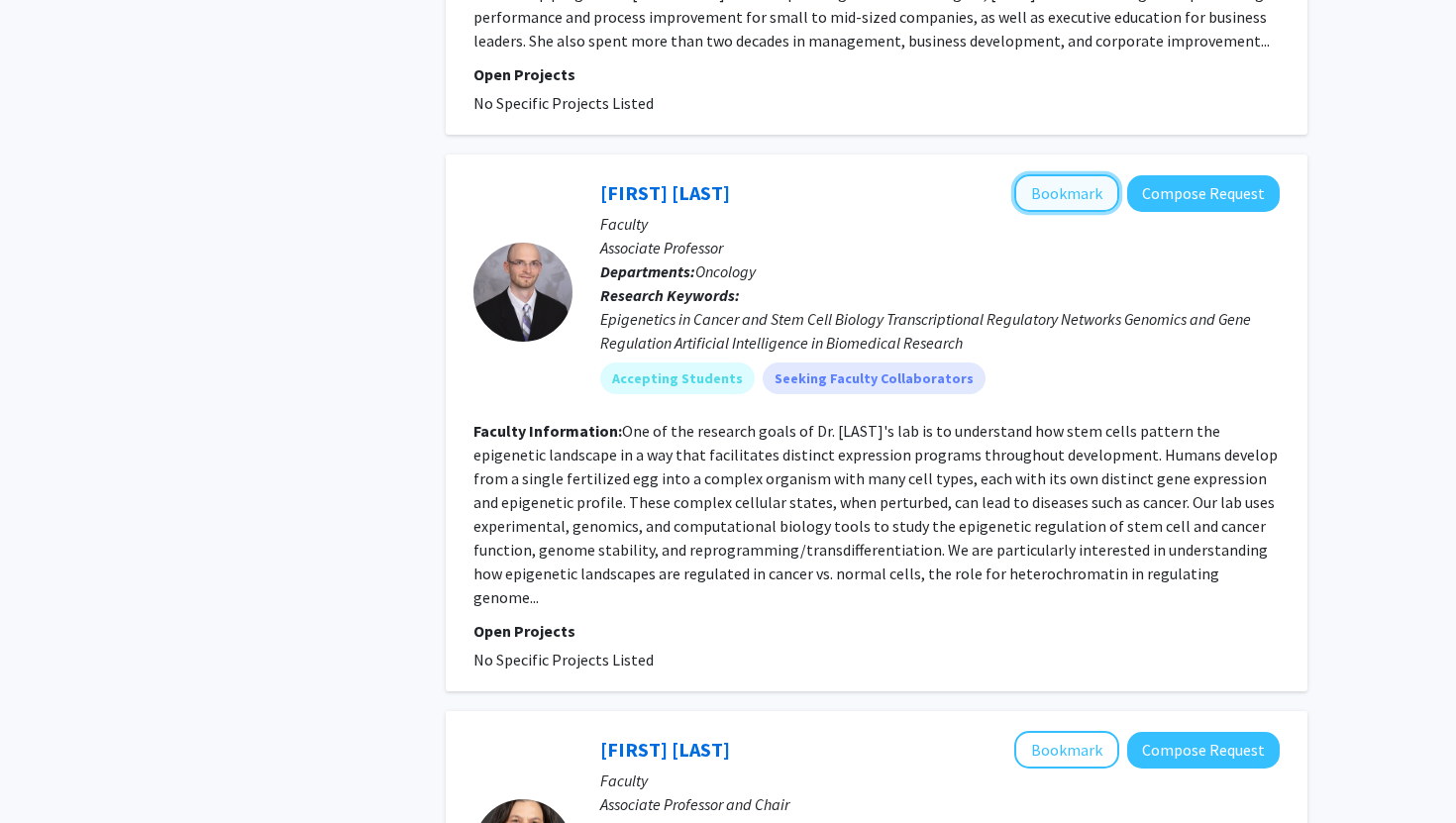 click on "Bookmark" 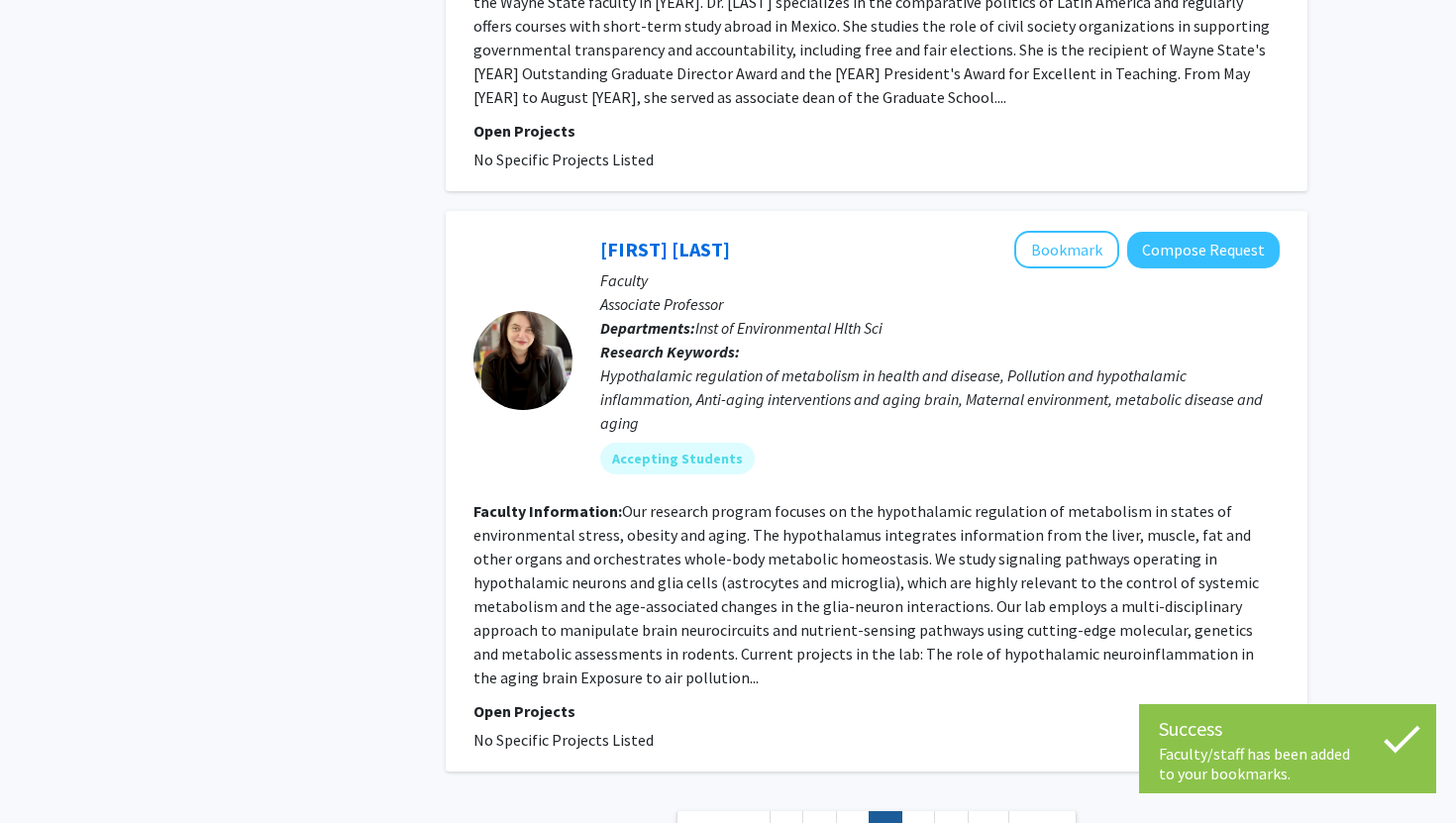 scroll, scrollTop: 4799, scrollLeft: 0, axis: vertical 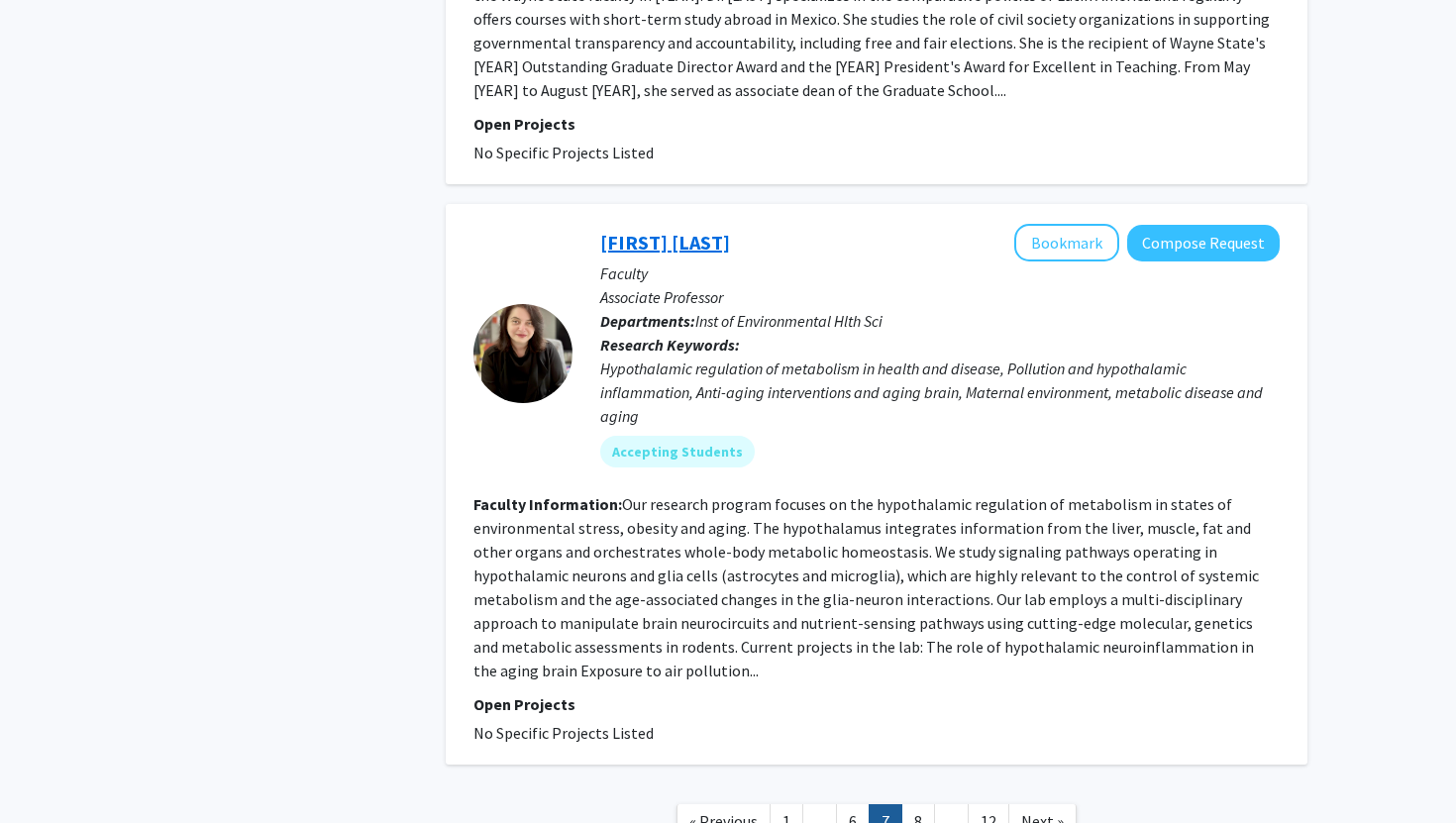 click on "[FIRST] [LAST]" 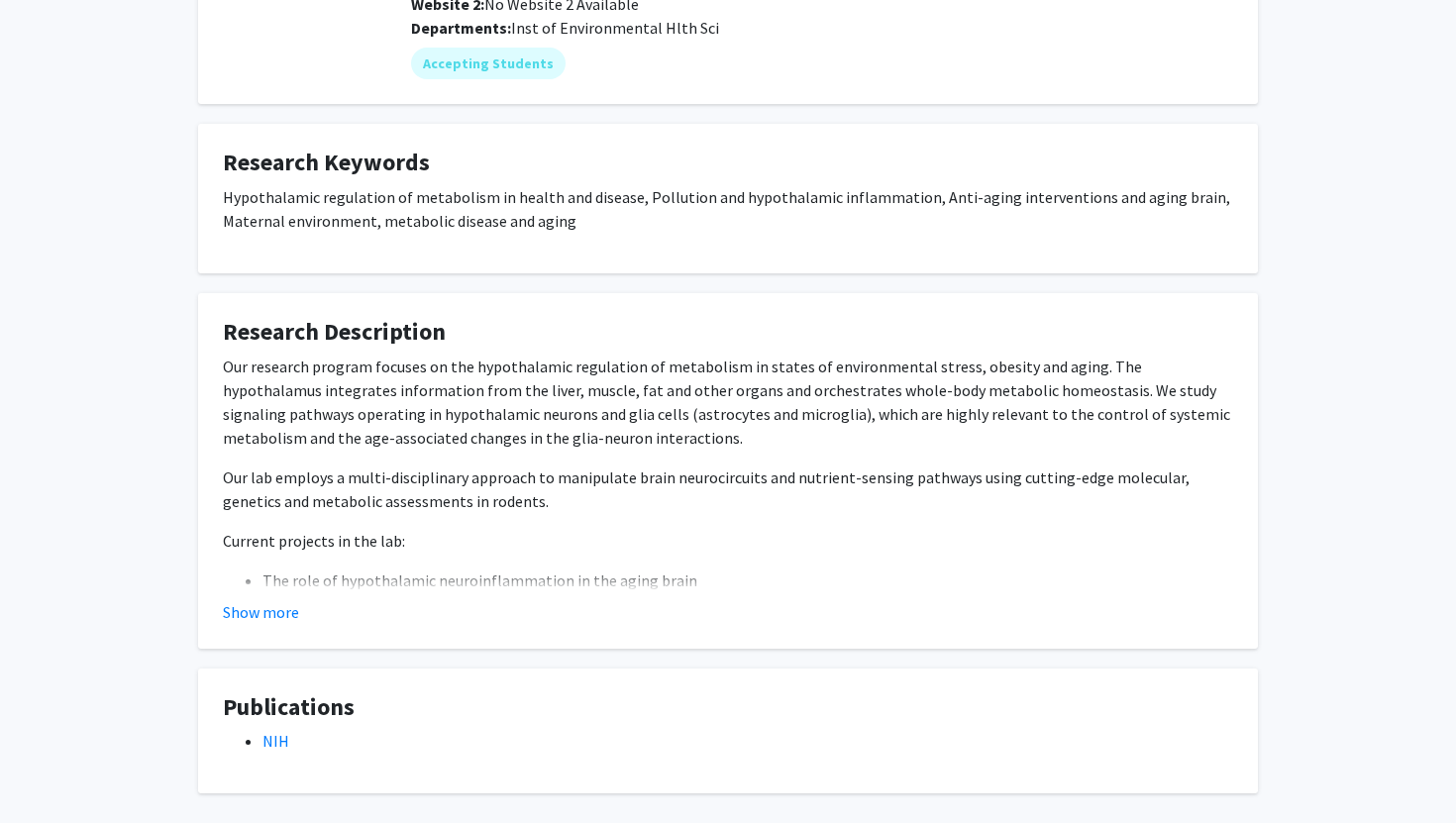 scroll, scrollTop: 261, scrollLeft: 0, axis: vertical 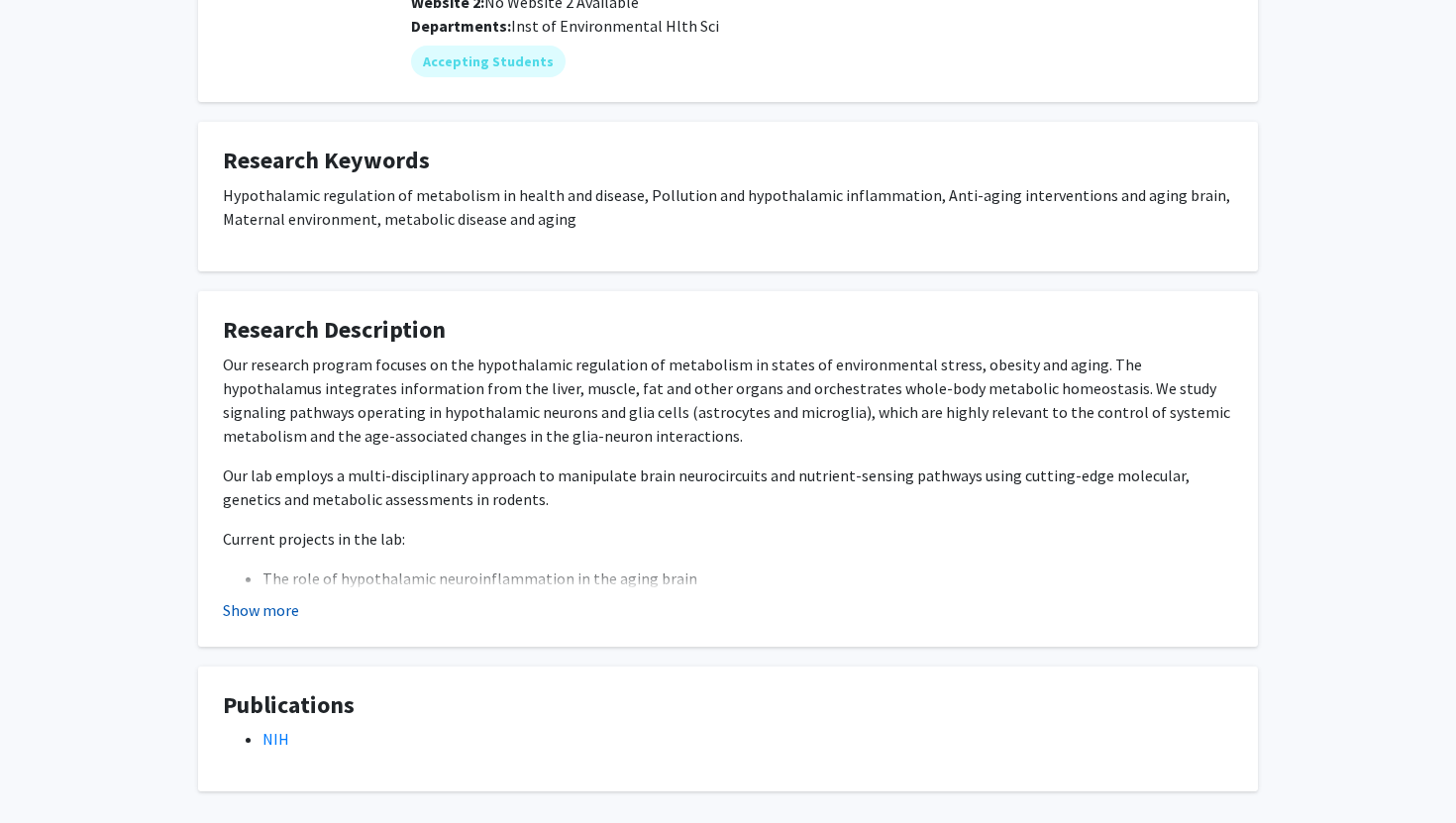 click on "Show more" 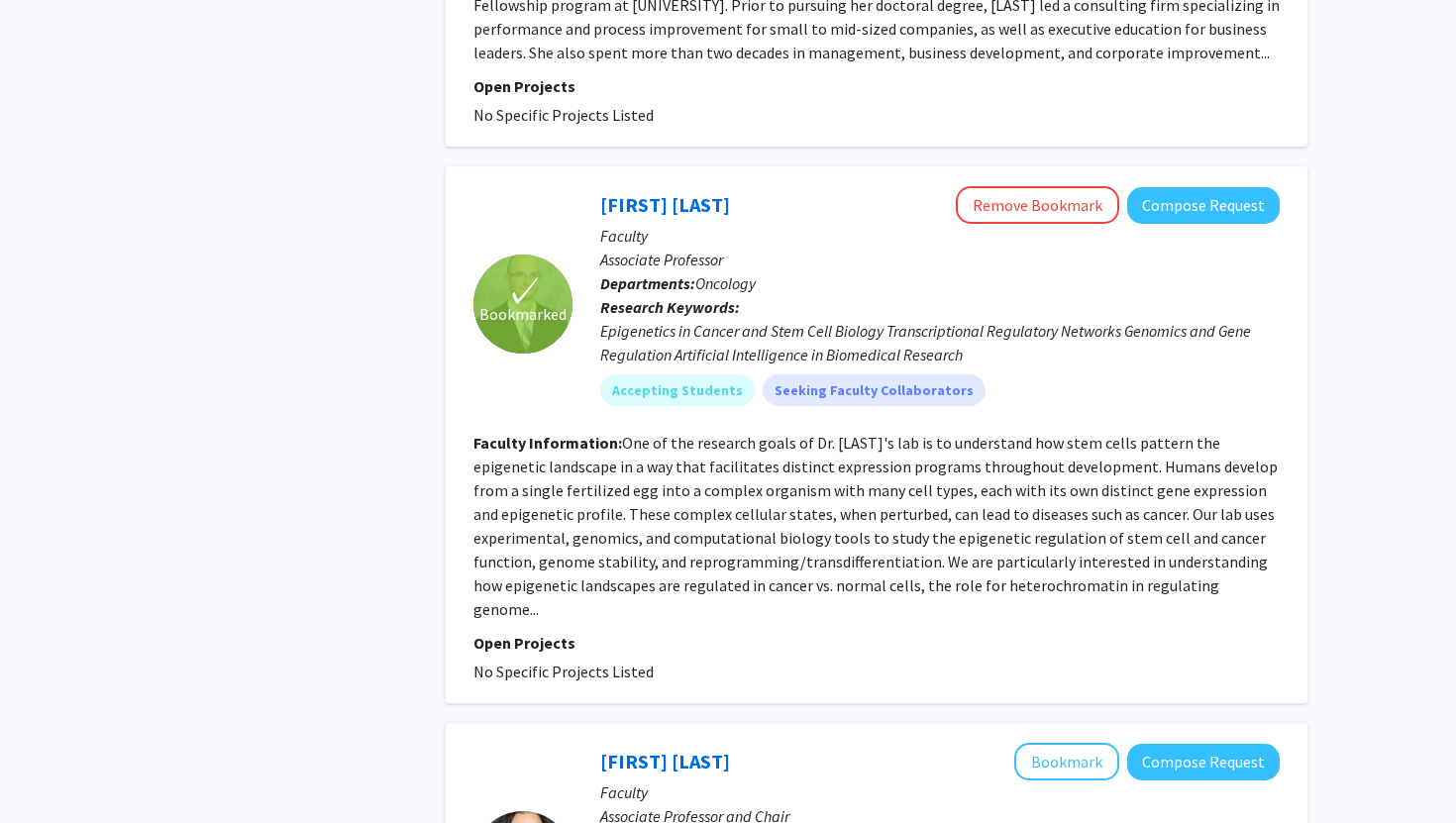 scroll, scrollTop: 4888, scrollLeft: 0, axis: vertical 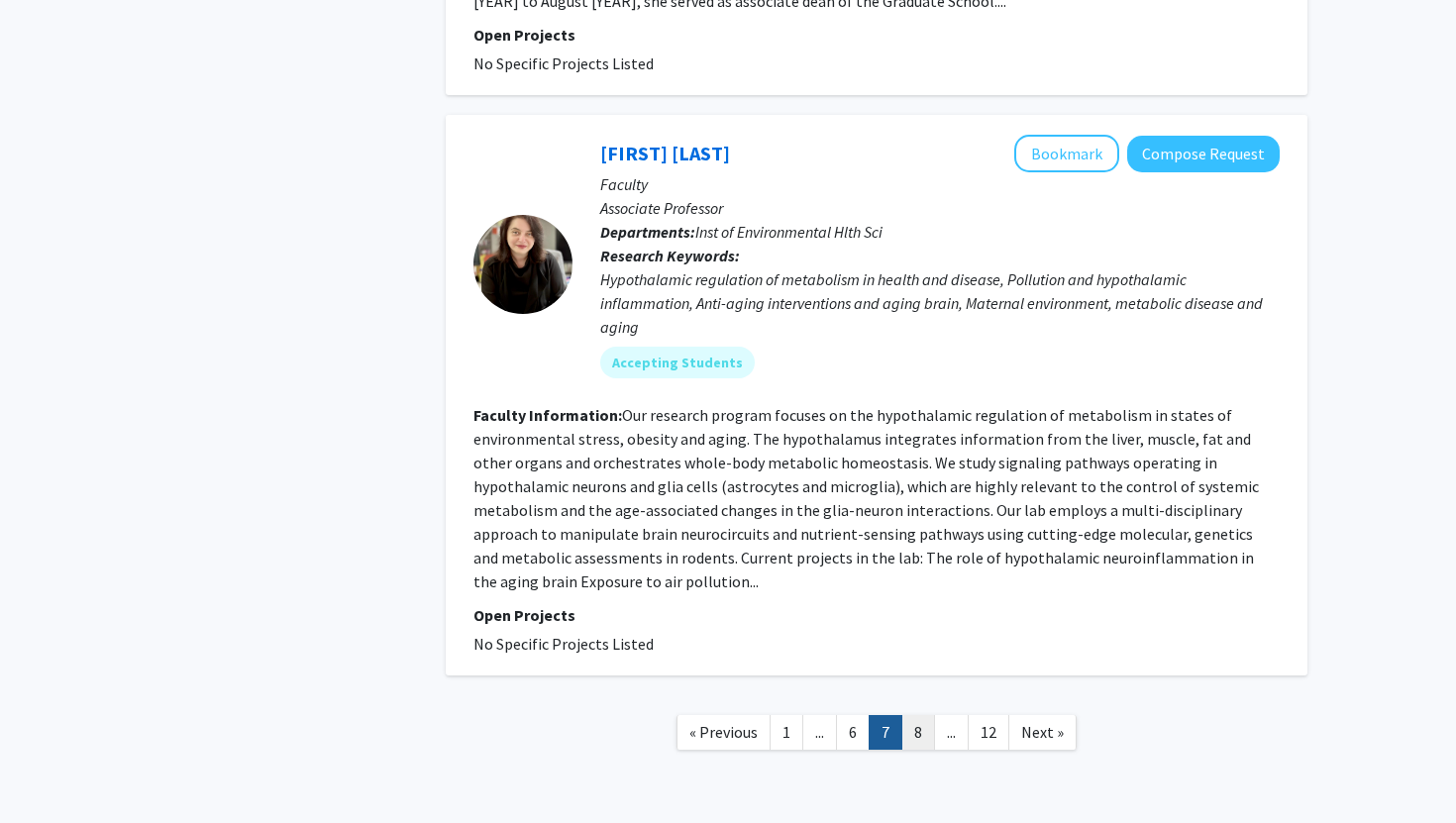 click on "8" 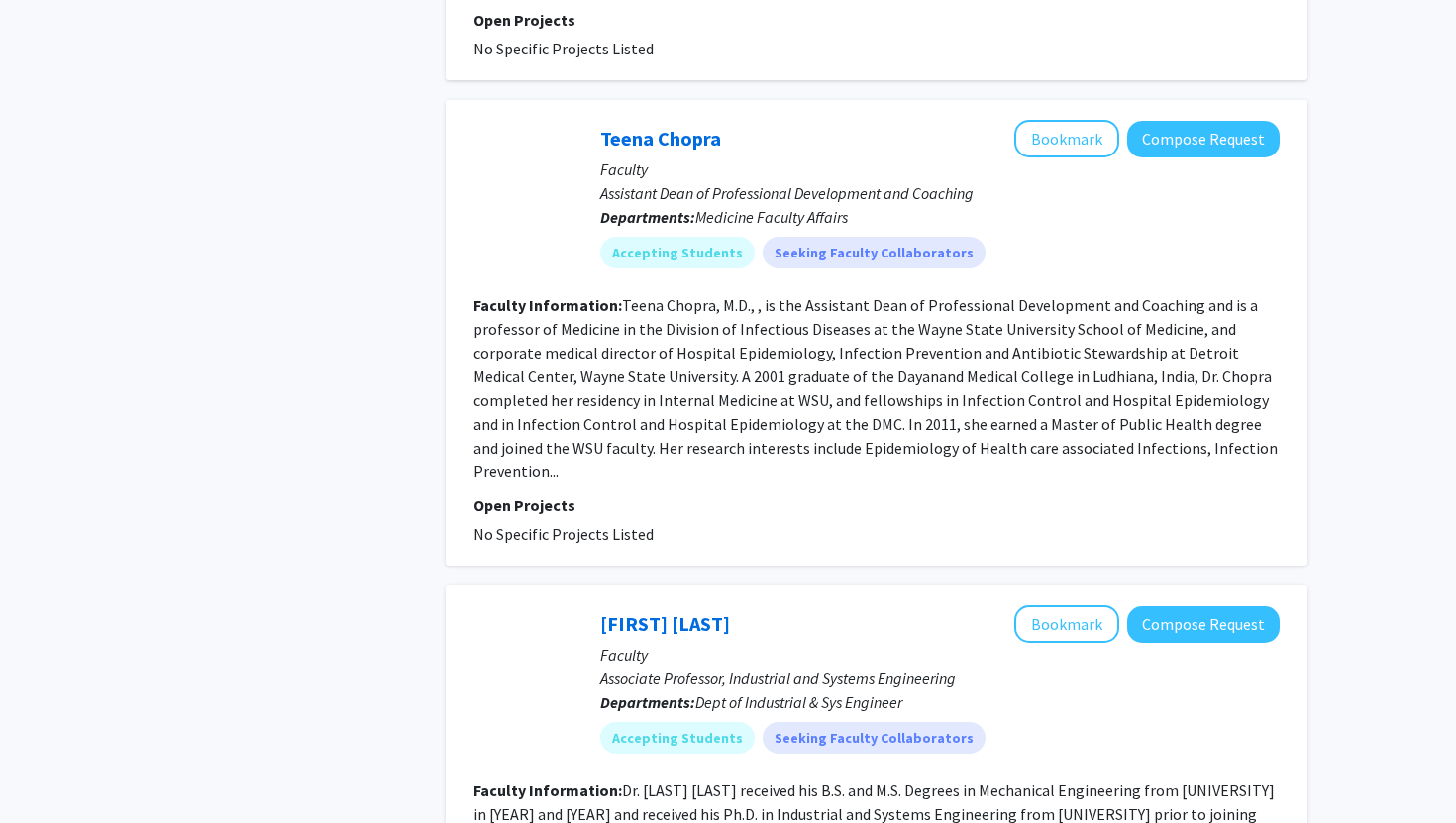 scroll, scrollTop: 2672, scrollLeft: 0, axis: vertical 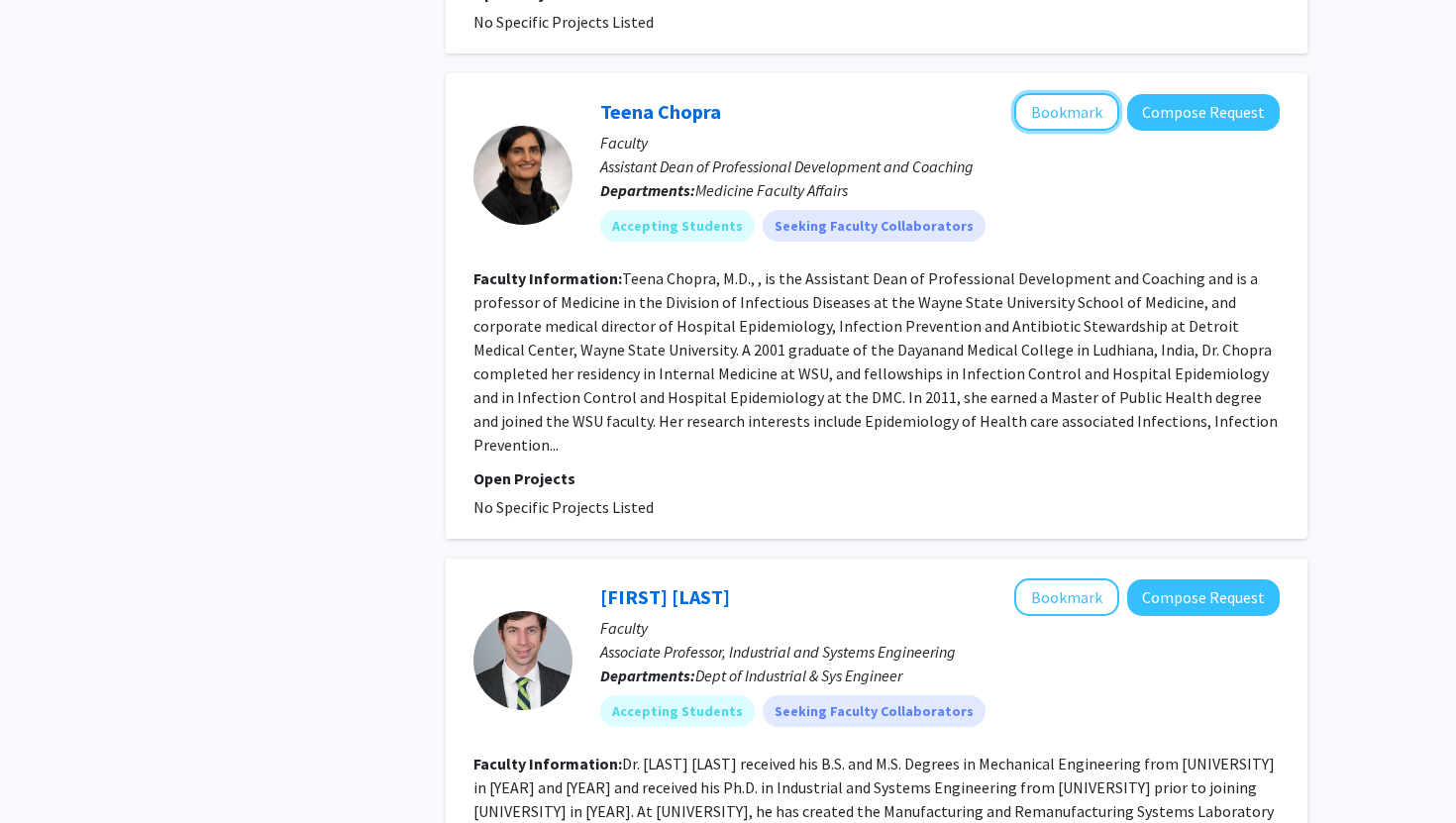 drag, startPoint x: 1090, startPoint y: 38, endPoint x: 820, endPoint y: 46, distance: 270.1185 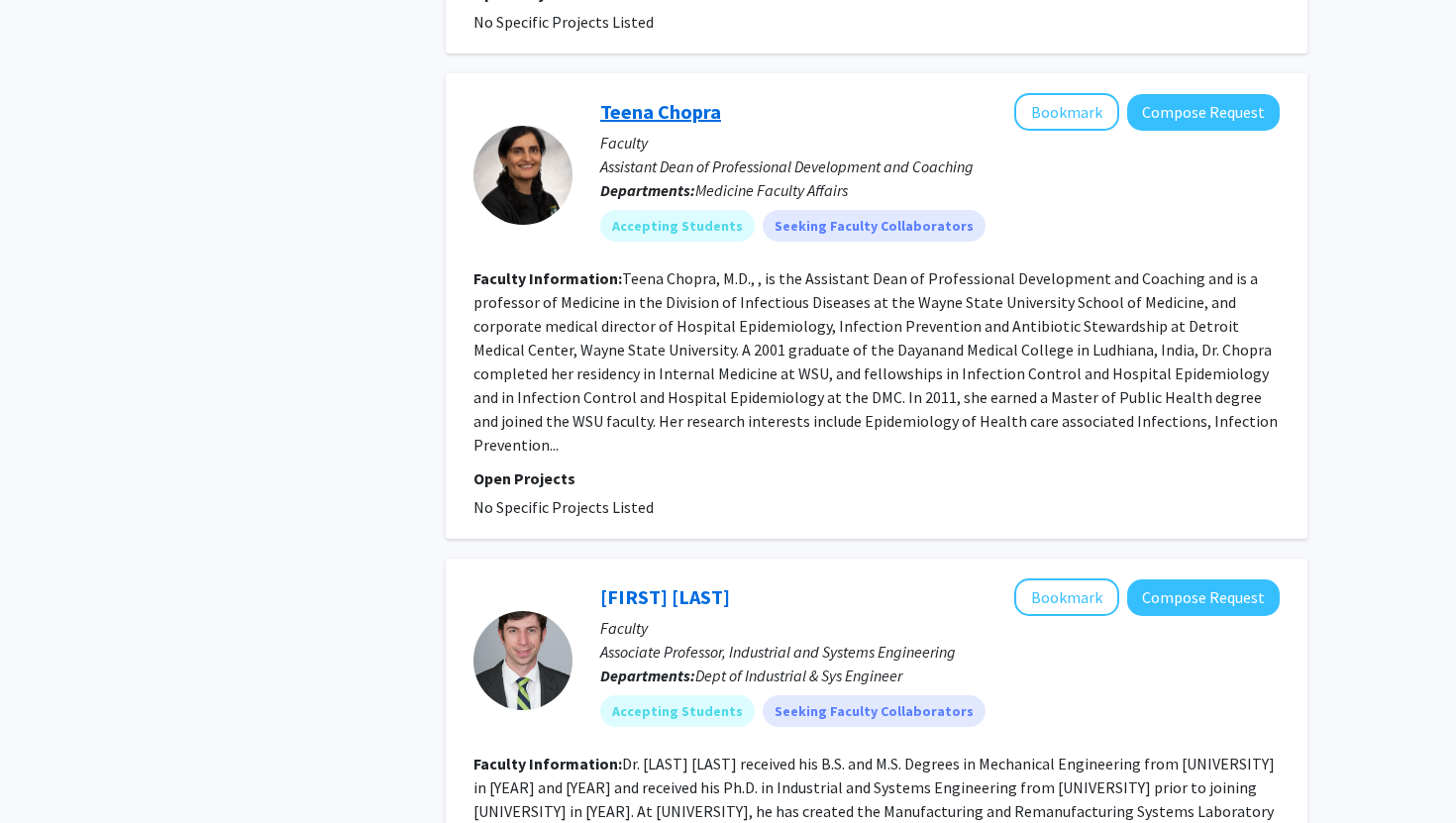 click on "Teena Chopra" 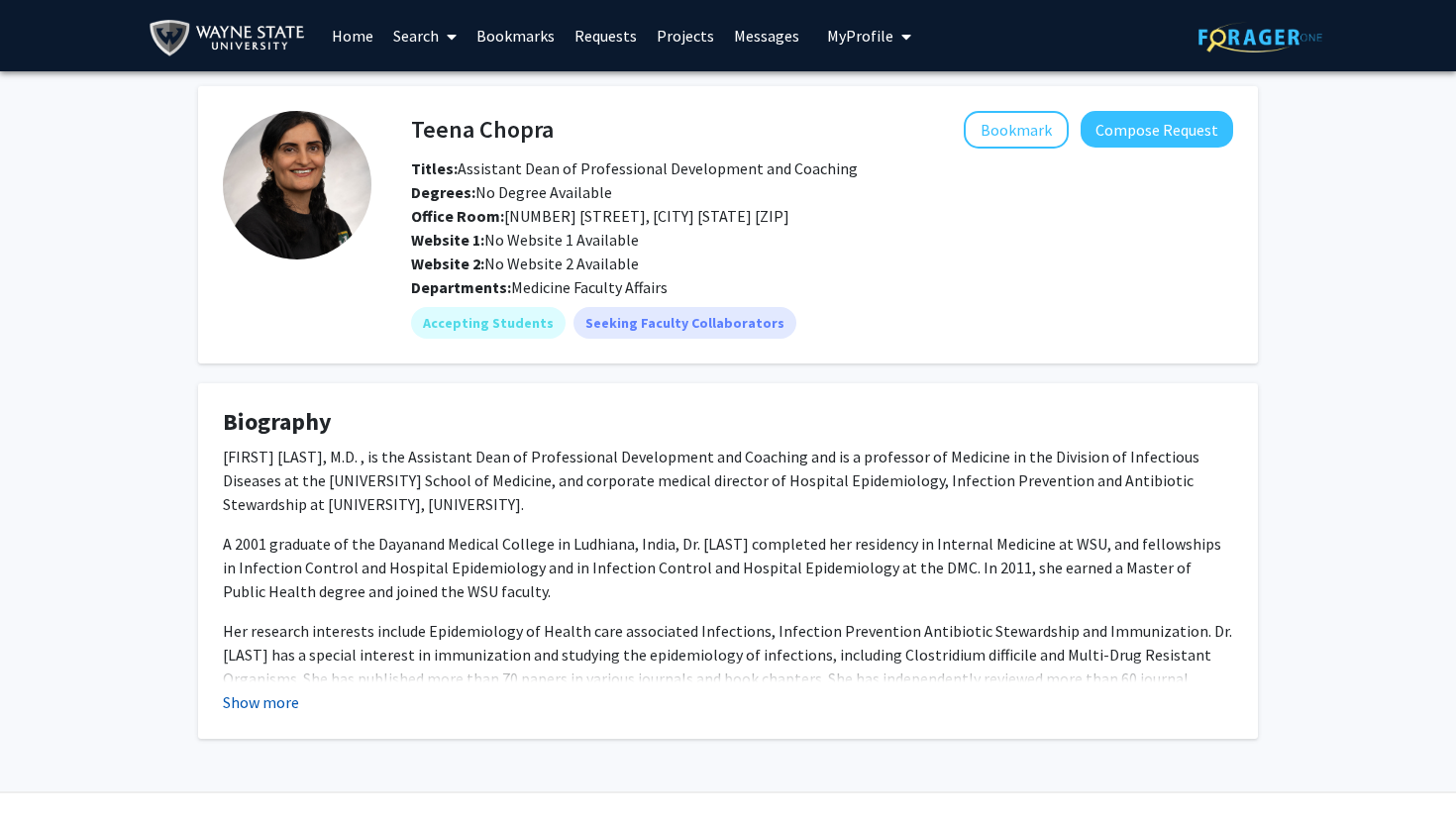 click on "Show more" 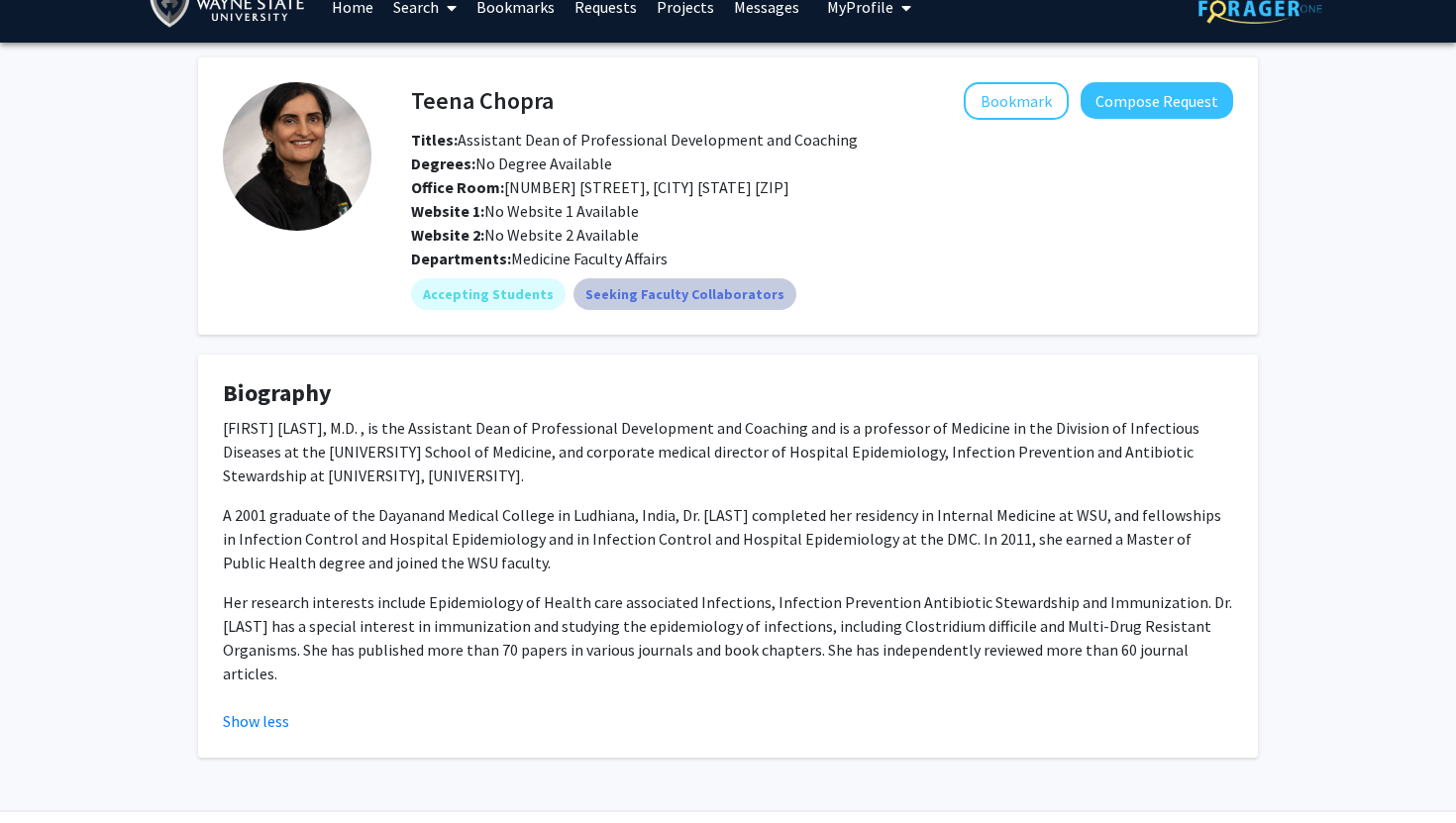 scroll, scrollTop: 0, scrollLeft: 0, axis: both 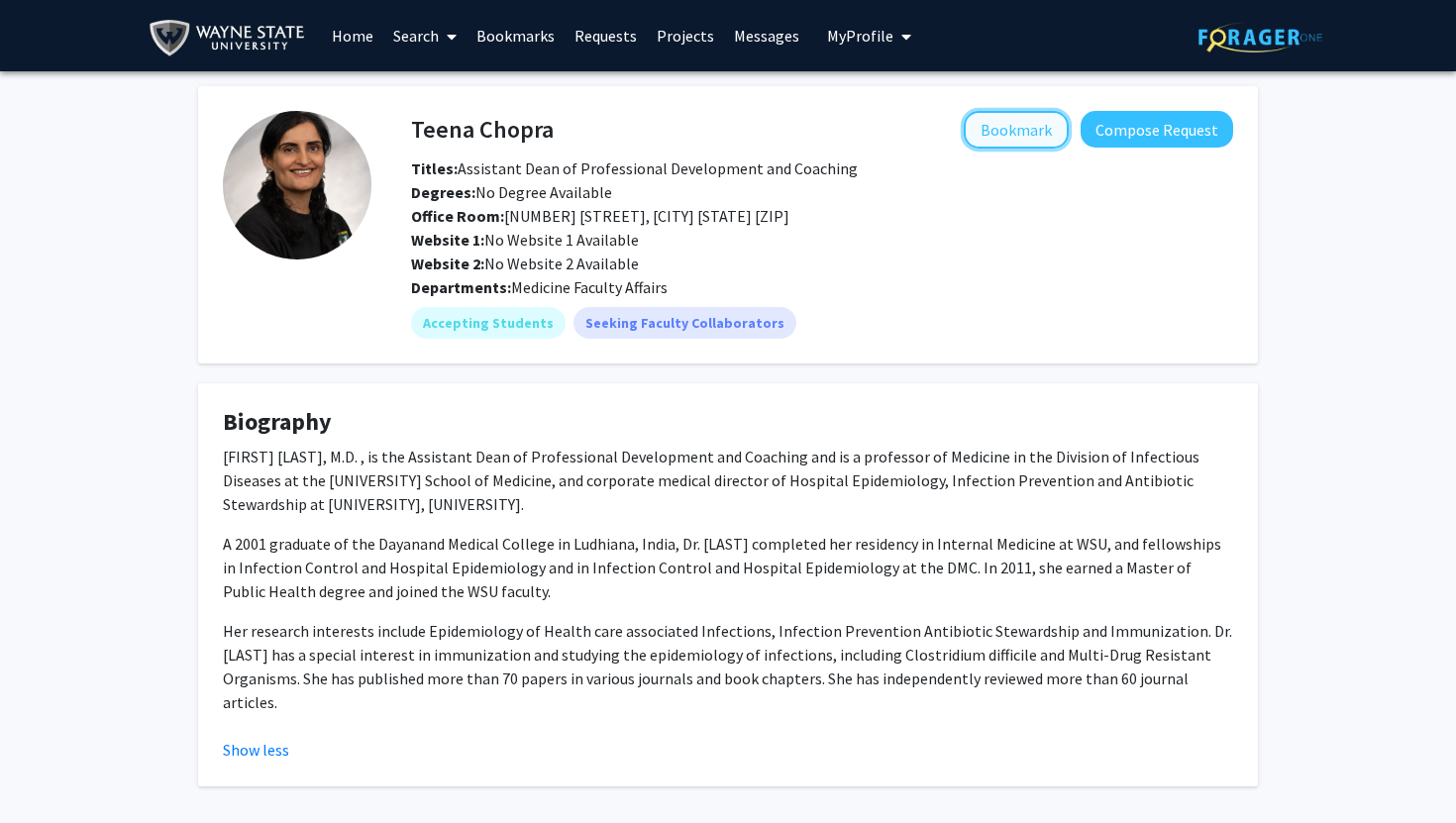 click on "Bookmark" 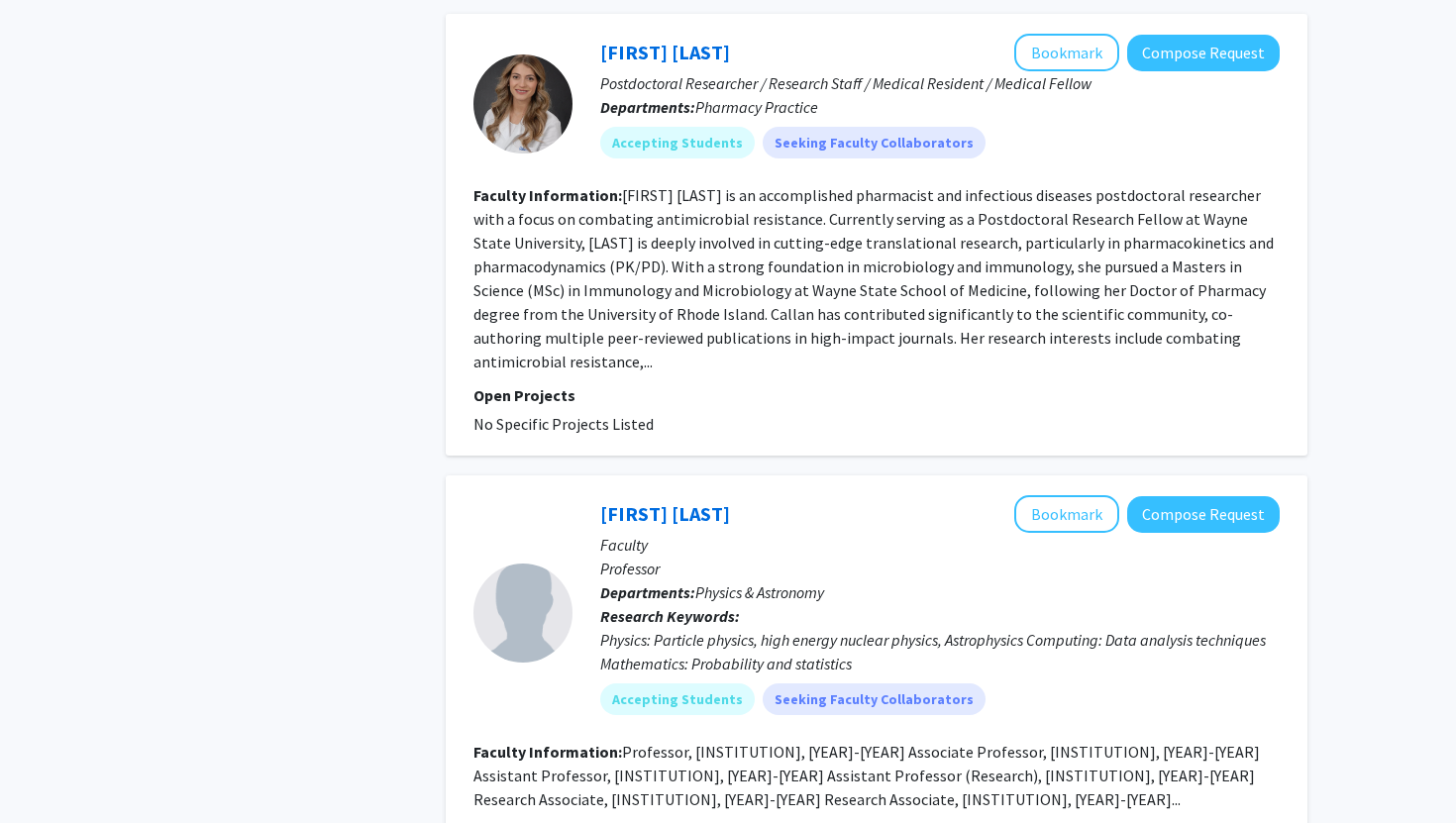 scroll, scrollTop: 4215, scrollLeft: 0, axis: vertical 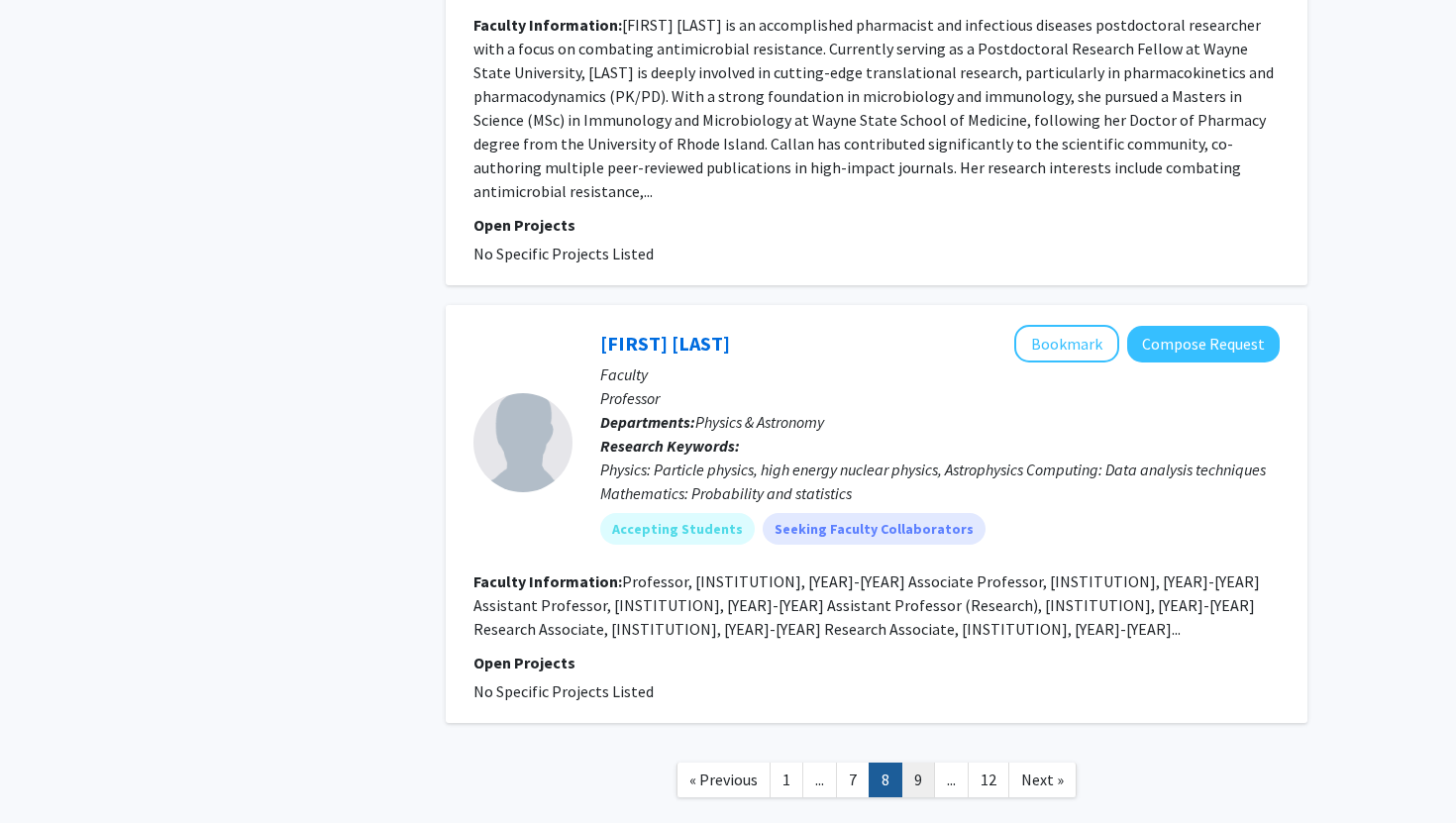 click on "9" 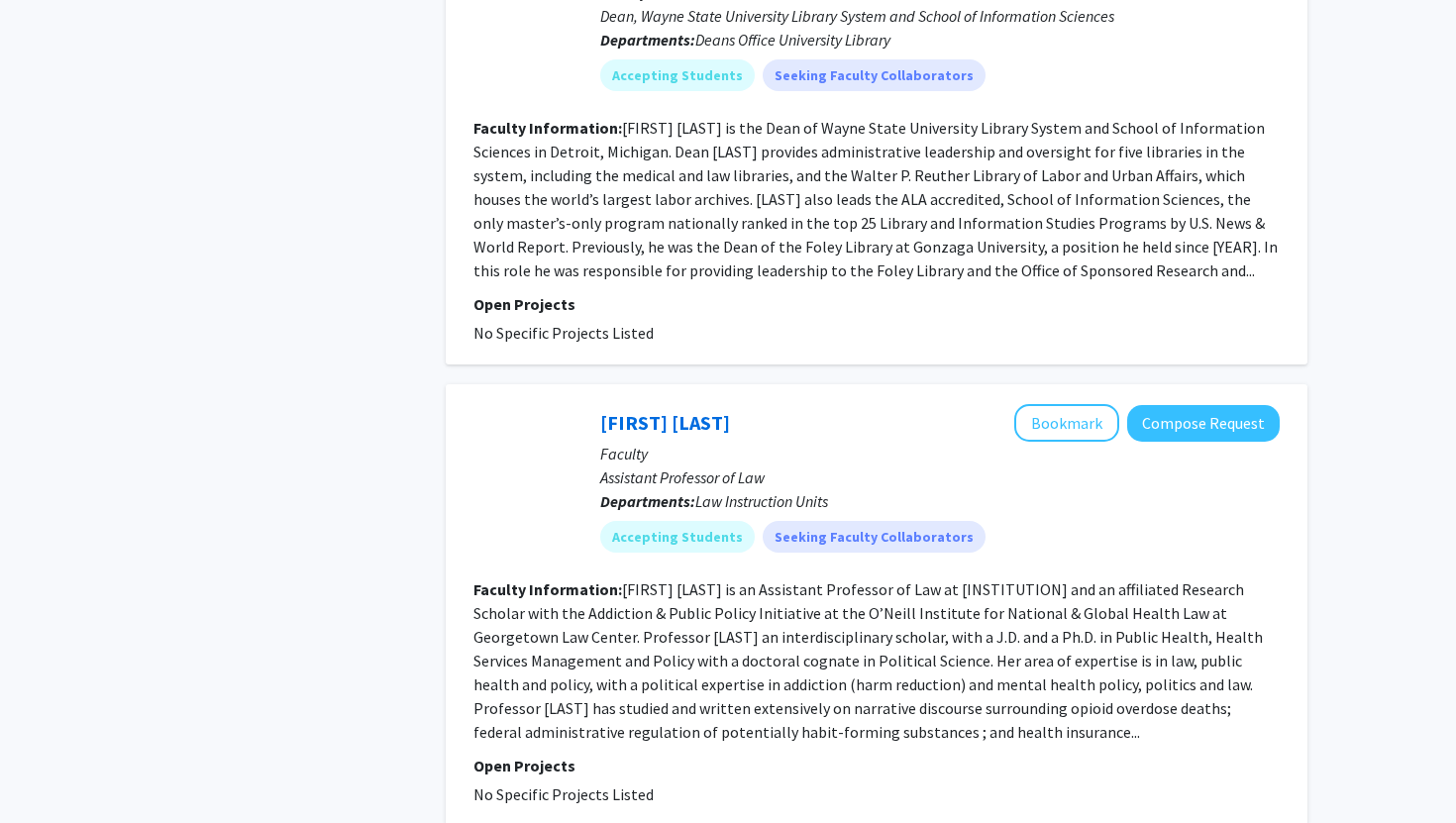 scroll, scrollTop: 4025, scrollLeft: 0, axis: vertical 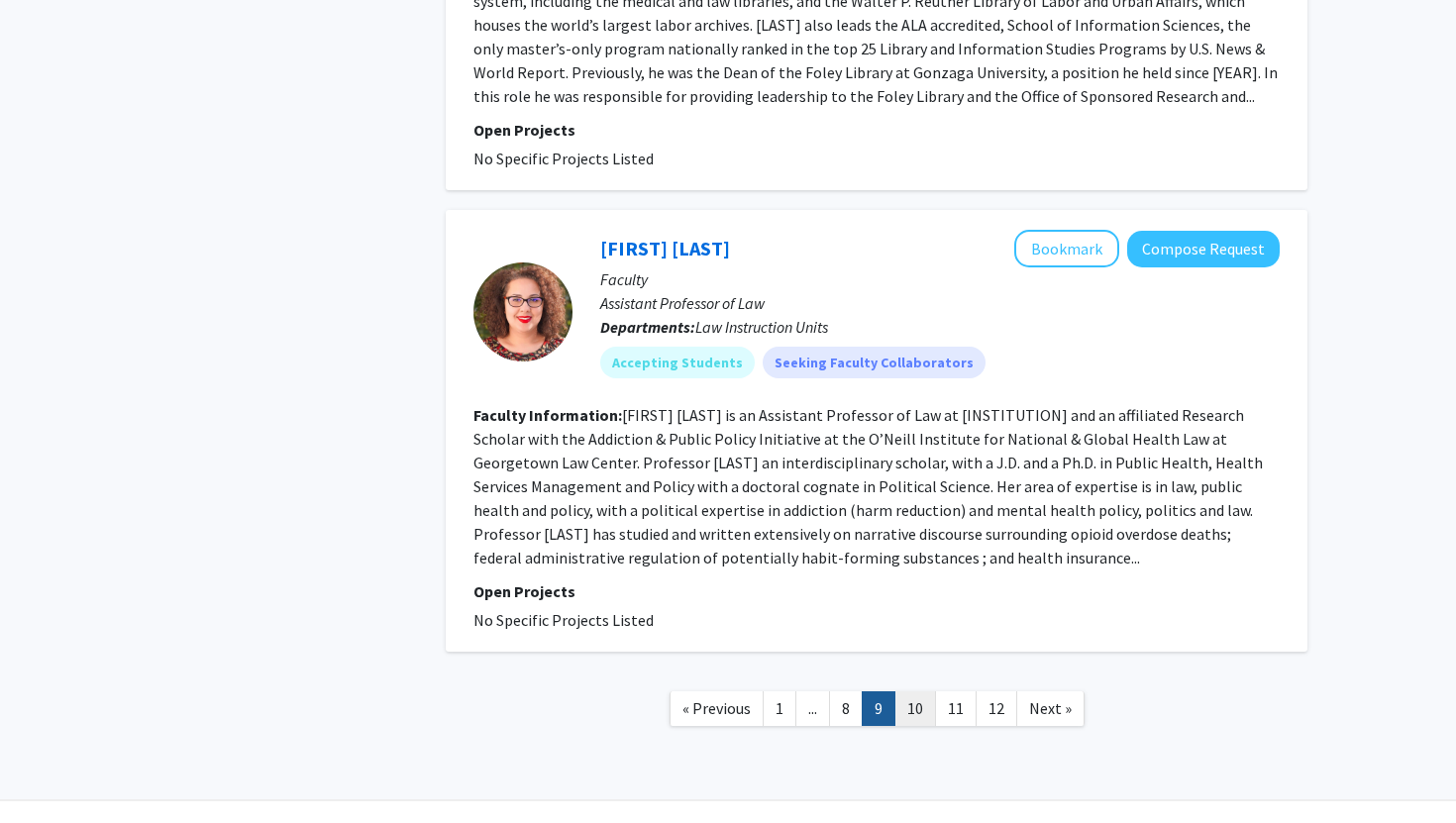 click on "10" 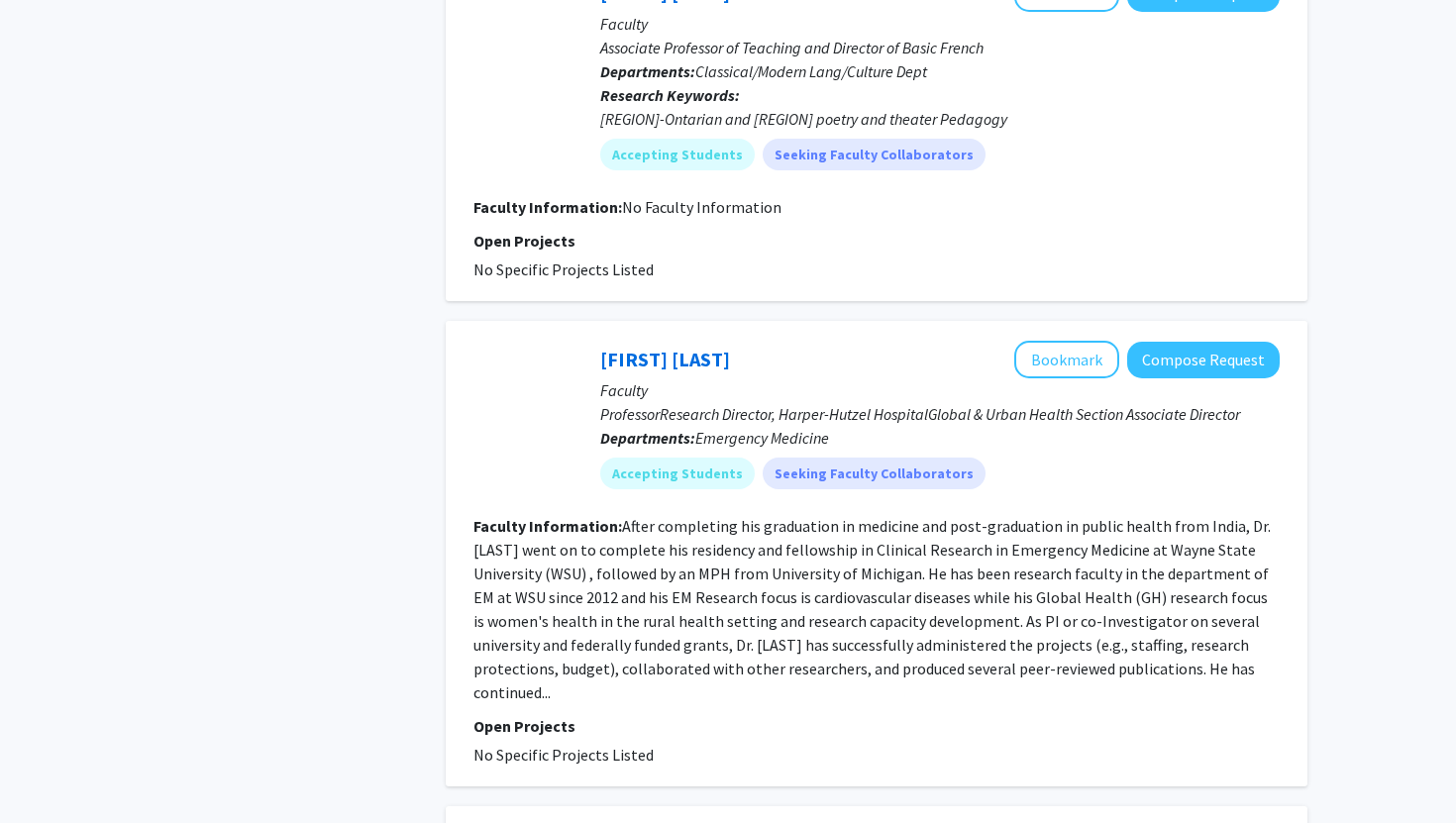 scroll, scrollTop: 3060, scrollLeft: 0, axis: vertical 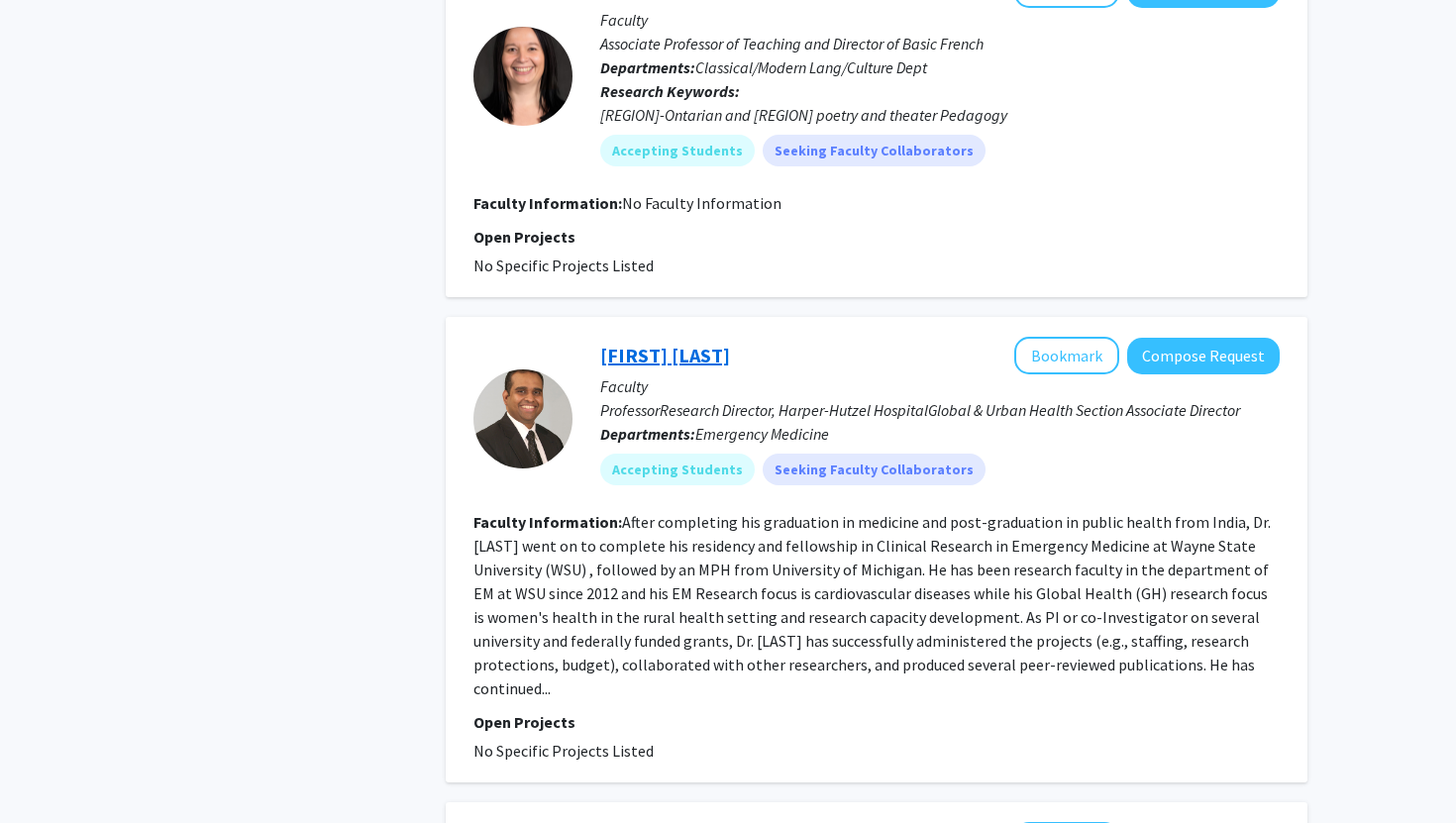 click on "[FIRST] [LAST]" 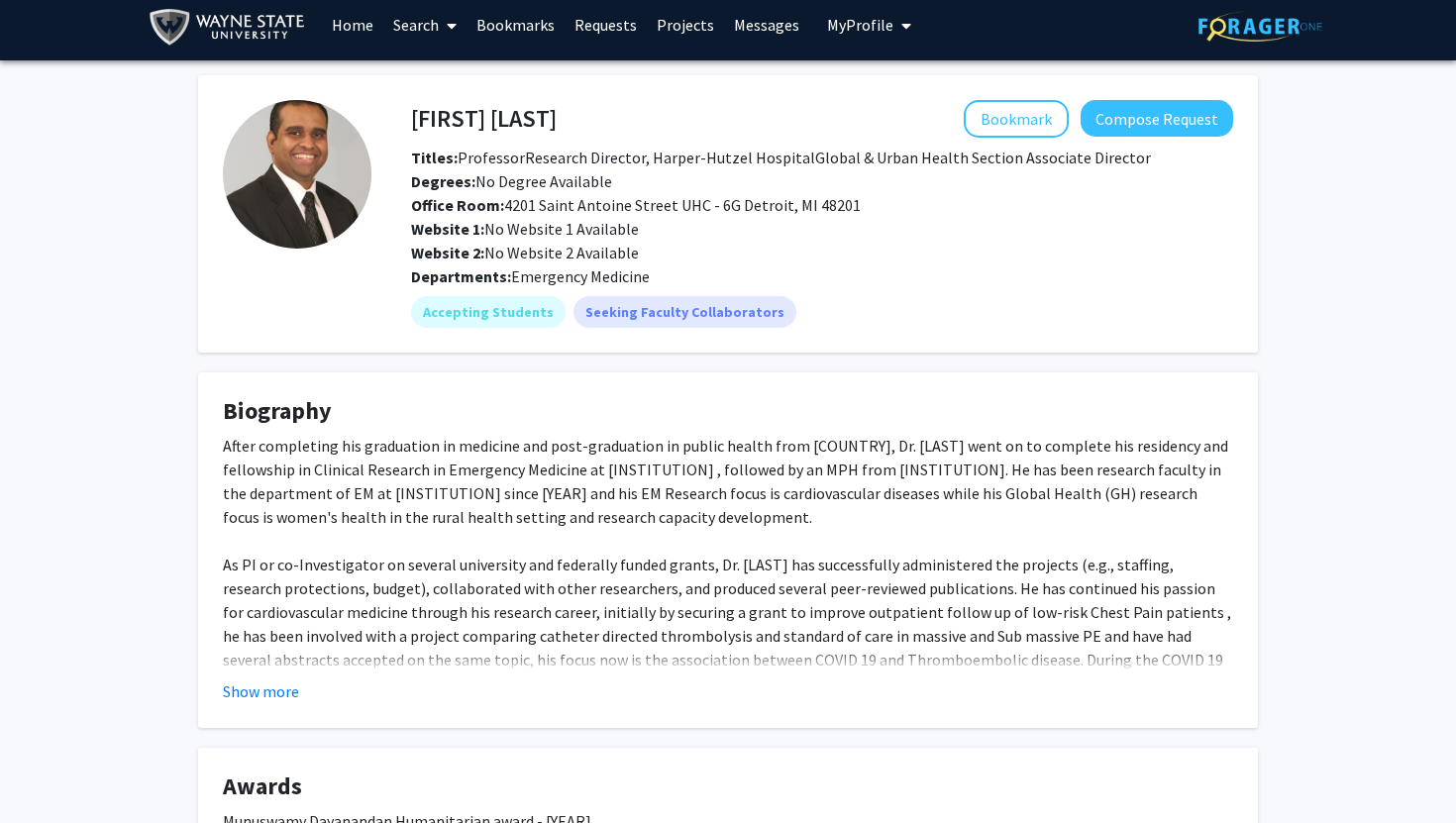 scroll, scrollTop: 18, scrollLeft: 0, axis: vertical 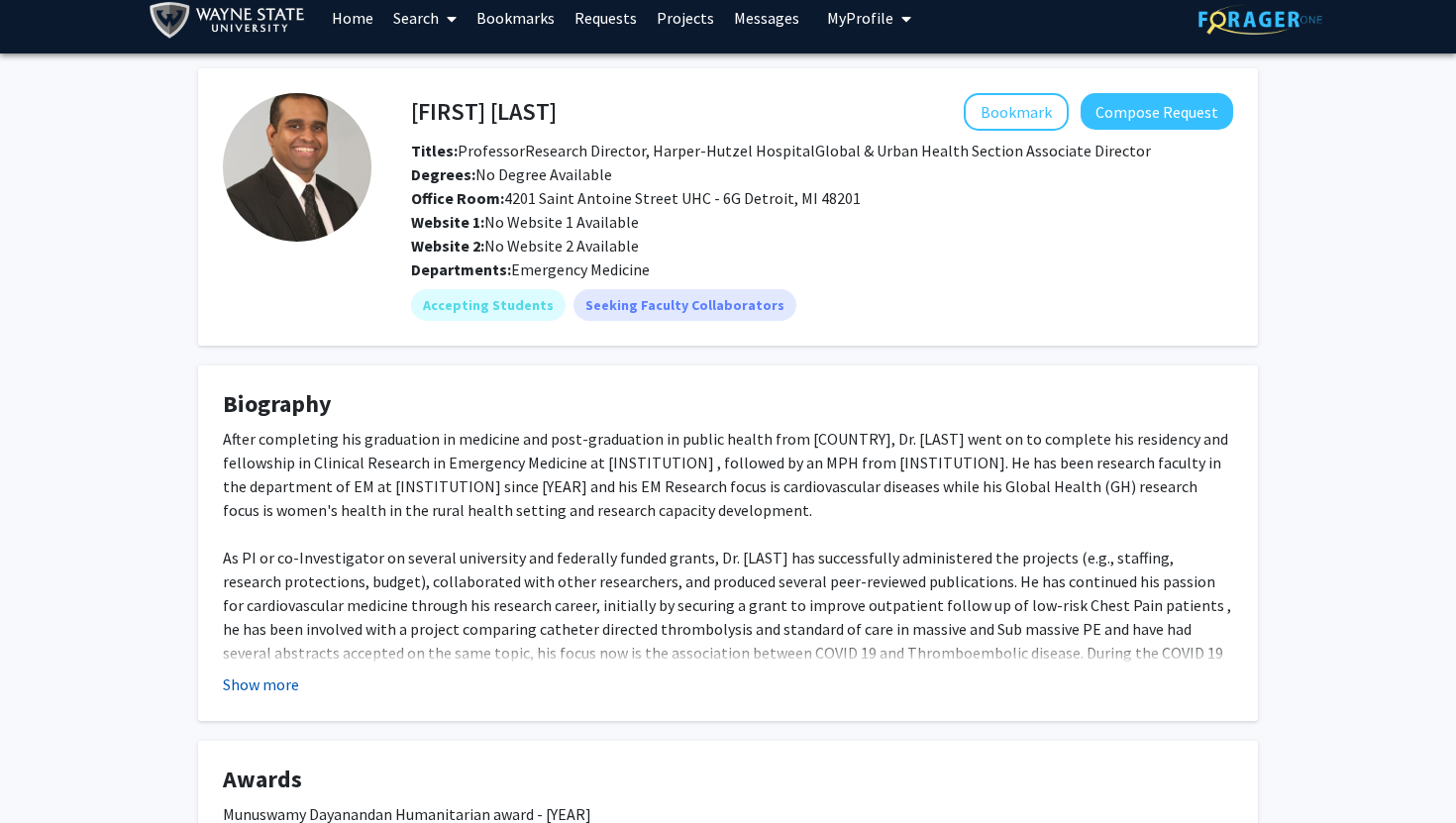 click on "Show more" 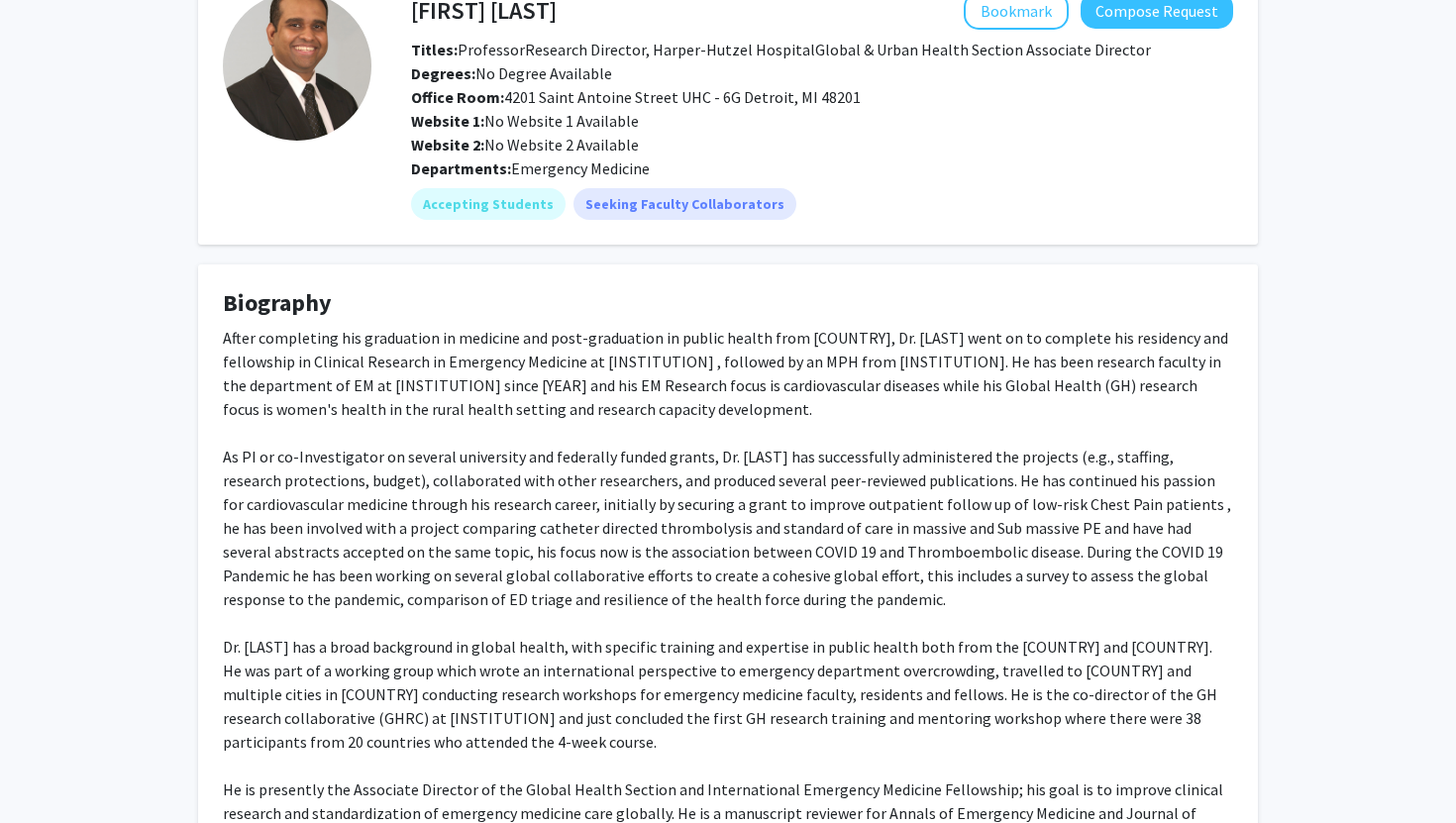 scroll, scrollTop: 0, scrollLeft: 0, axis: both 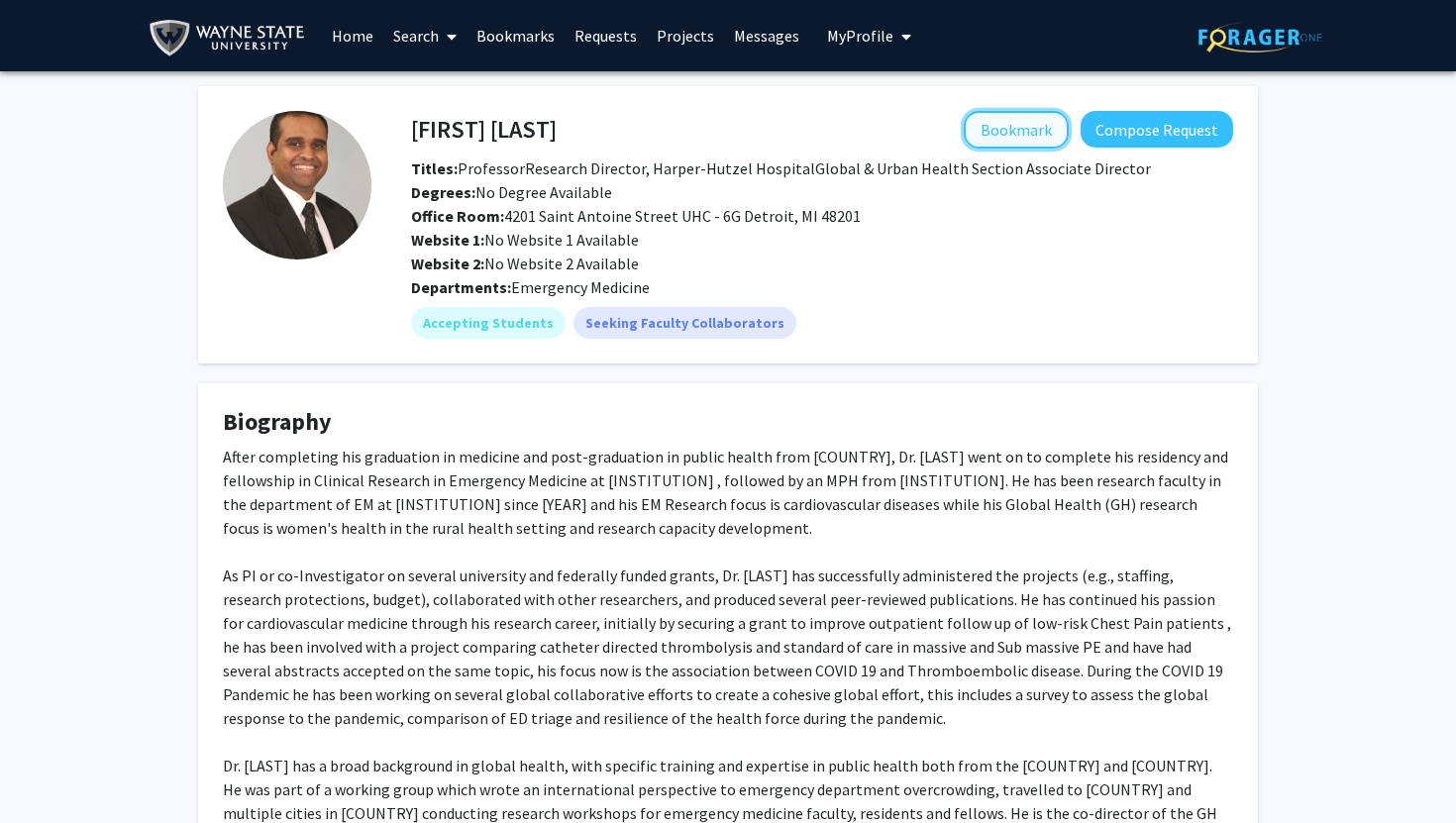 click on "Bookmark" 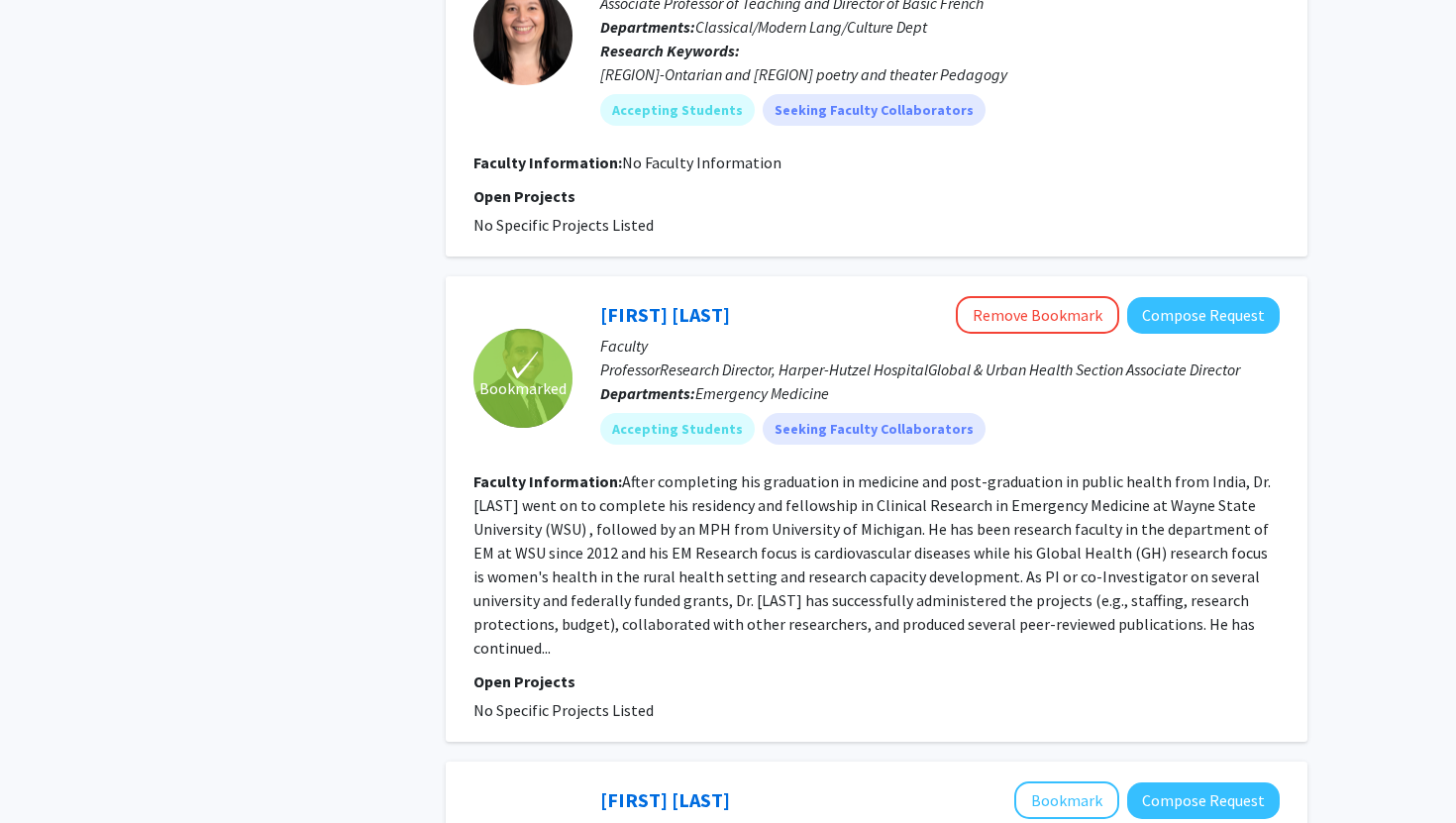scroll, scrollTop: 3605, scrollLeft: 0, axis: vertical 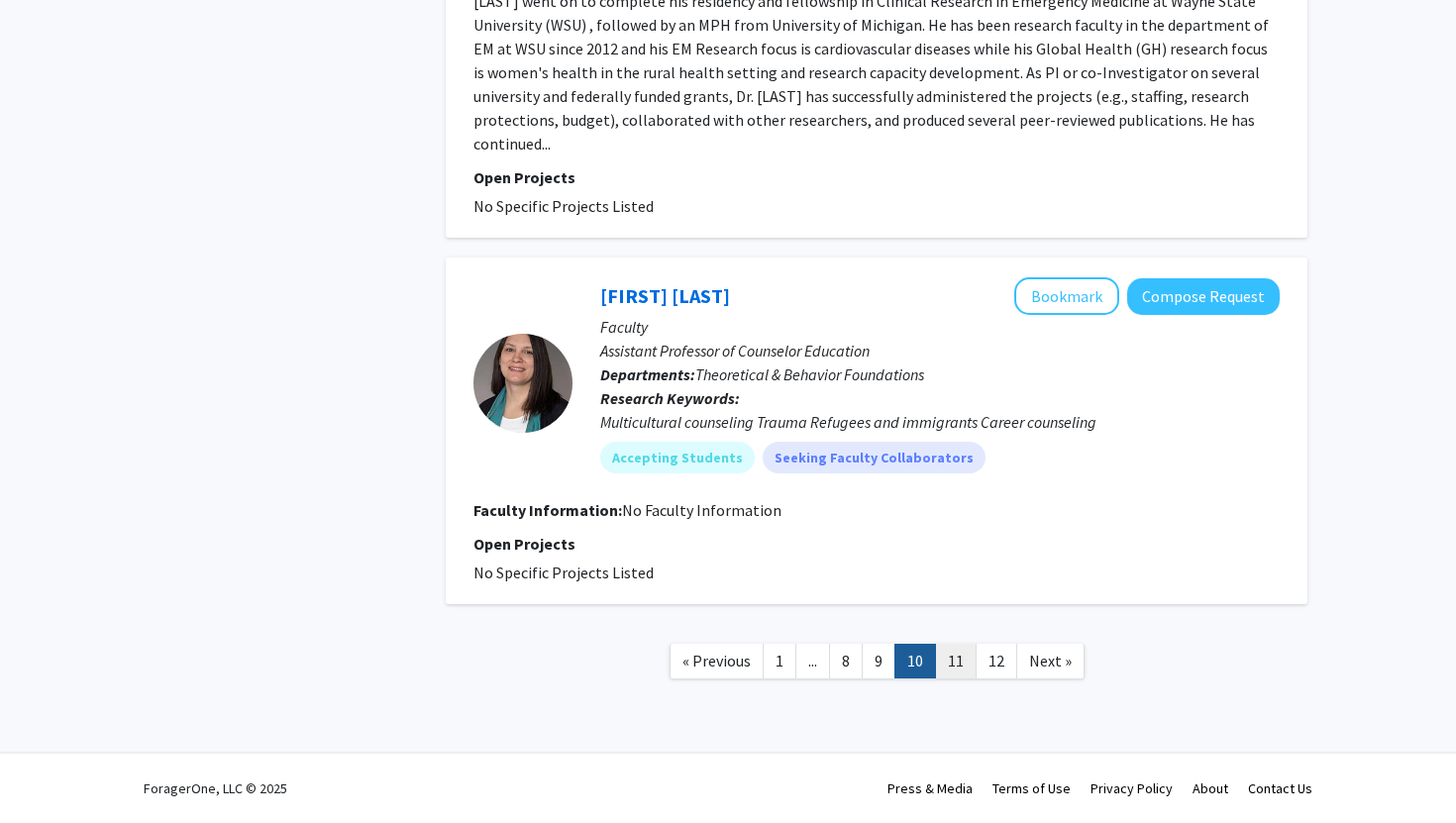click on "11" 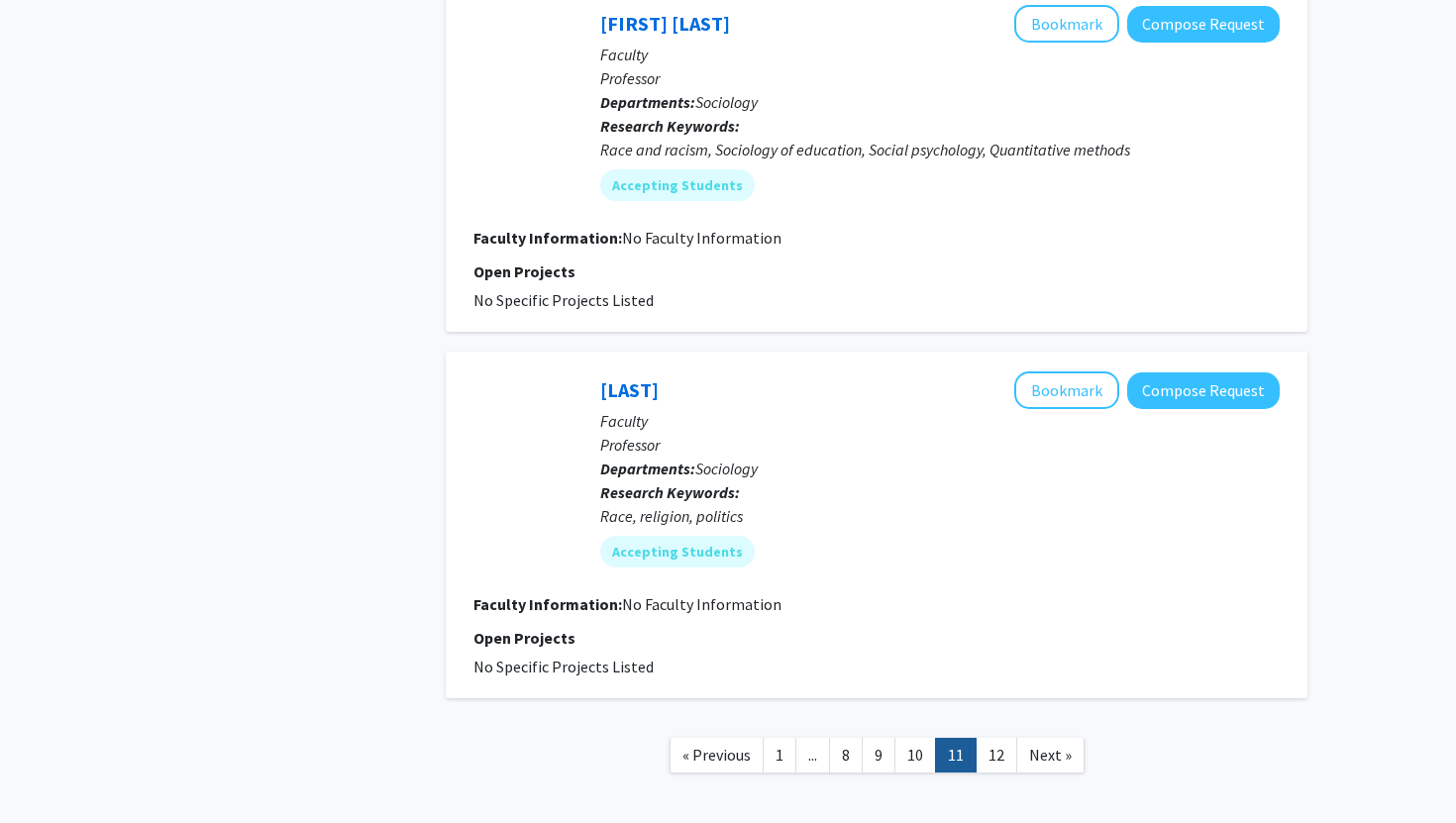 scroll, scrollTop: 3050, scrollLeft: 0, axis: vertical 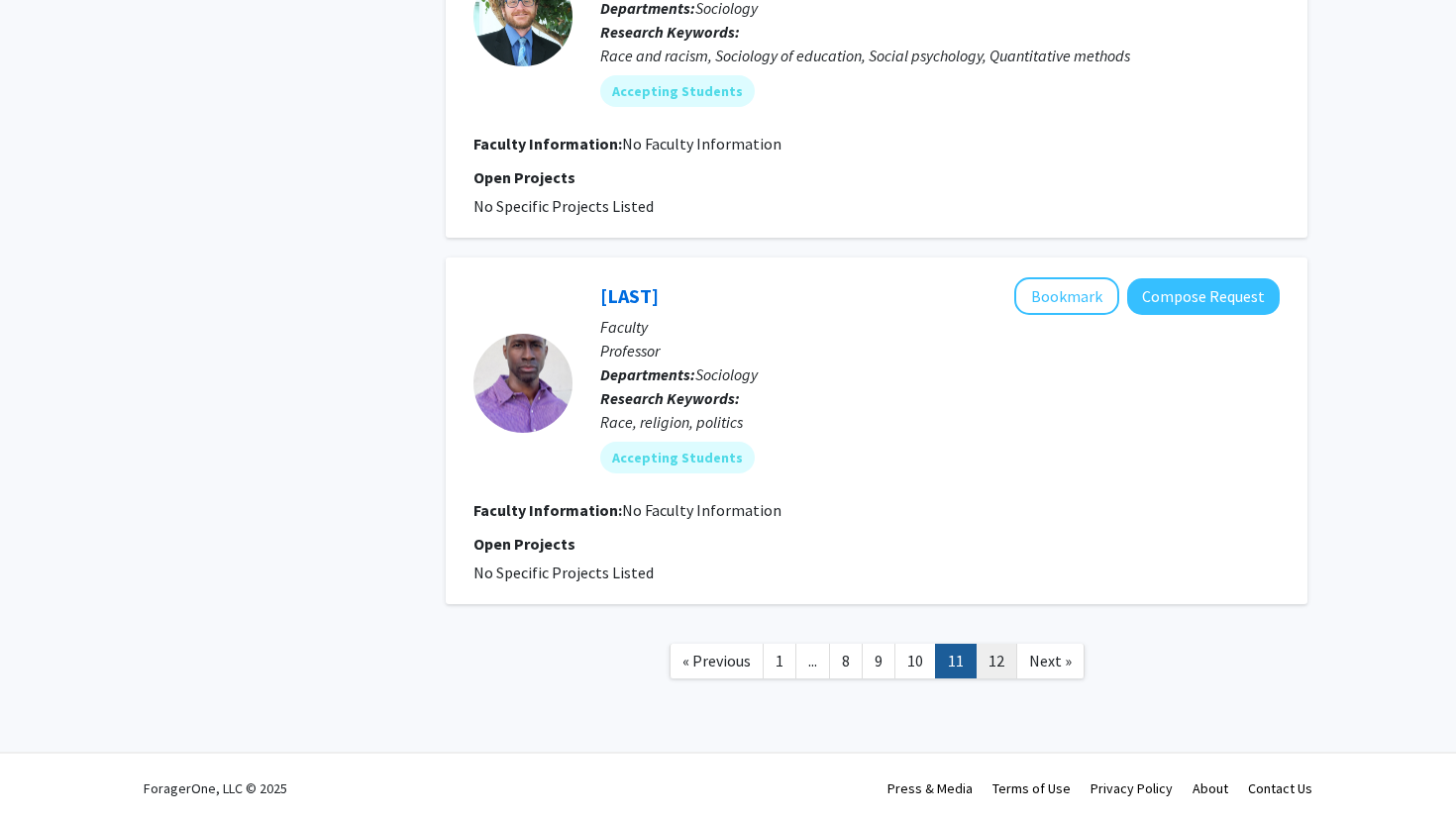click on "12" 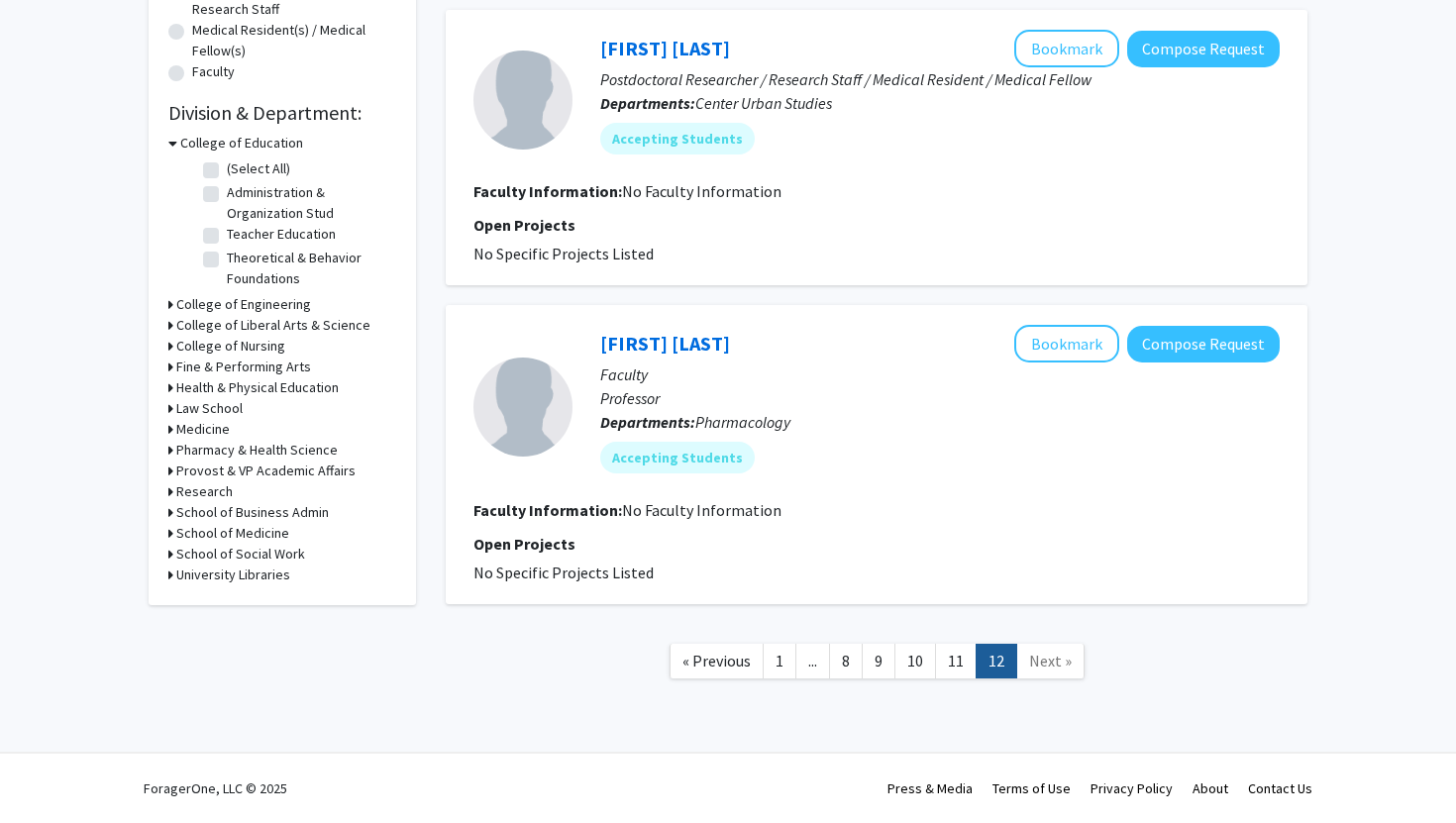 scroll, scrollTop: 0, scrollLeft: 0, axis: both 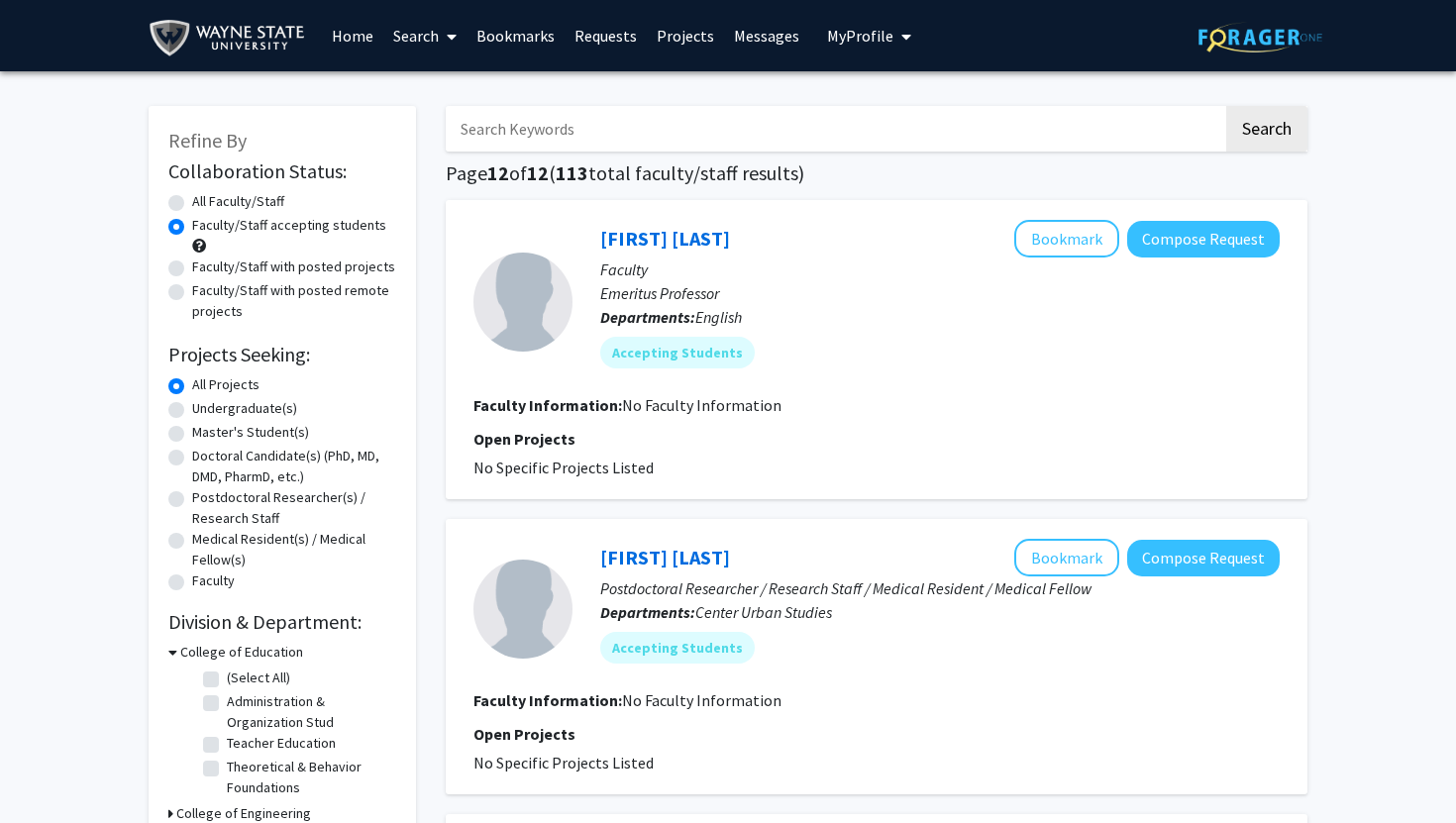 click on "My   Profile" at bounding box center [860, 36] 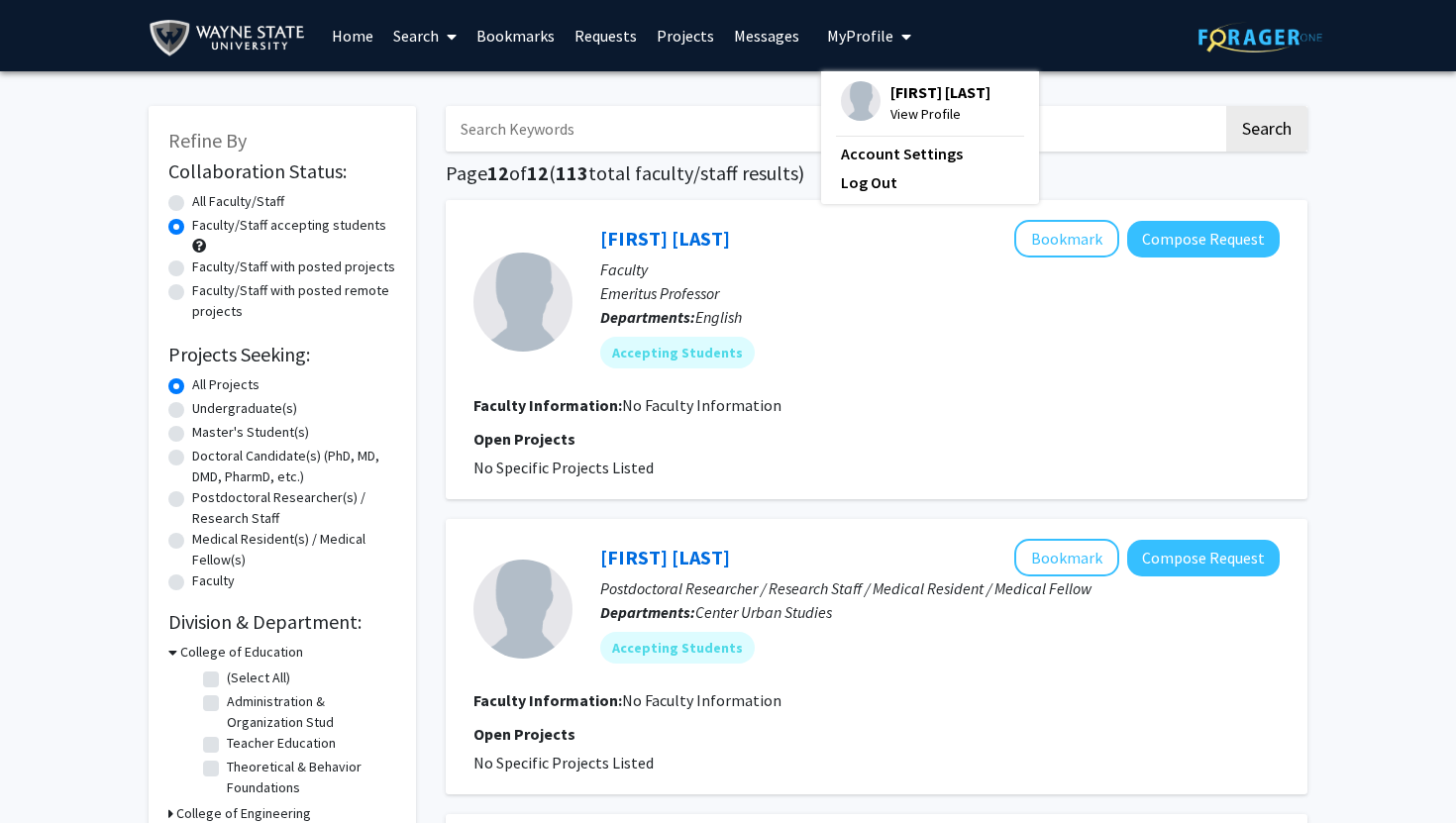 click on "Bookmarks" at bounding box center (515, 36) 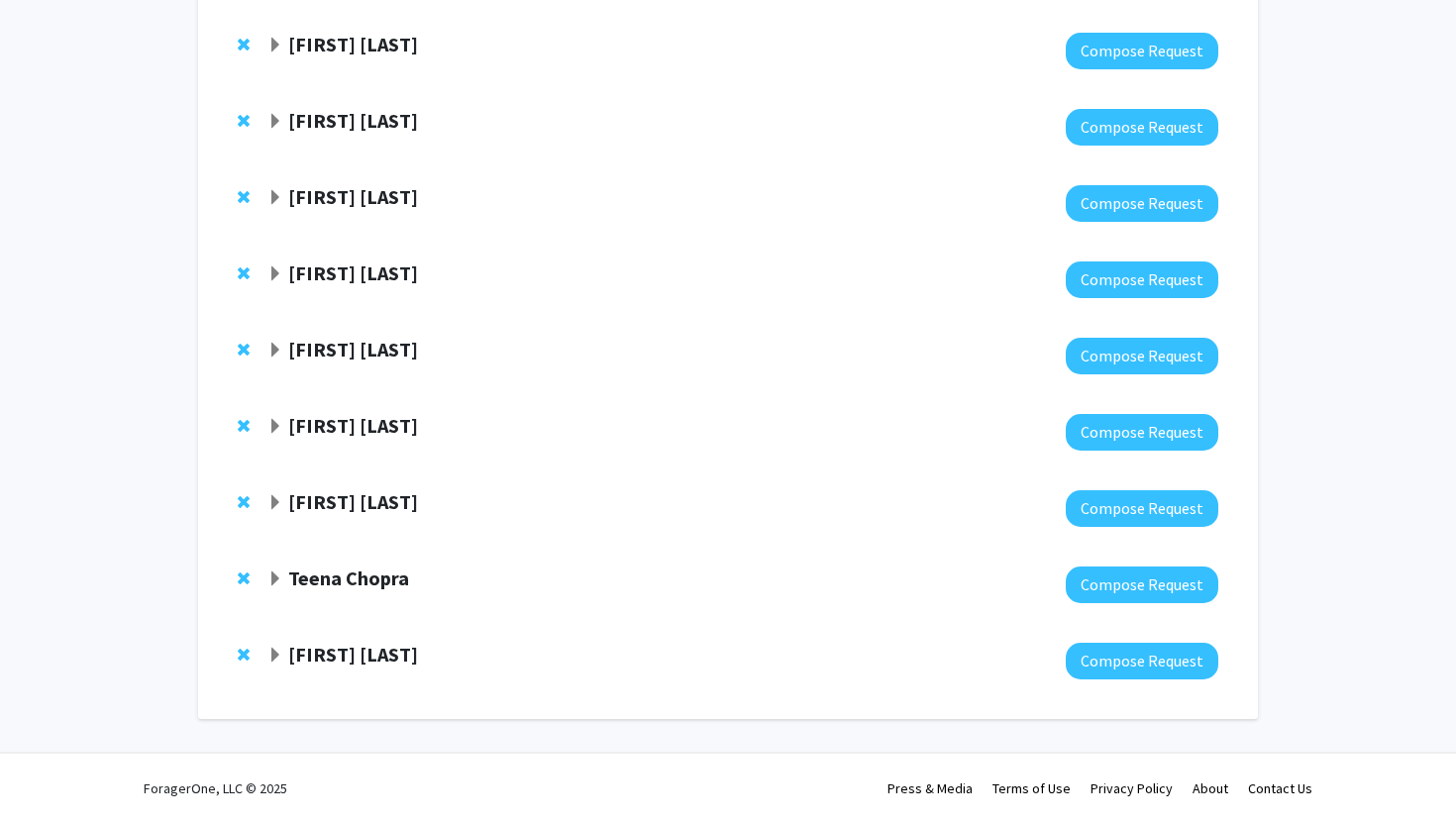scroll, scrollTop: 0, scrollLeft: 0, axis: both 